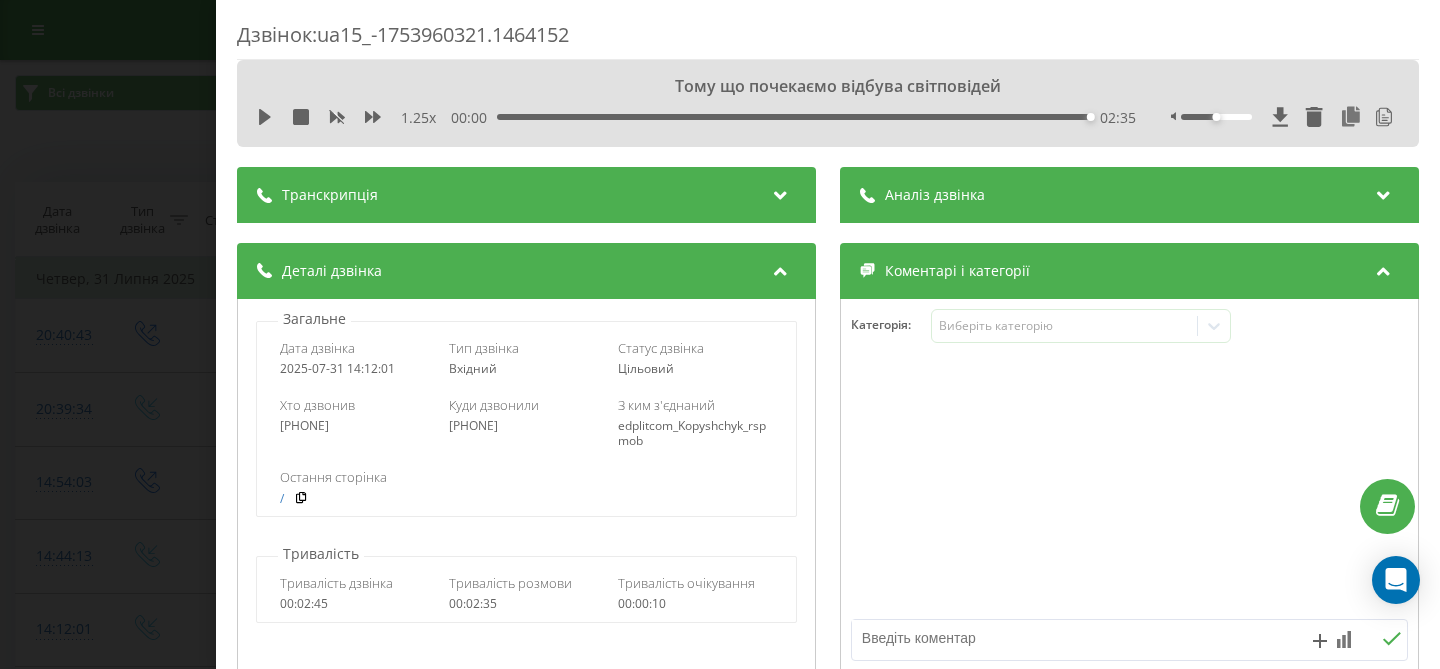 scroll, scrollTop: 274, scrollLeft: 0, axis: vertical 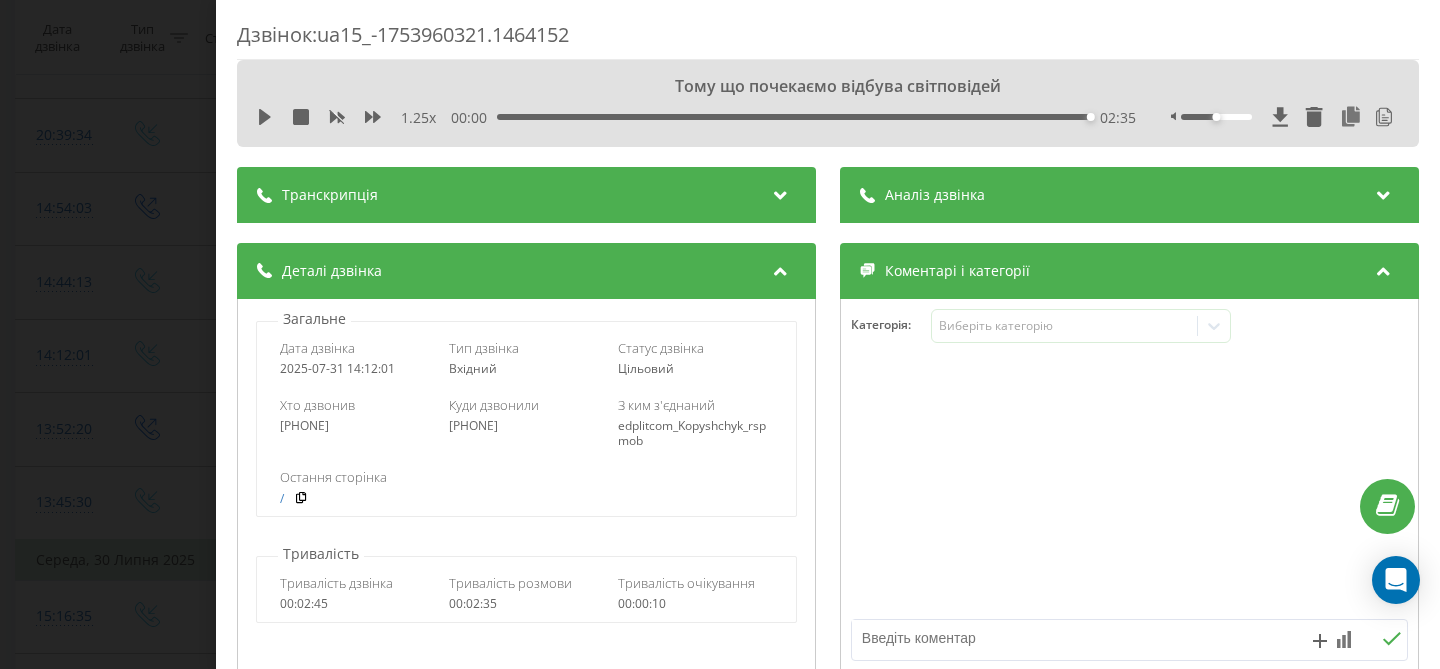 click on "Транскрипція" at bounding box center [526, 195] 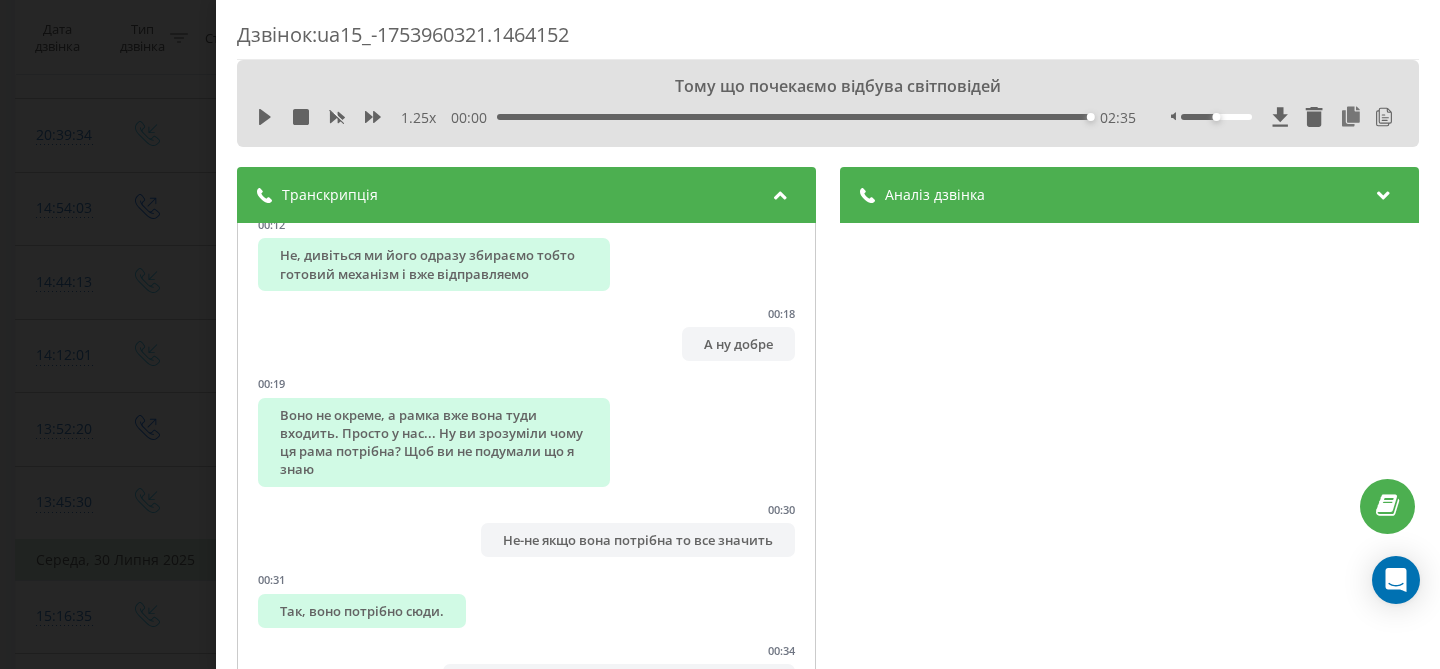scroll, scrollTop: 278, scrollLeft: 0, axis: vertical 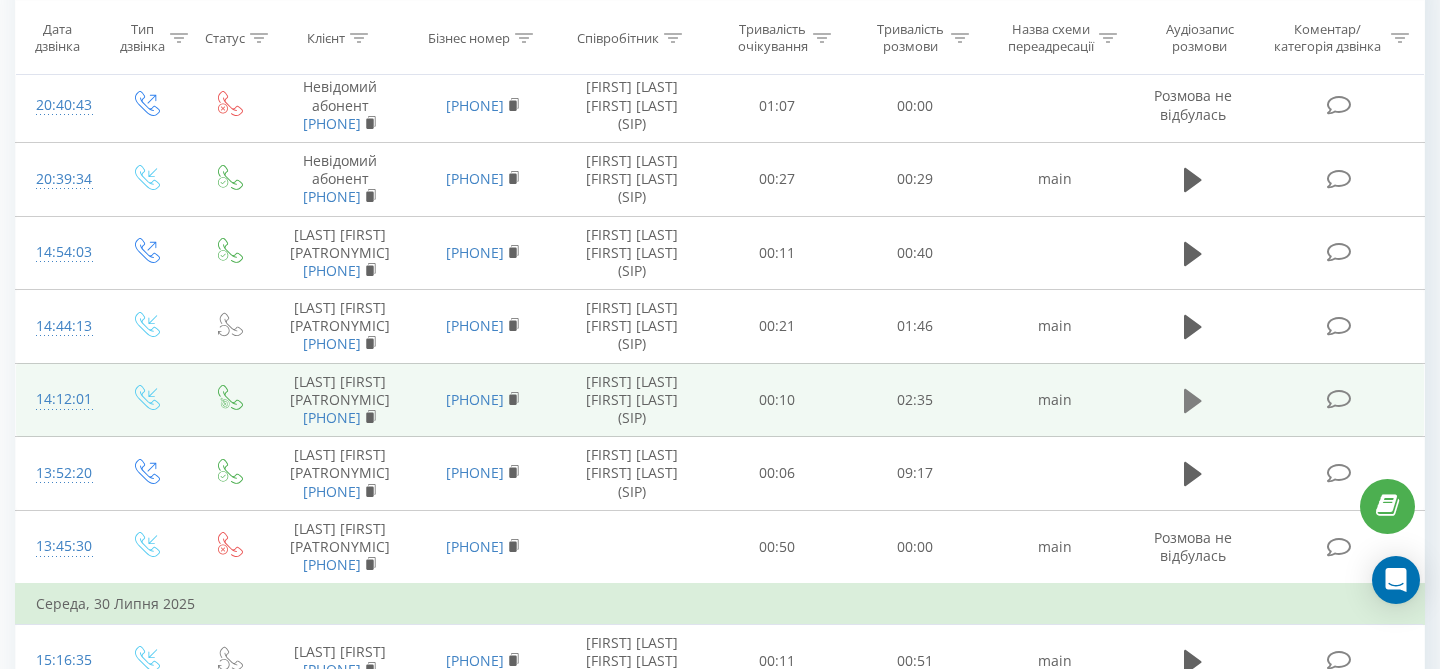 click 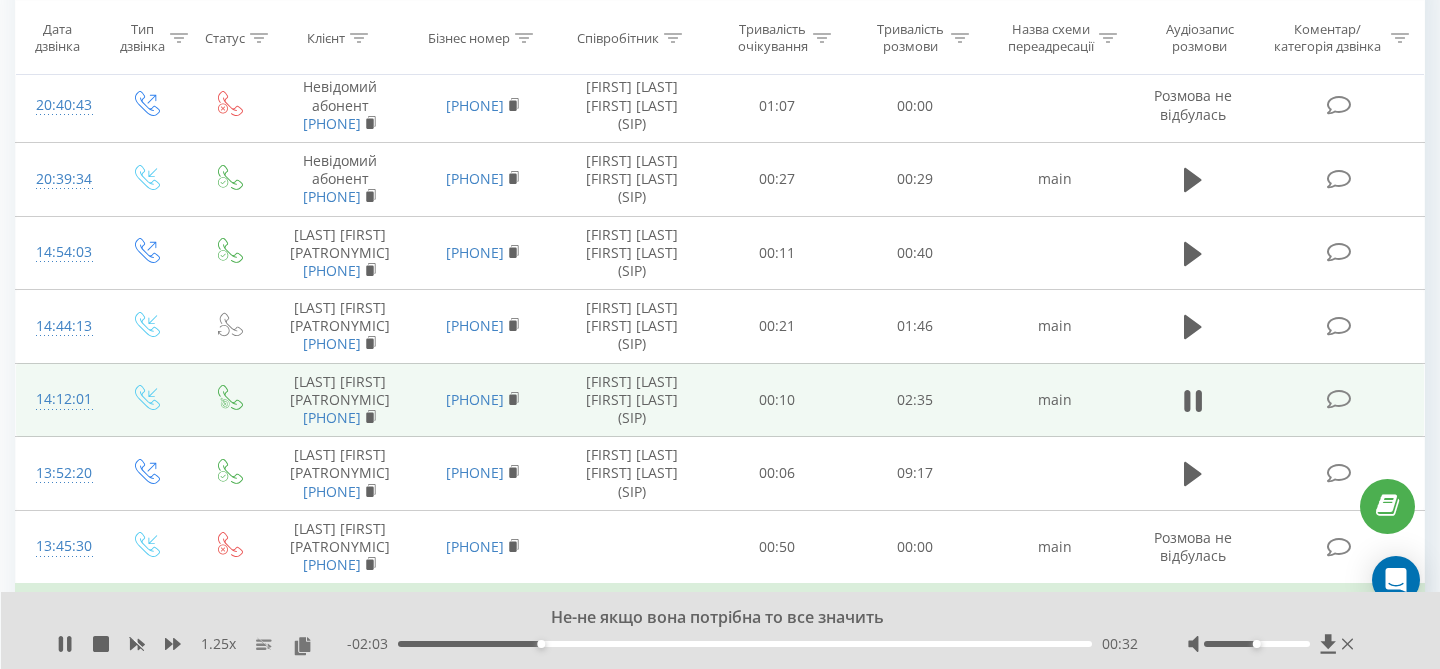 click 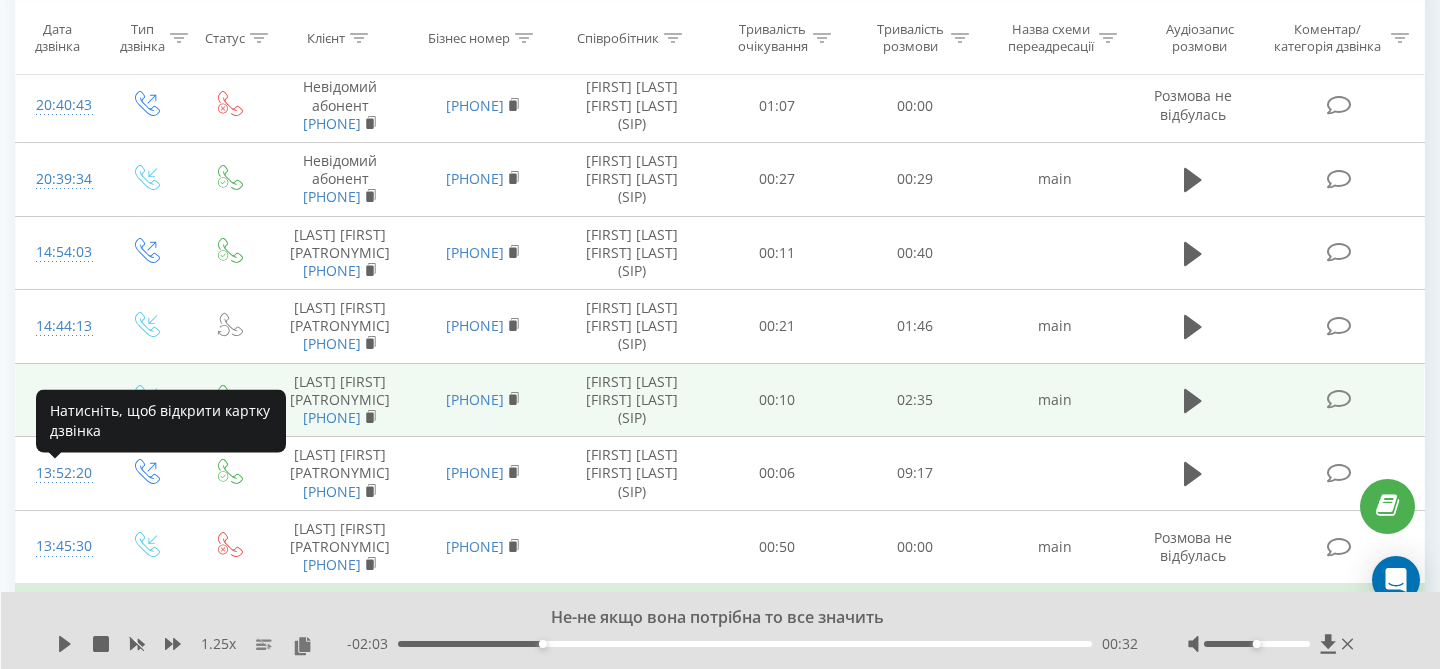 click on "14:12:01" at bounding box center (60, 399) 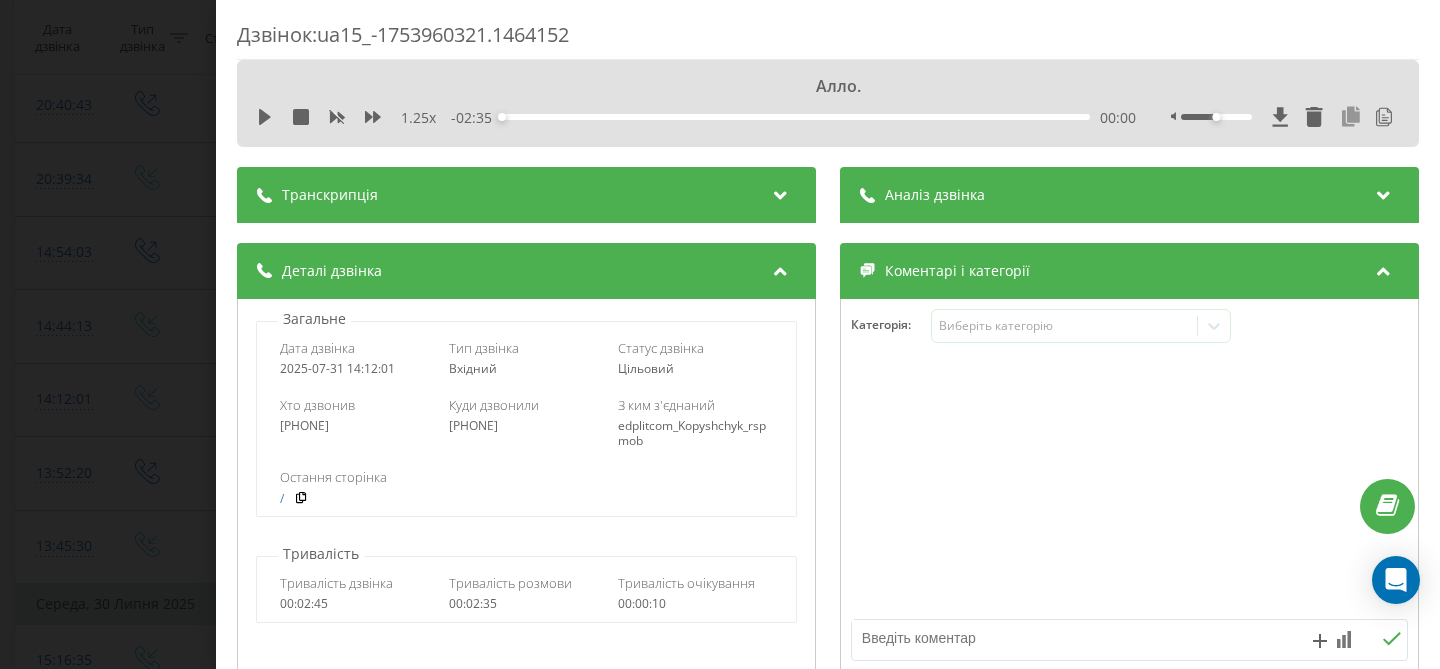 click at bounding box center (1351, 117) 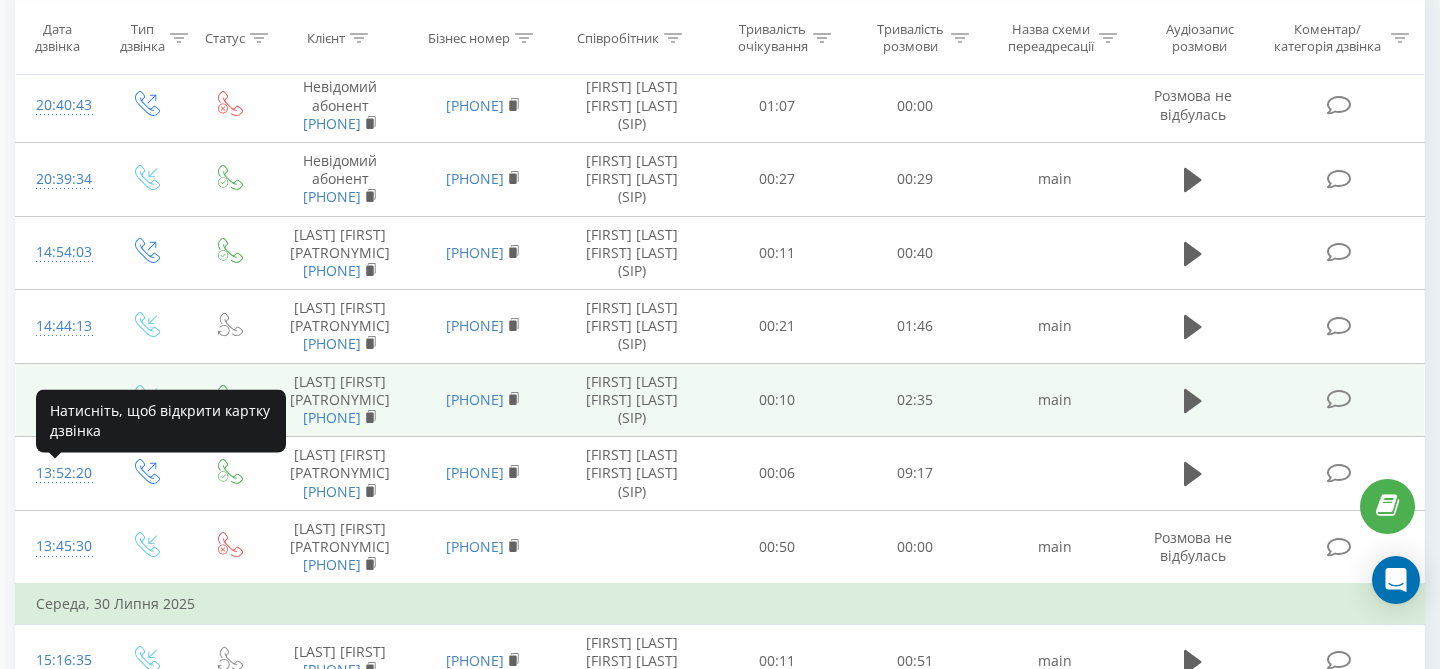click on "14:12:01" at bounding box center [60, 399] 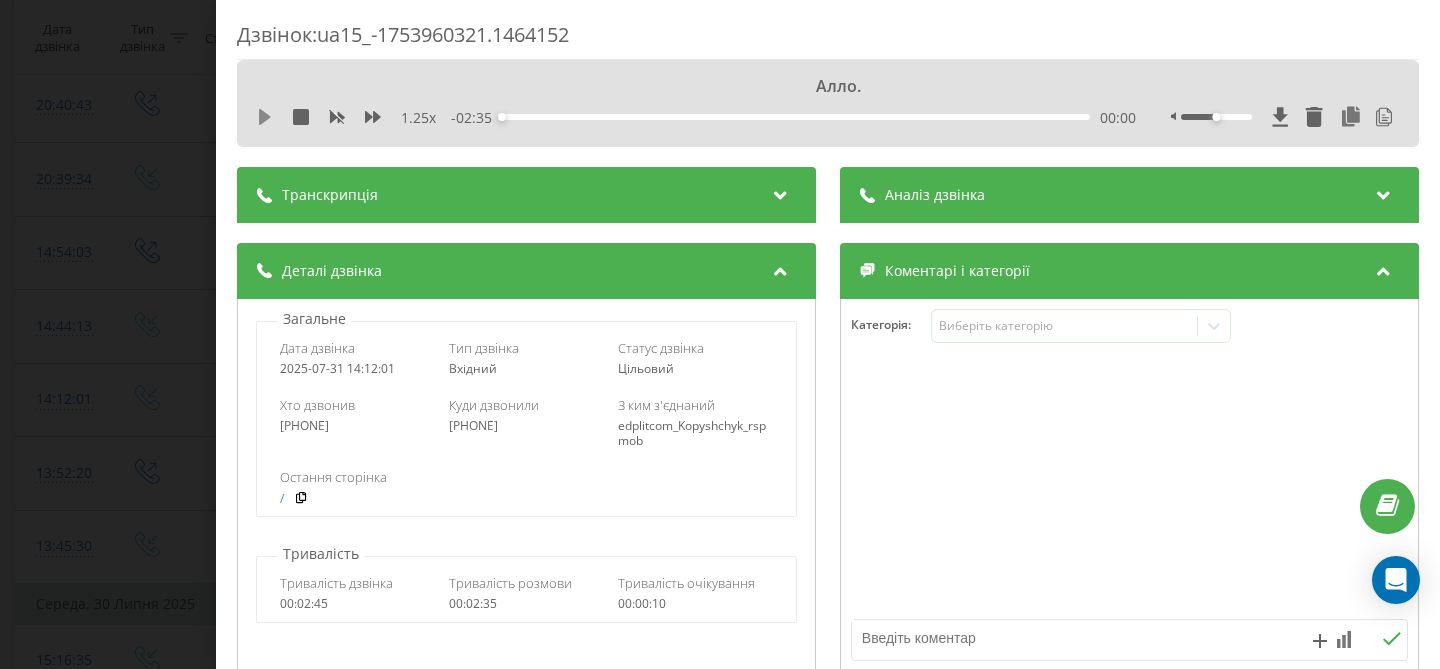 click 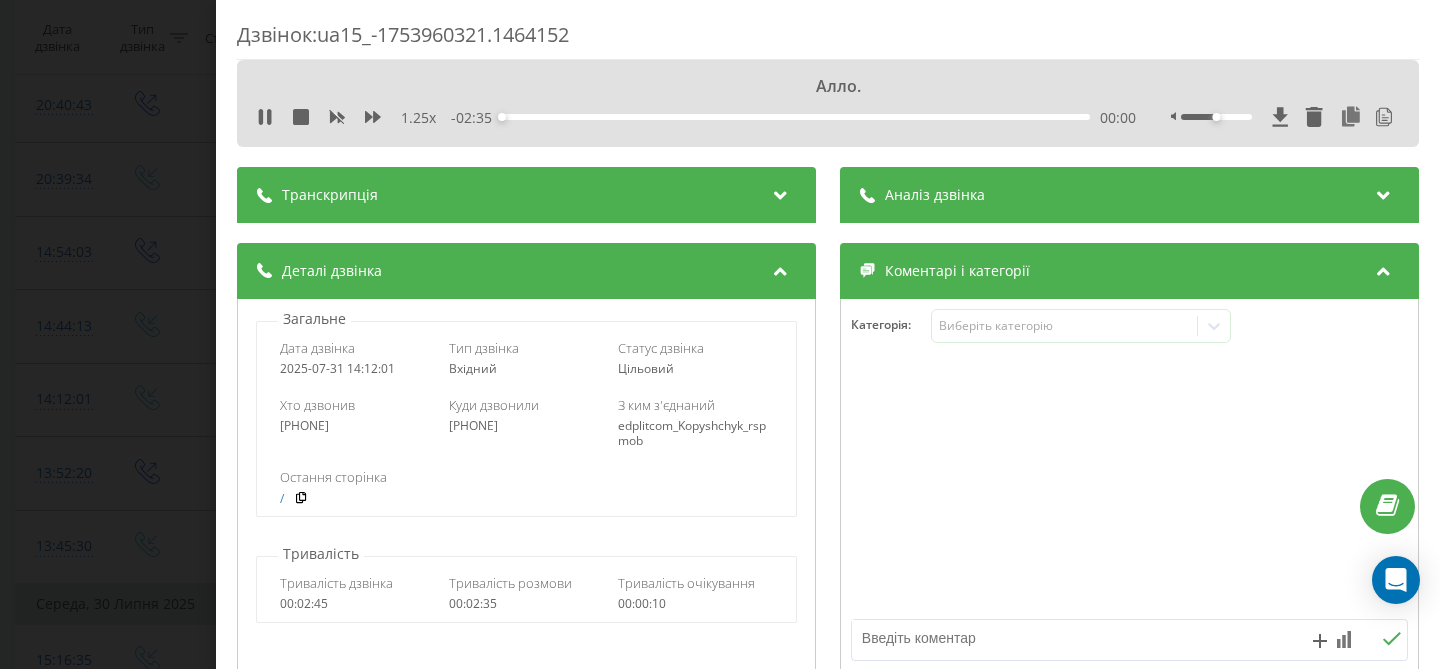 click on "Транскрипція" at bounding box center [330, 195] 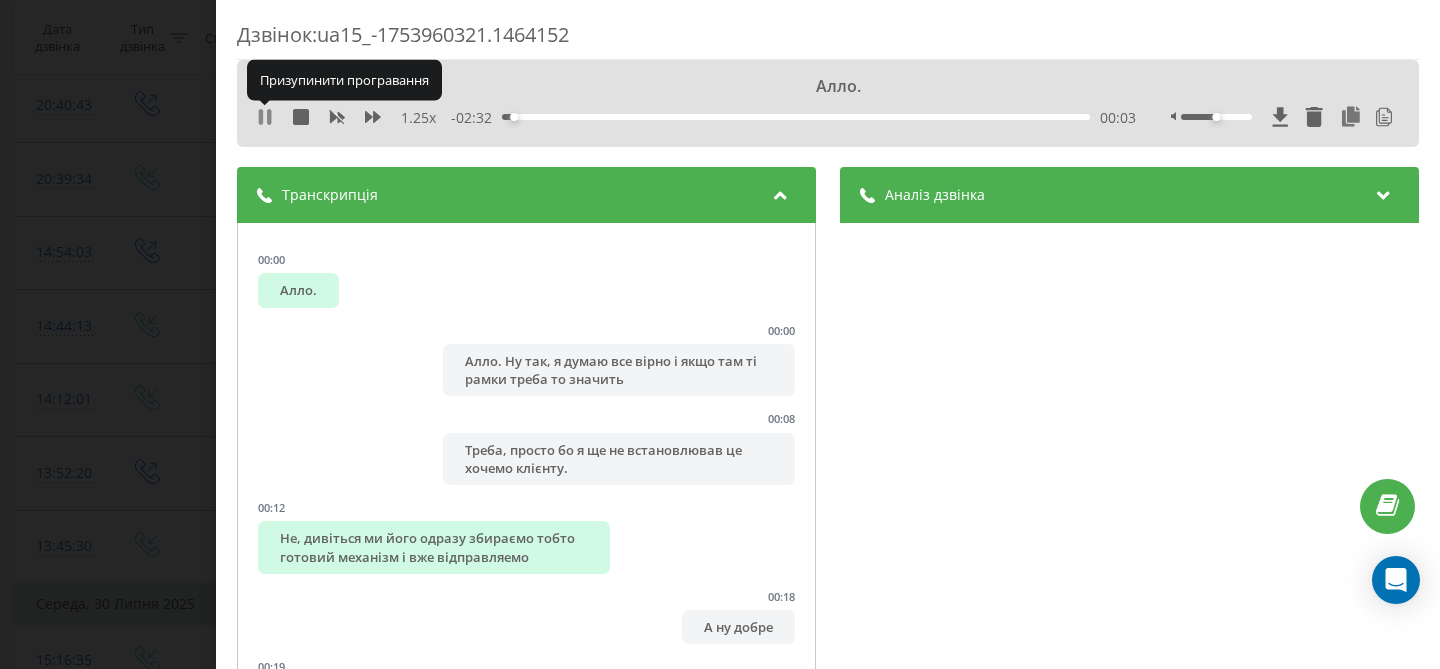 click 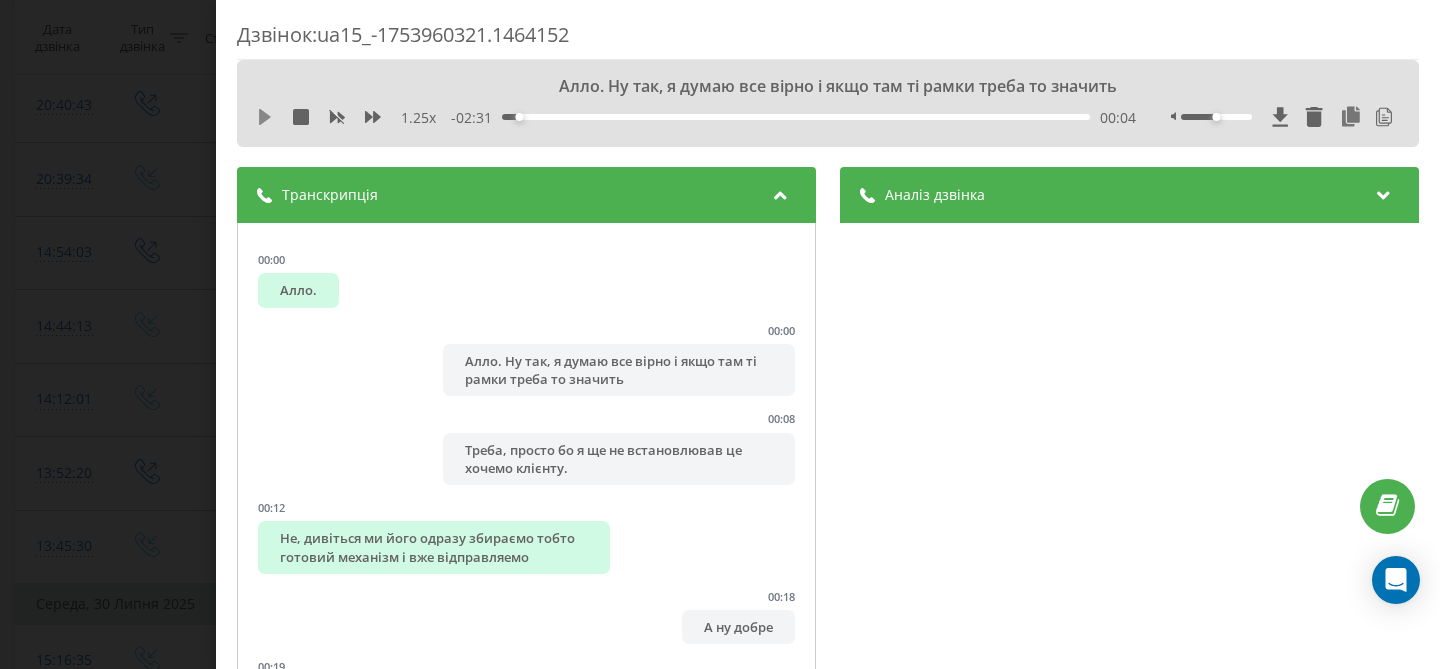 click 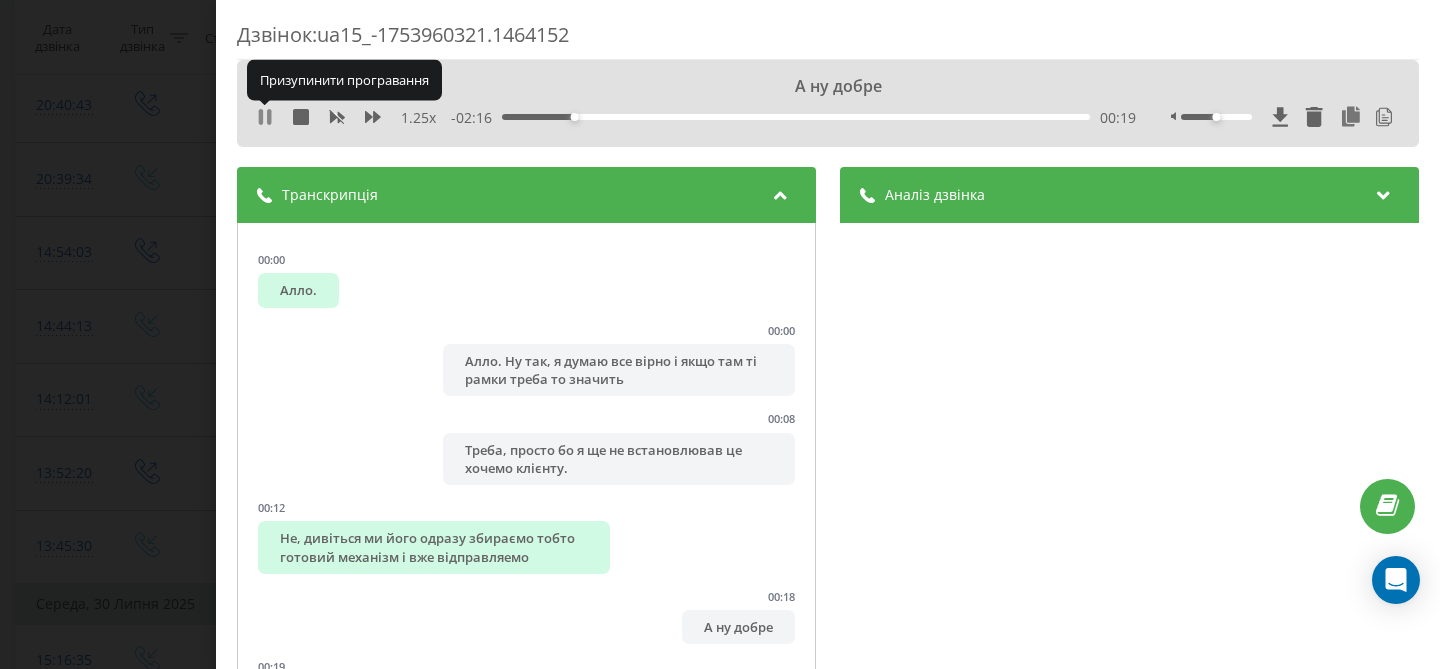 click 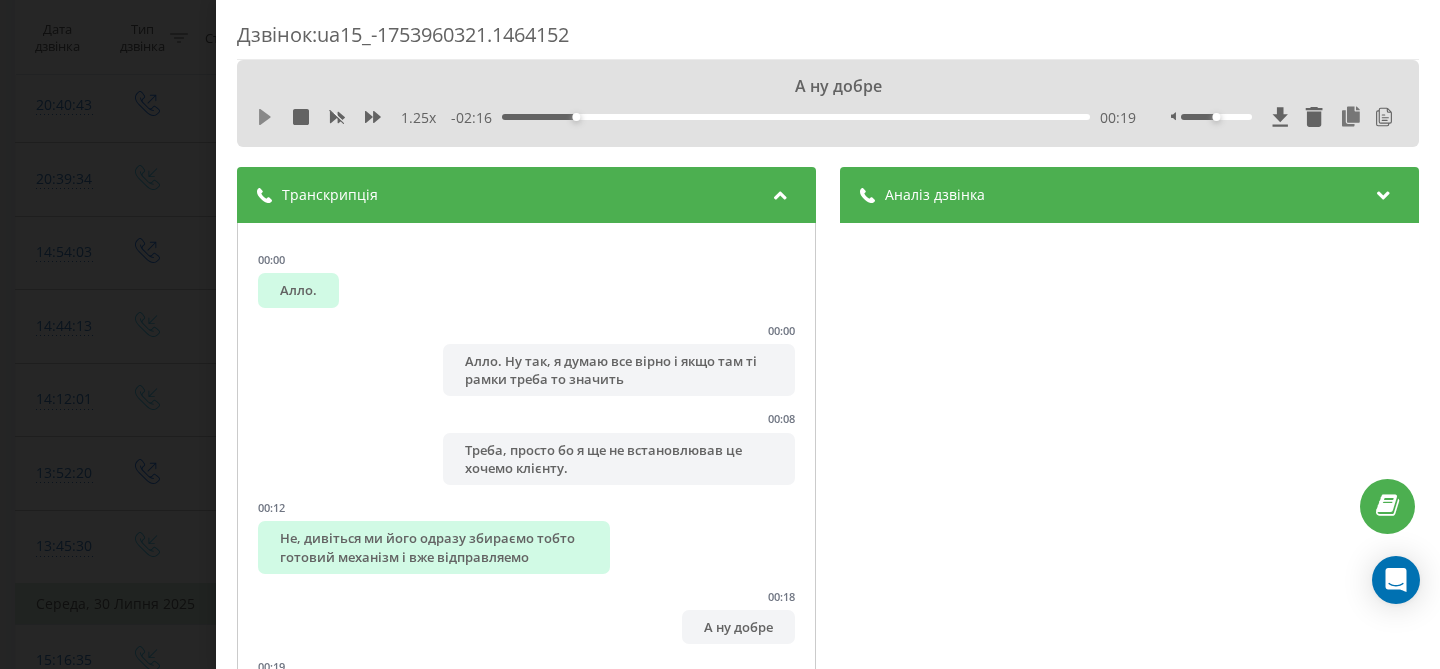 click 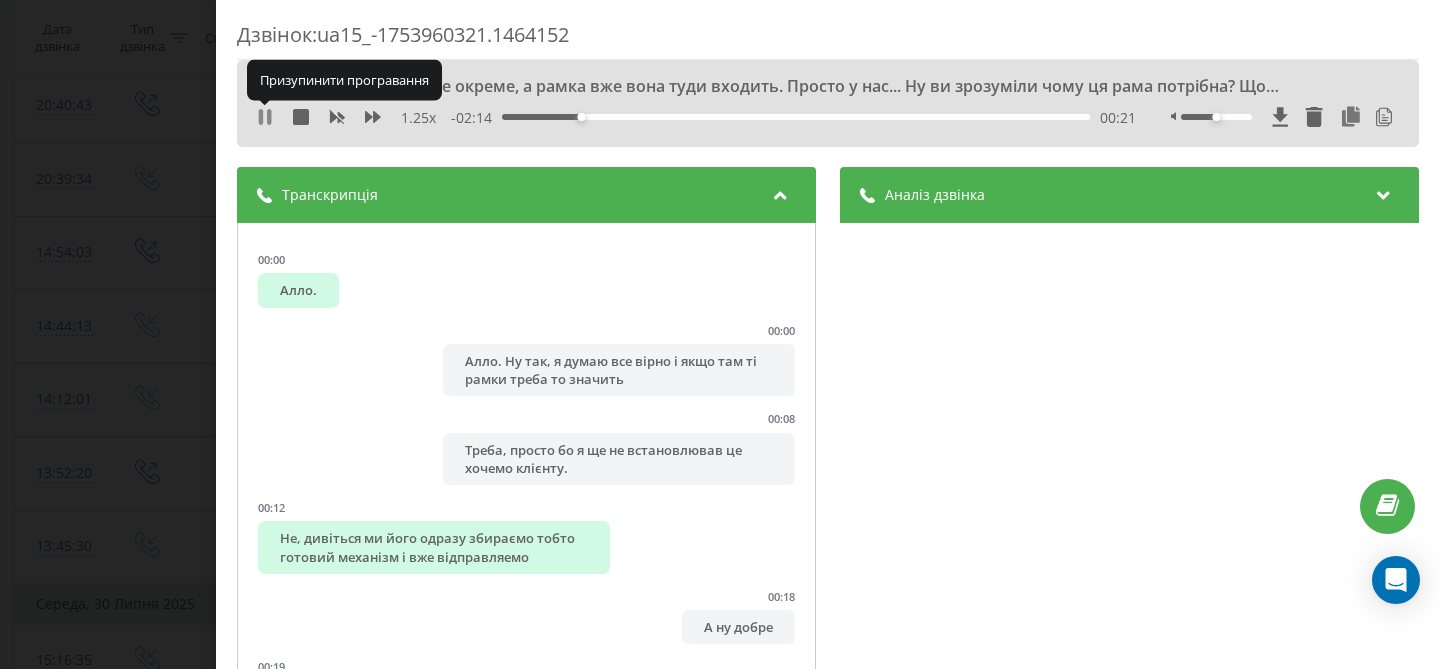 click 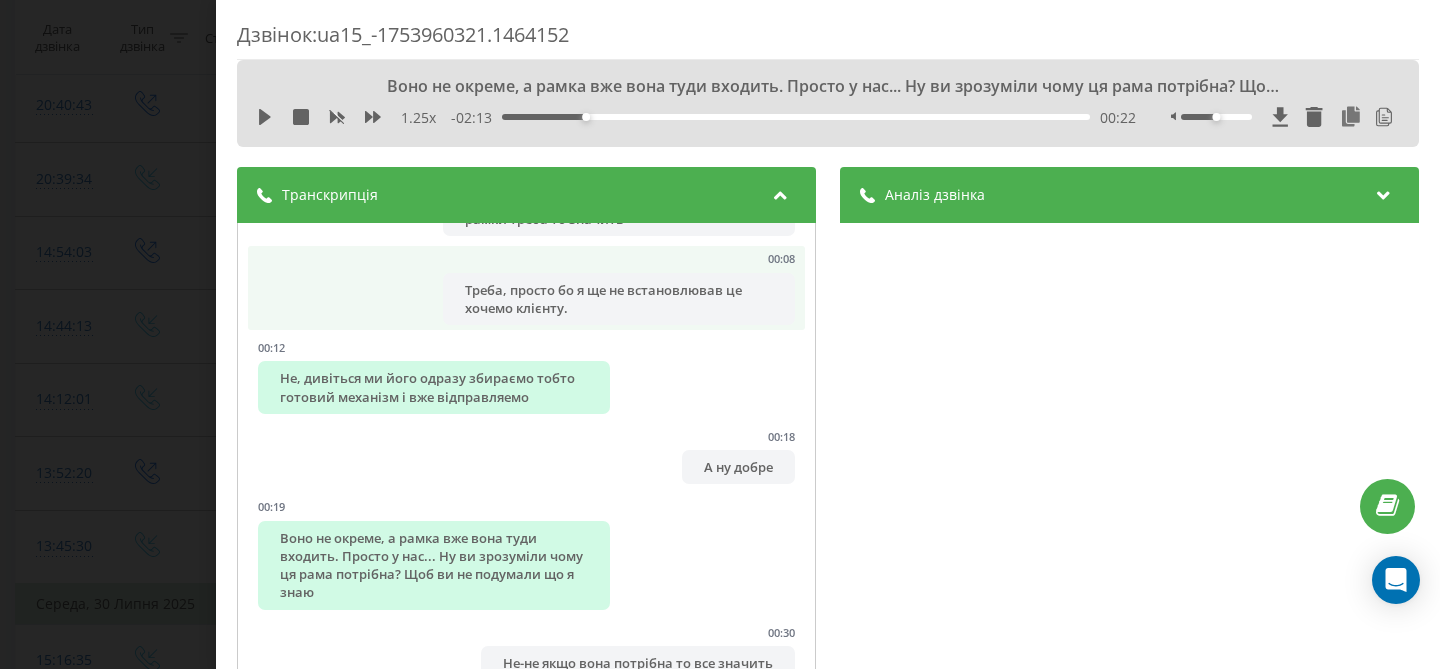 scroll, scrollTop: 167, scrollLeft: 0, axis: vertical 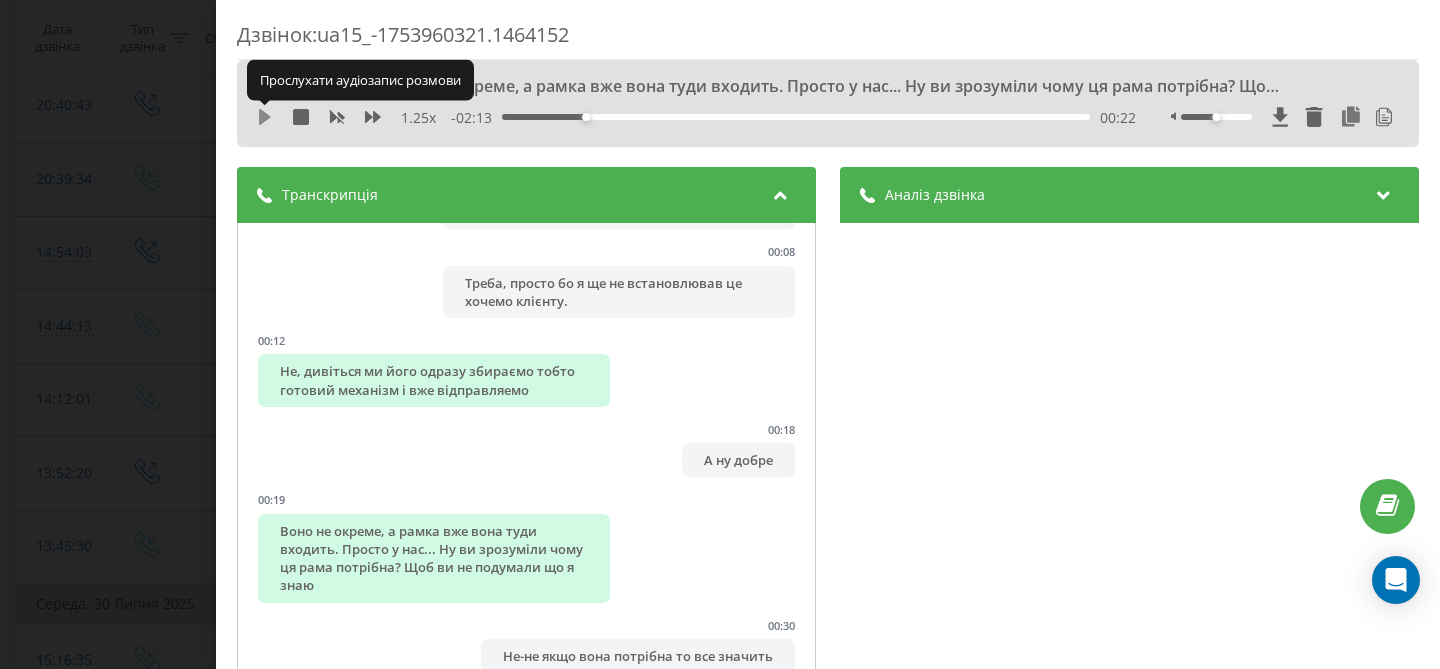 click 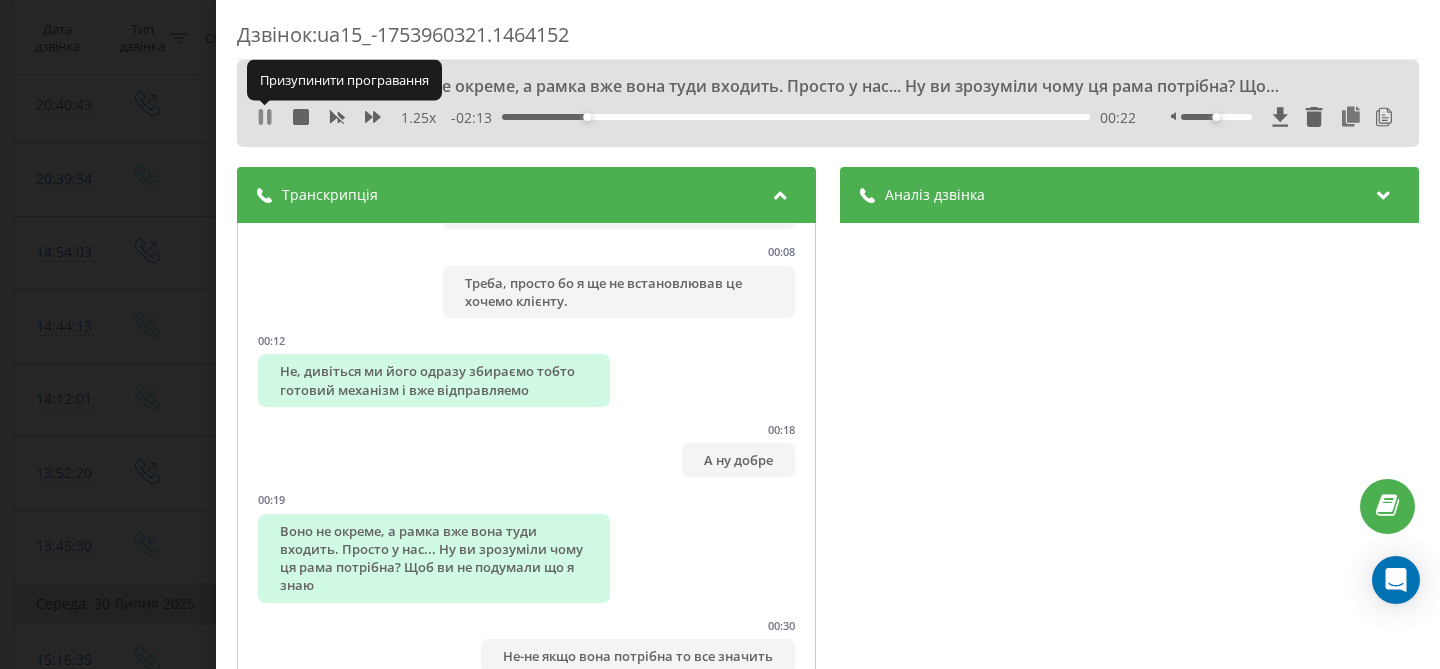 click 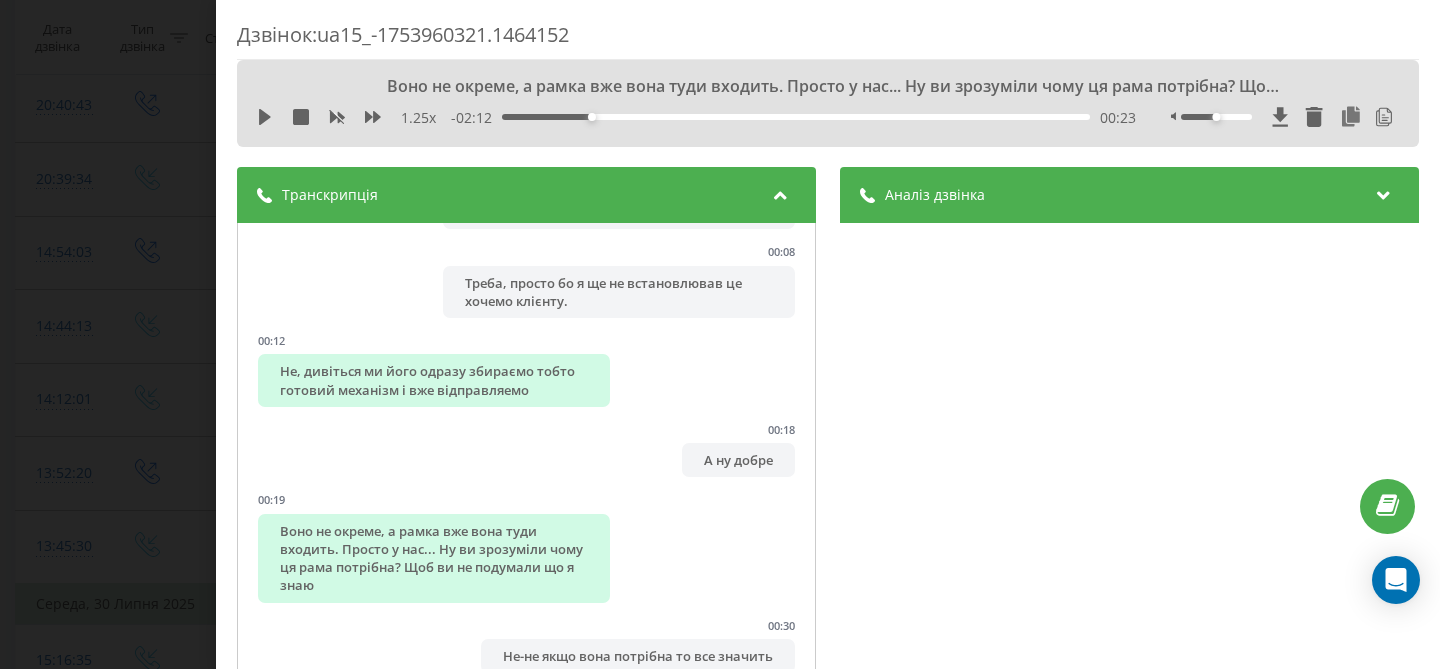 click 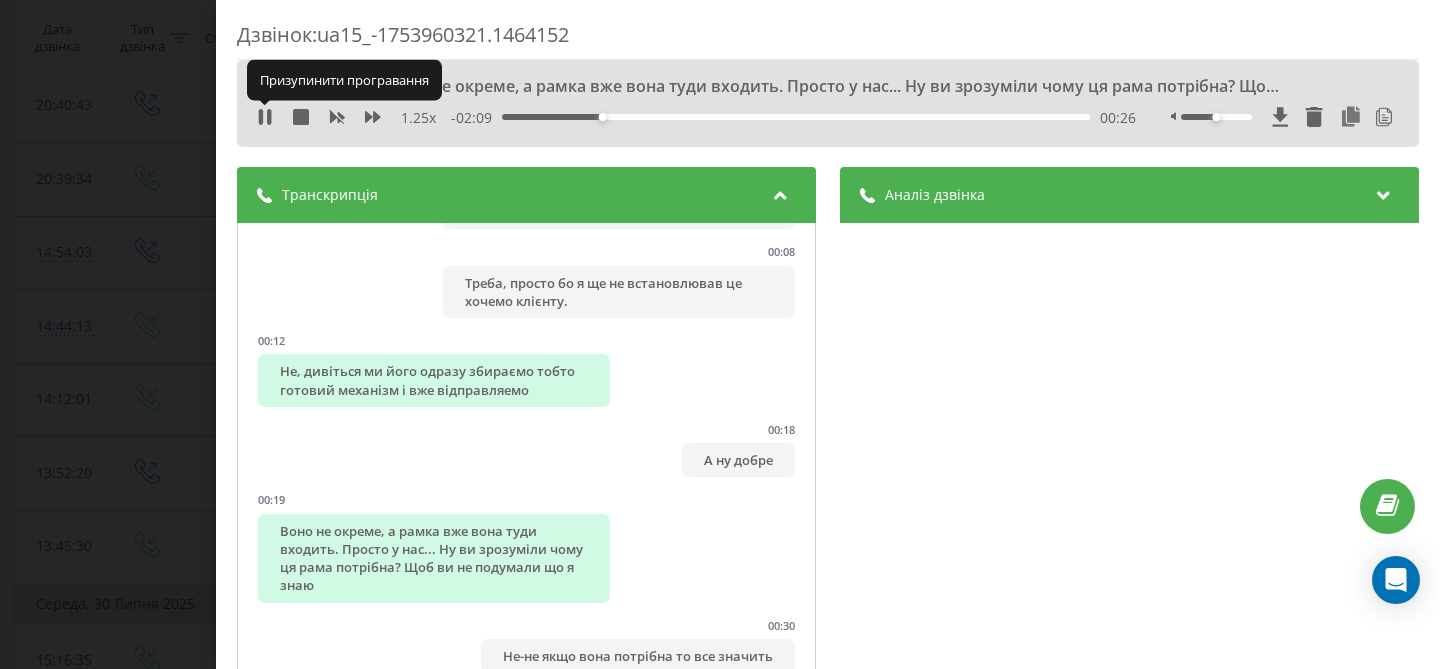 click 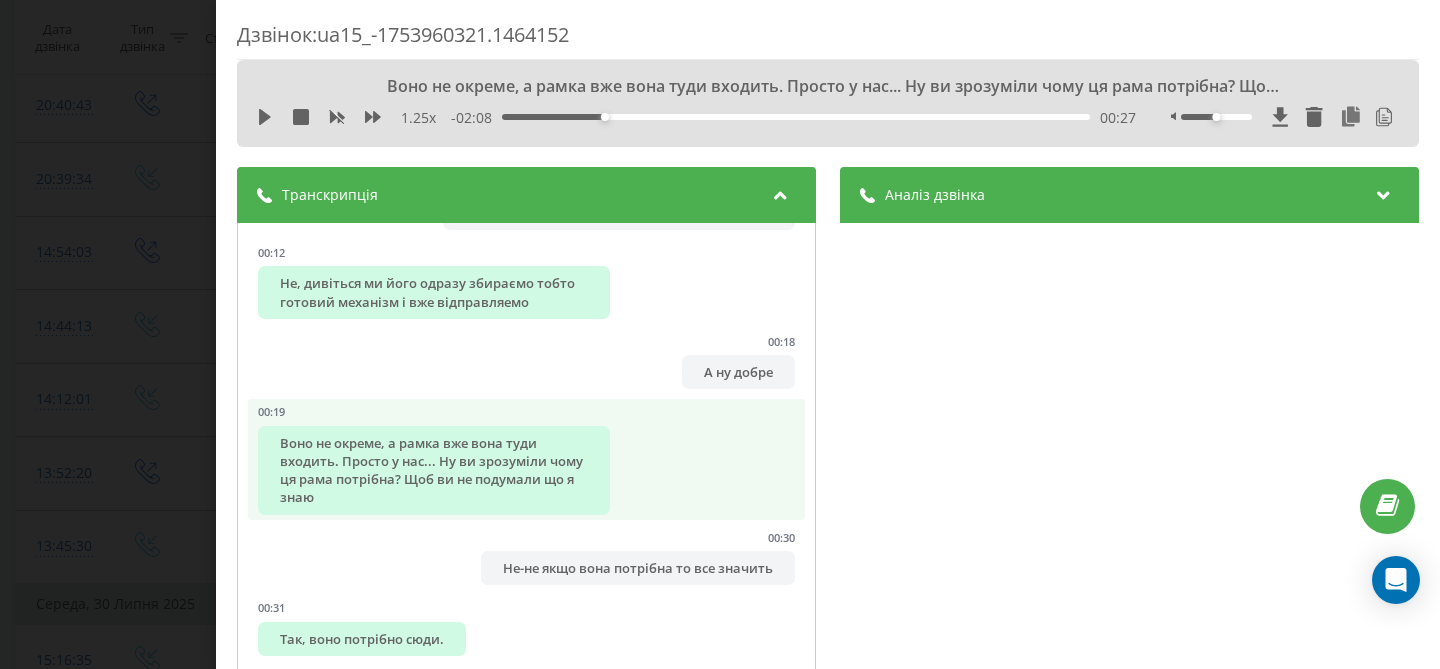scroll, scrollTop: 267, scrollLeft: 0, axis: vertical 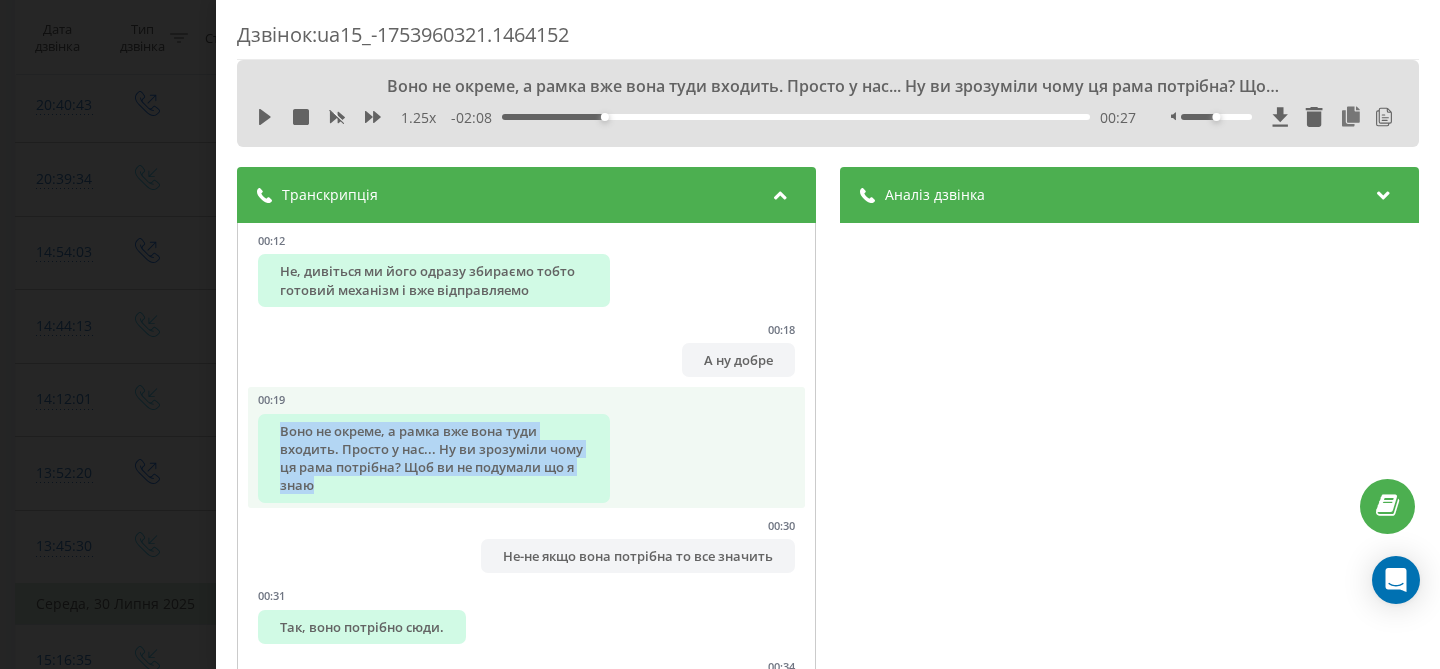 drag, startPoint x: 282, startPoint y: 429, endPoint x: 331, endPoint y: 482, distance: 72.18033 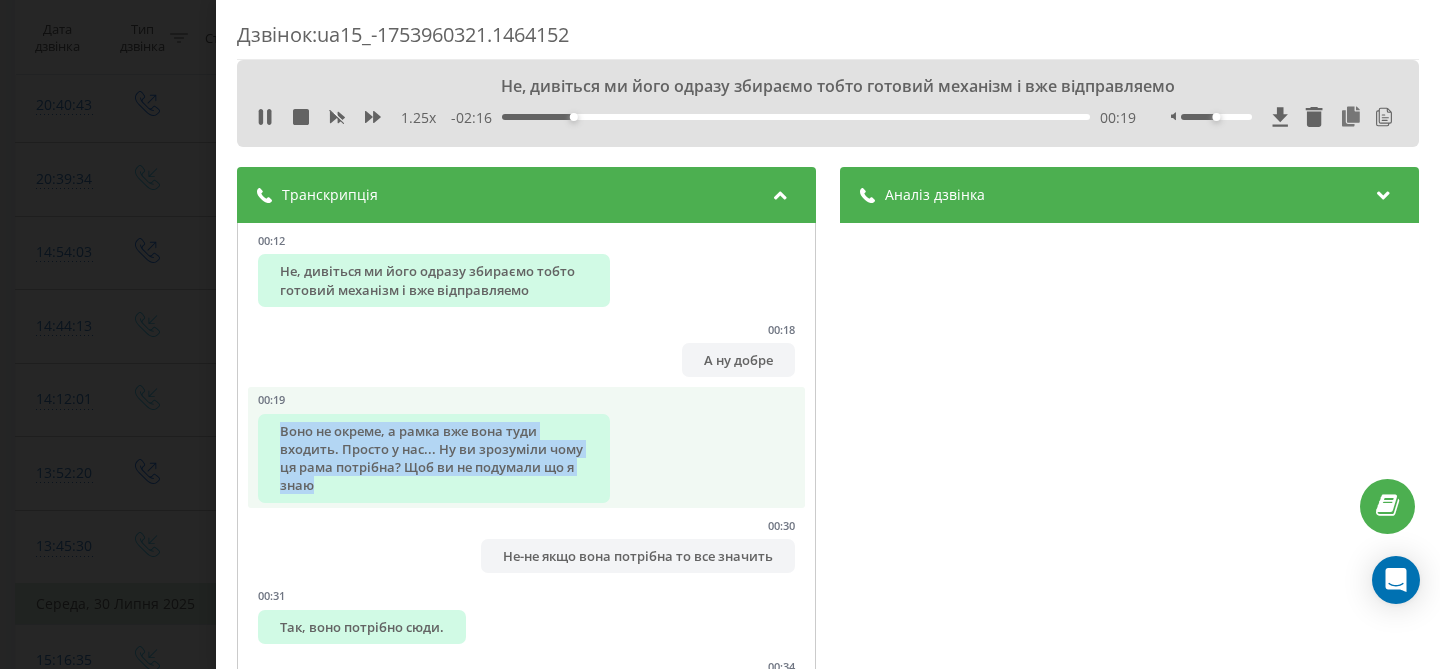 copy on "Воно не окреме, а рамка вже вона туди входить. Просто у нас... Ну ви зрозуміли чому ця рама потрібна? Щоб ви не подумали що я знаю" 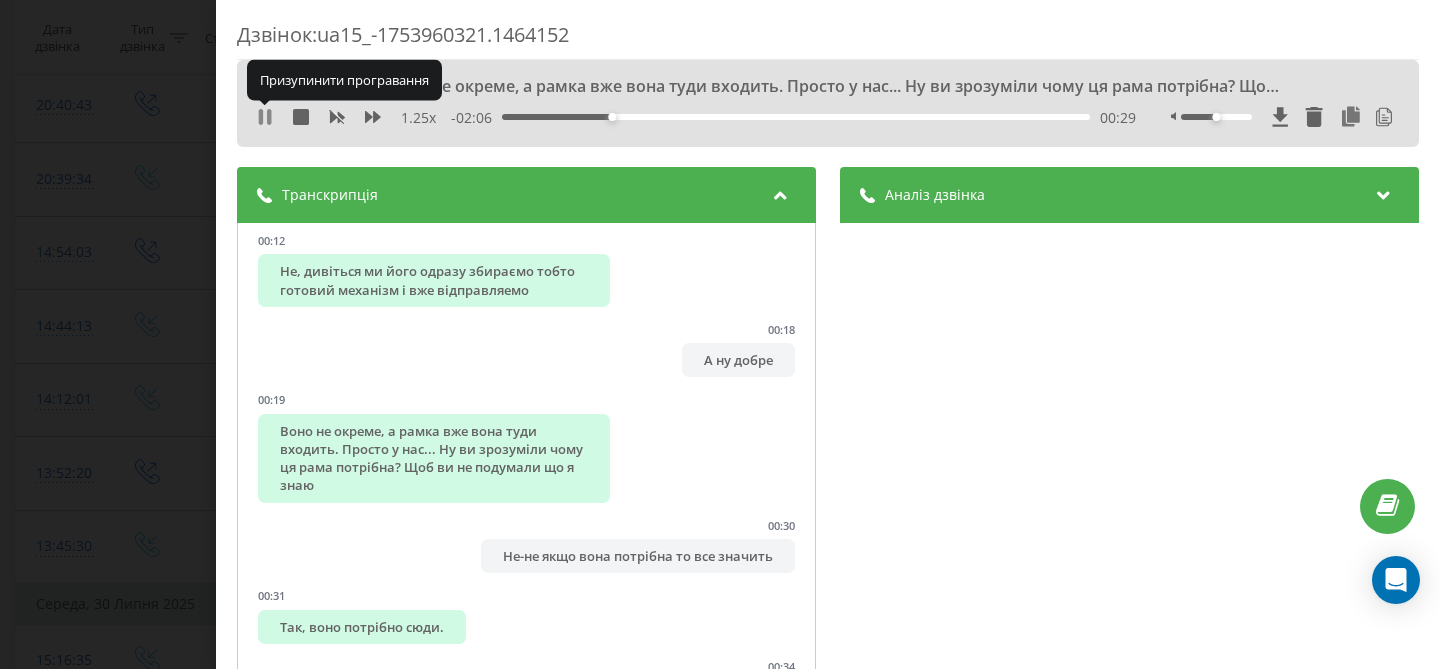 click 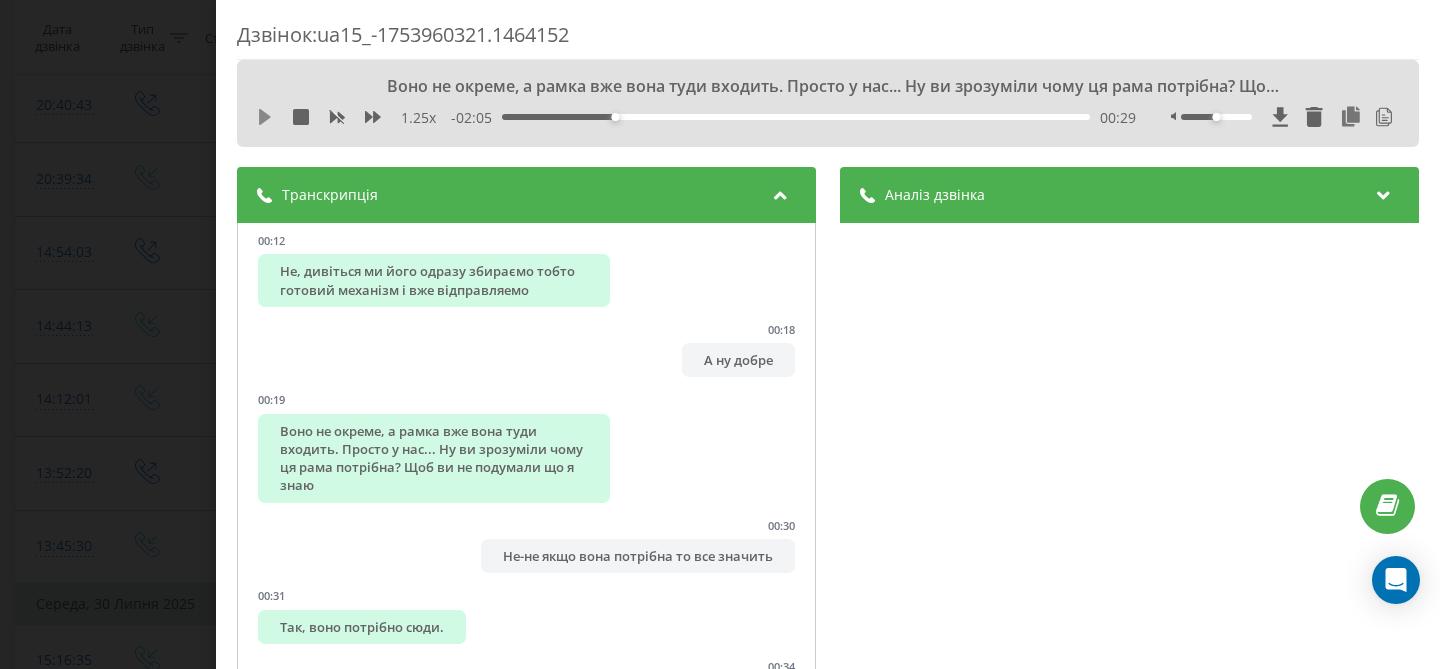 click 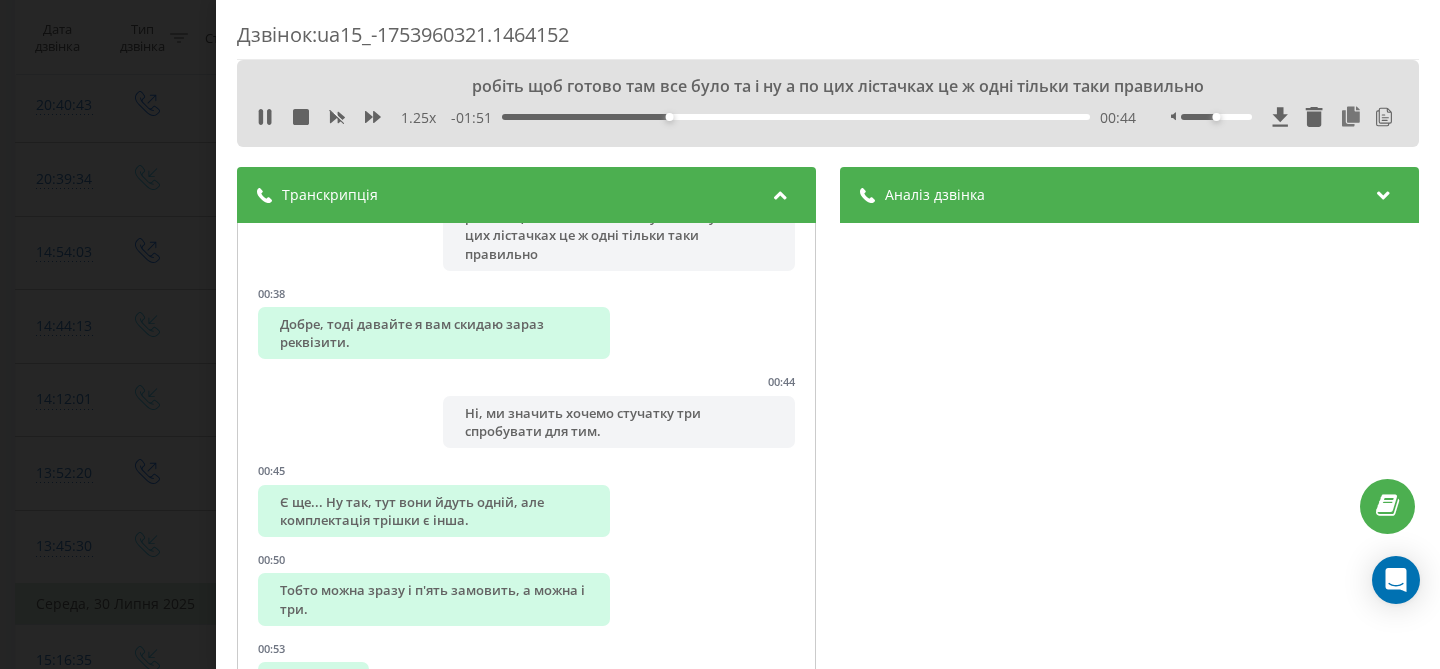 scroll, scrollTop: 752, scrollLeft: 0, axis: vertical 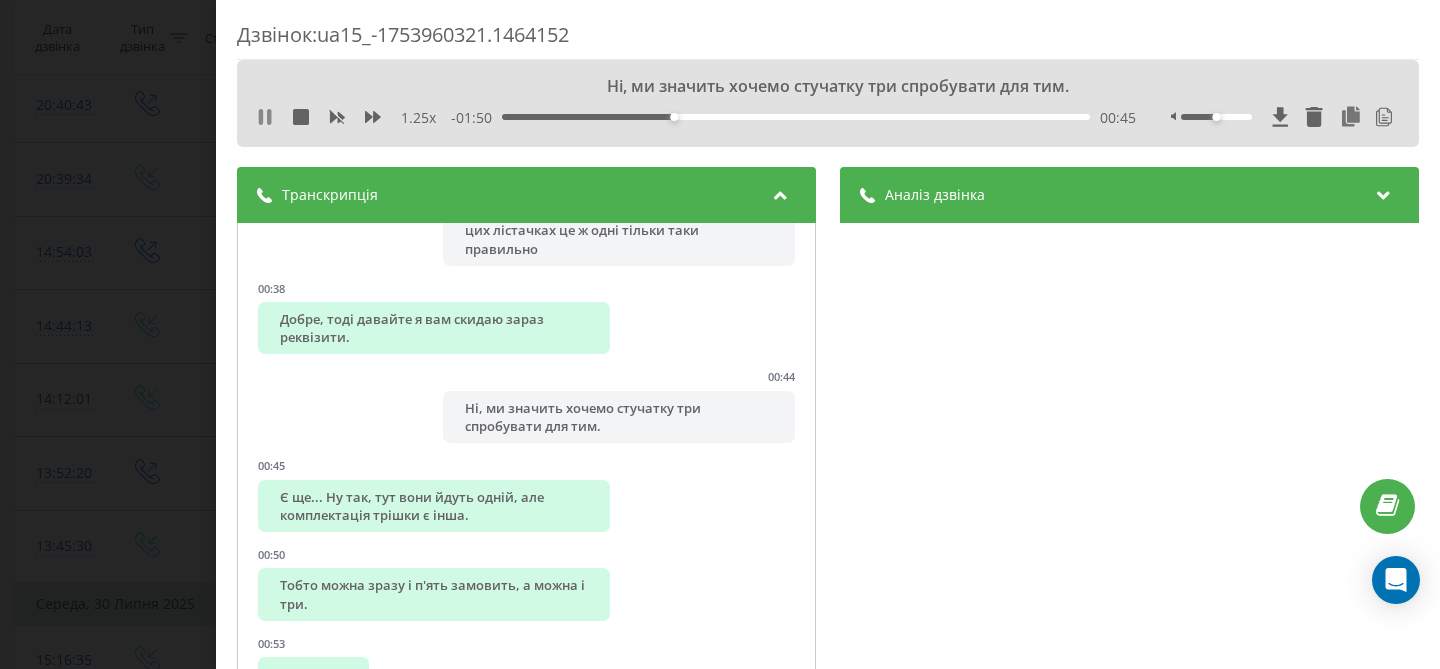 click 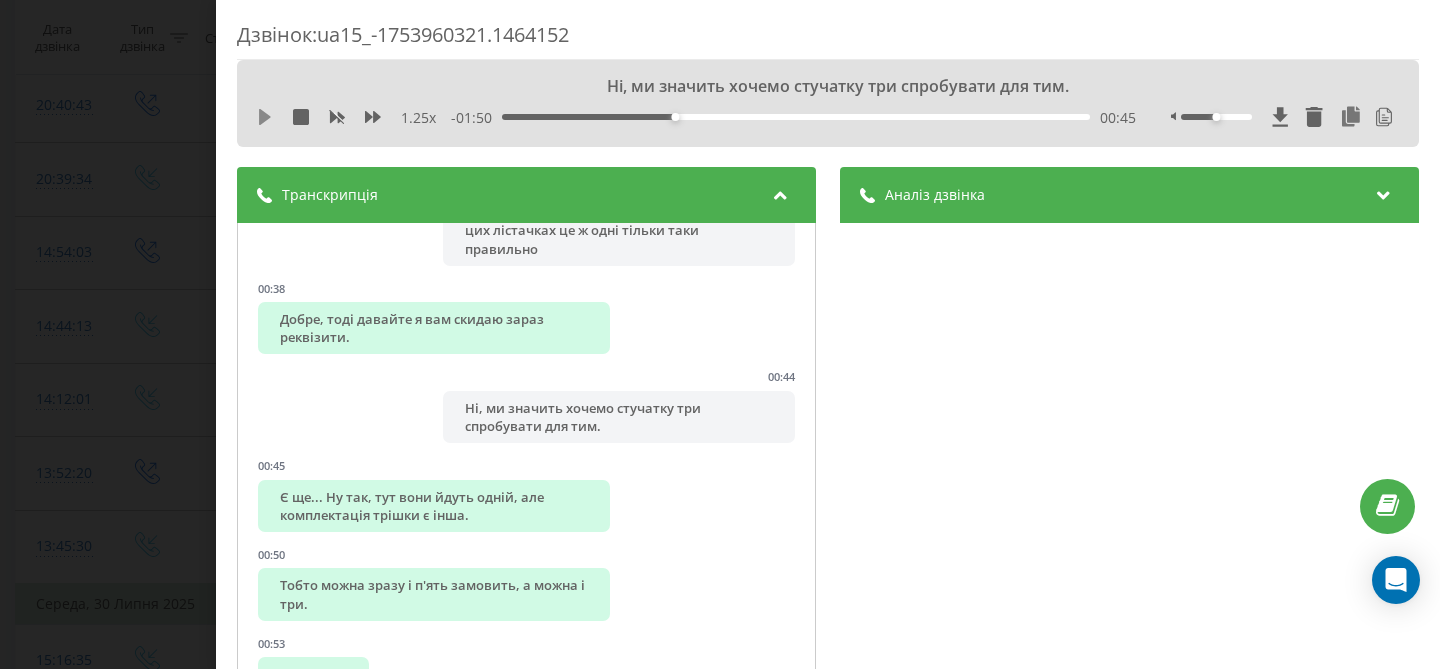 click 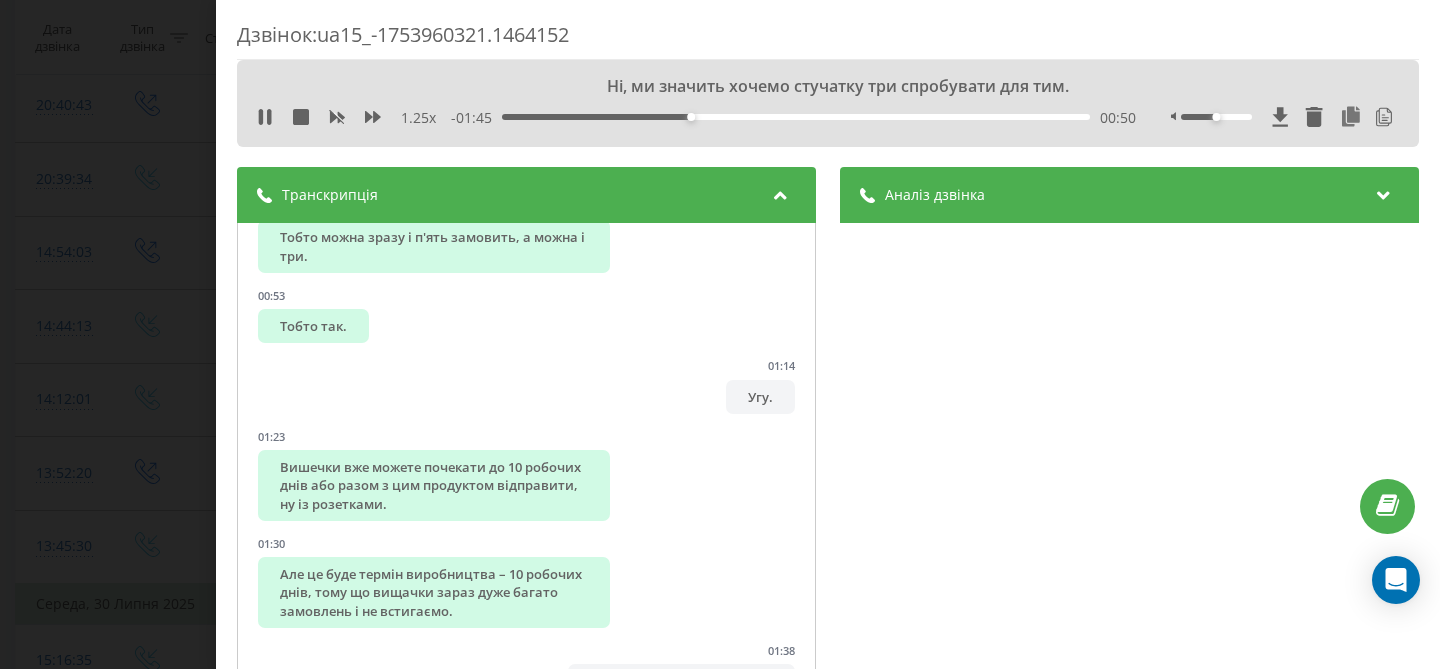 scroll, scrollTop: 1101, scrollLeft: 0, axis: vertical 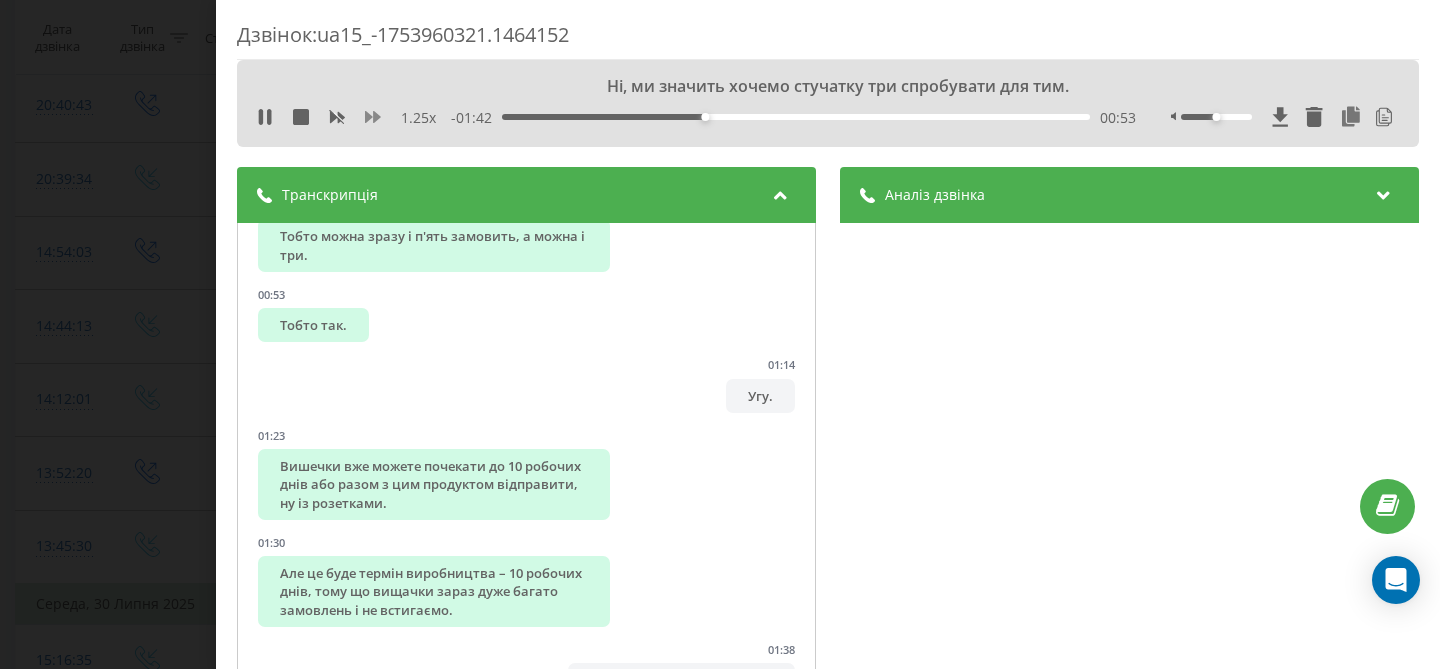 click 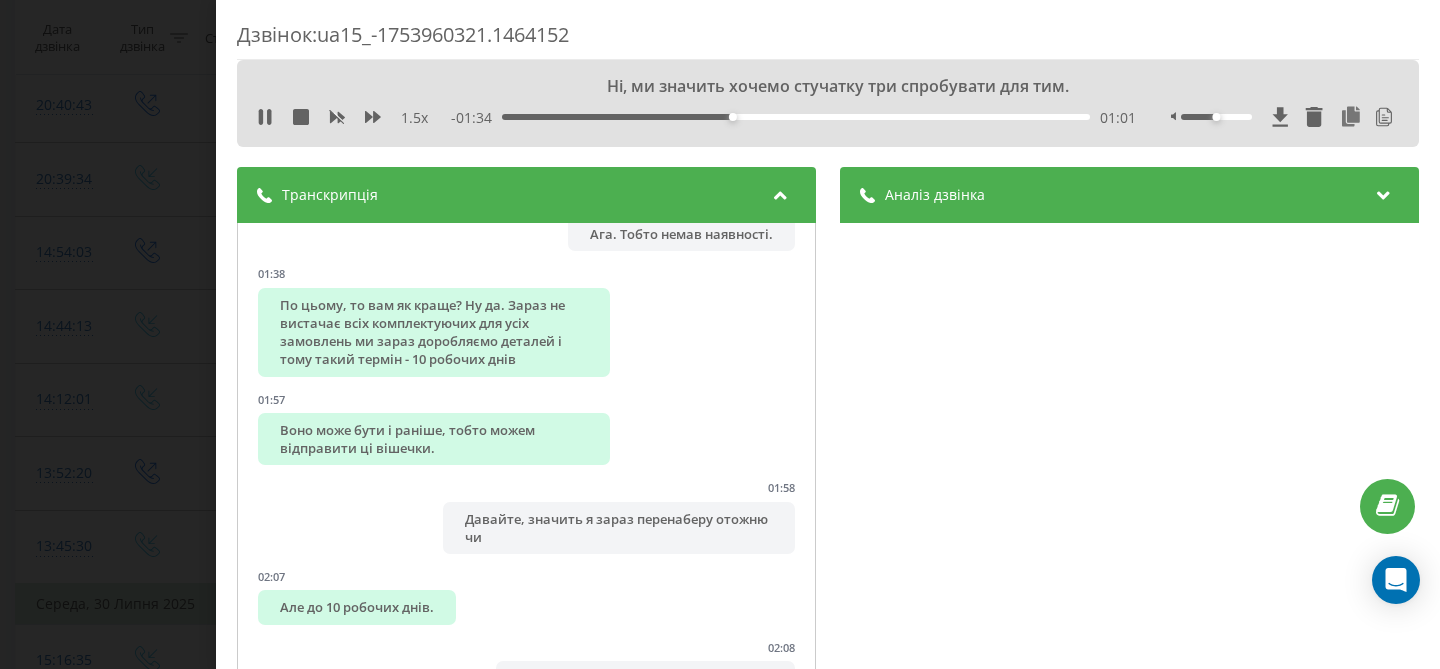 scroll, scrollTop: 1551, scrollLeft: 0, axis: vertical 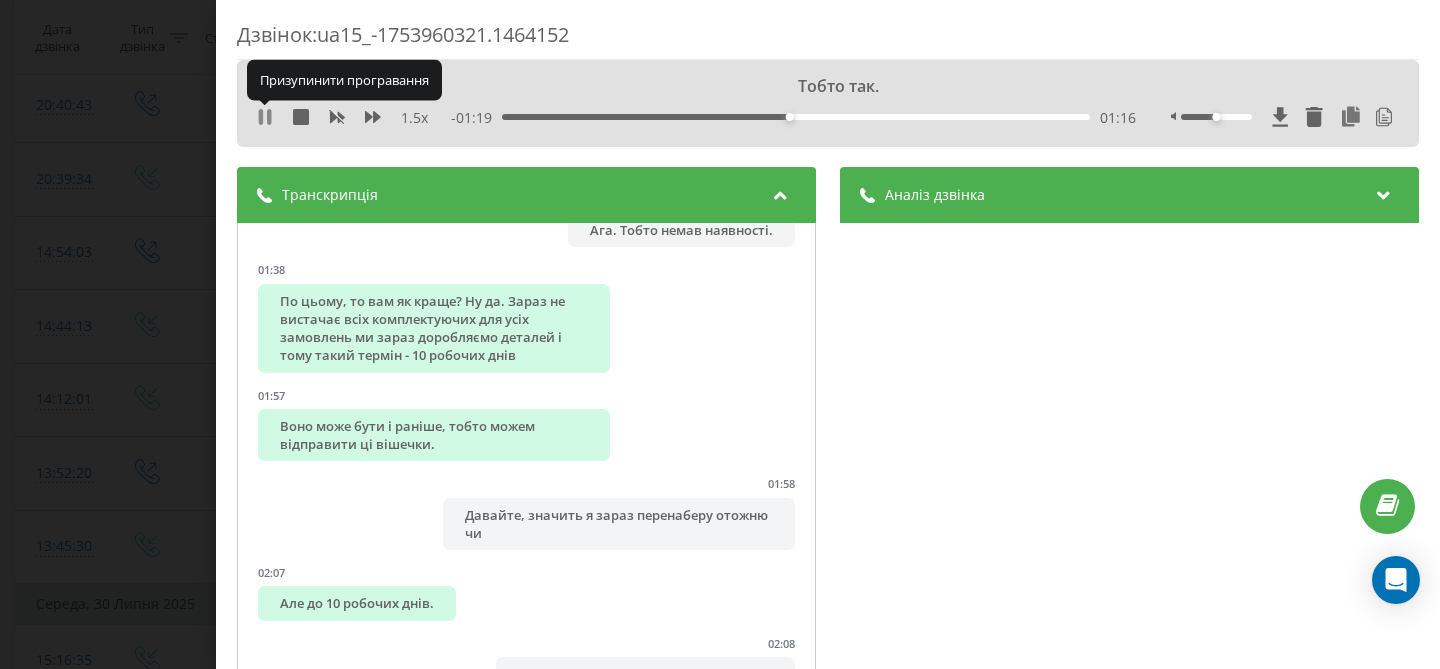 click 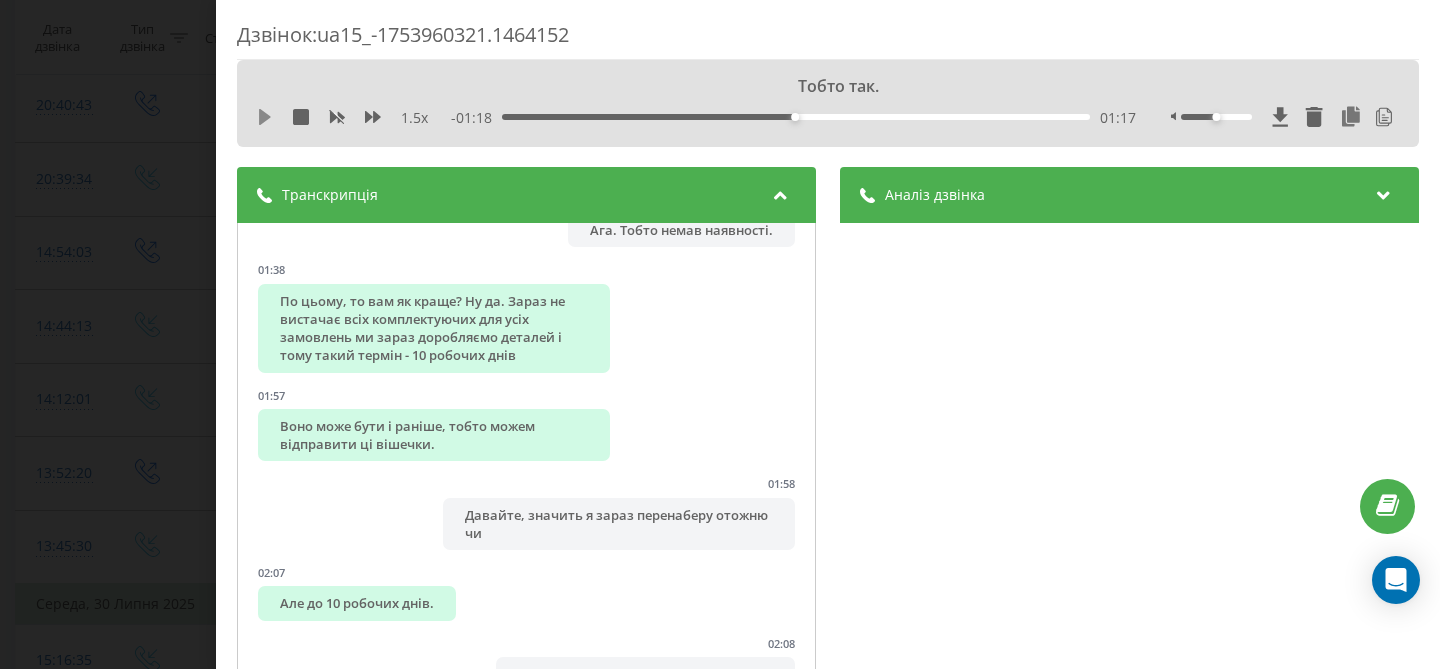 click 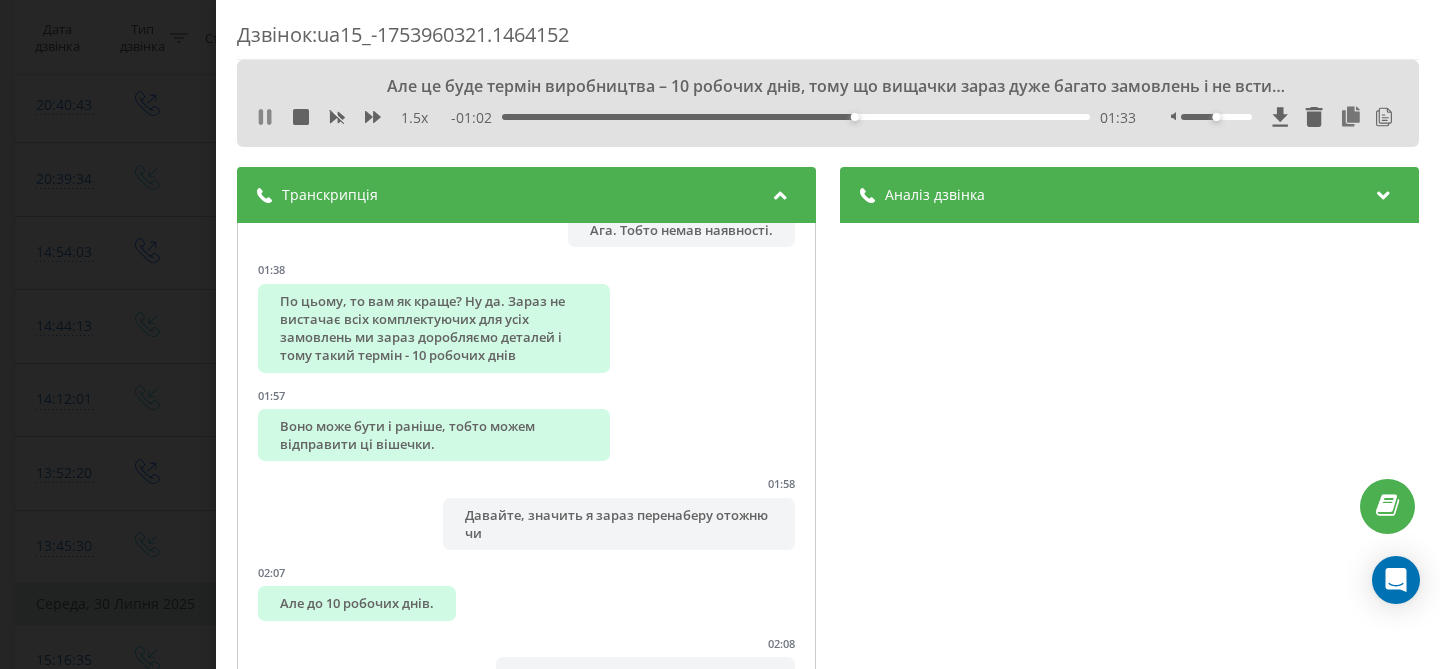 click 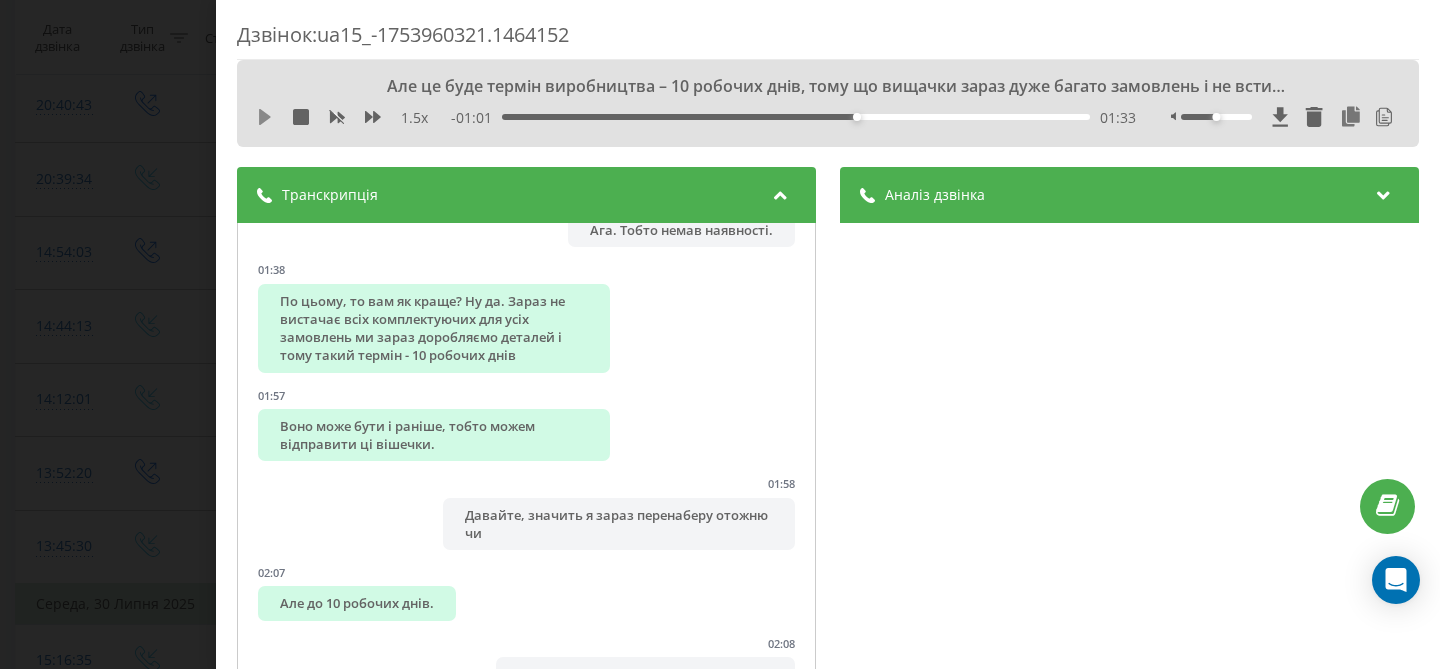 click 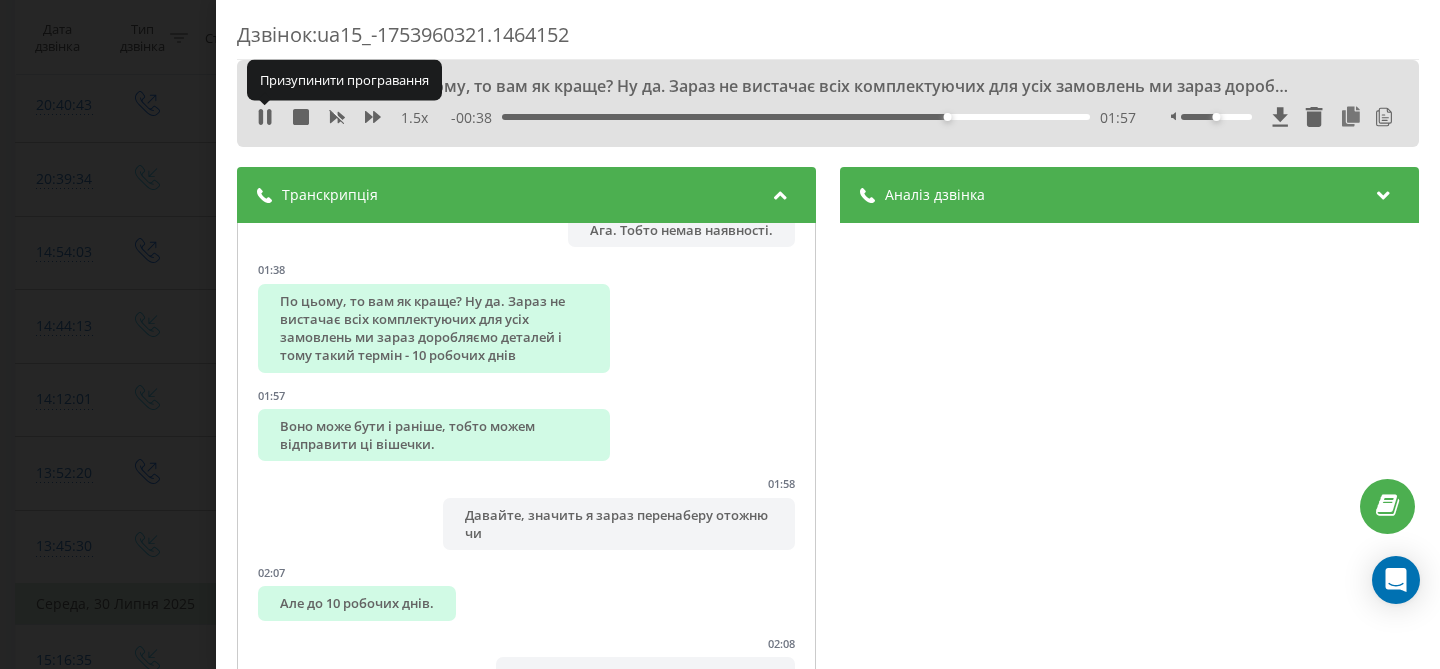 click 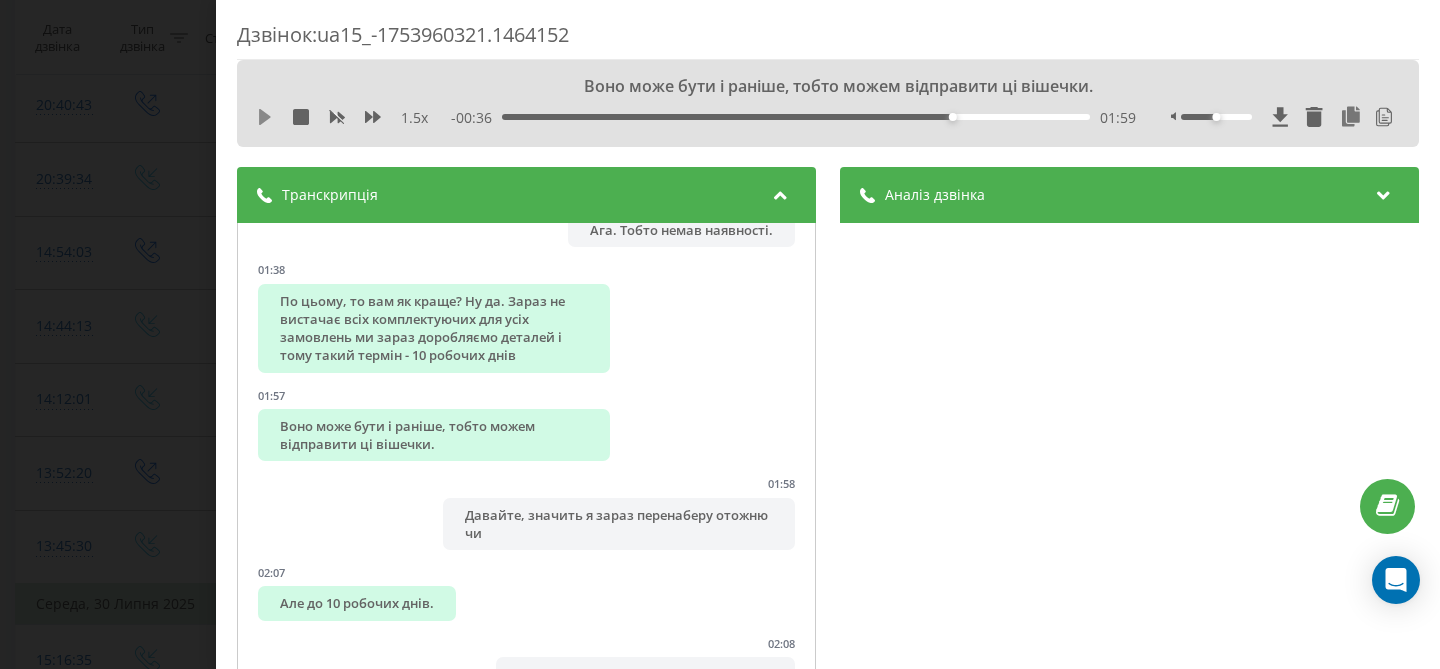 click 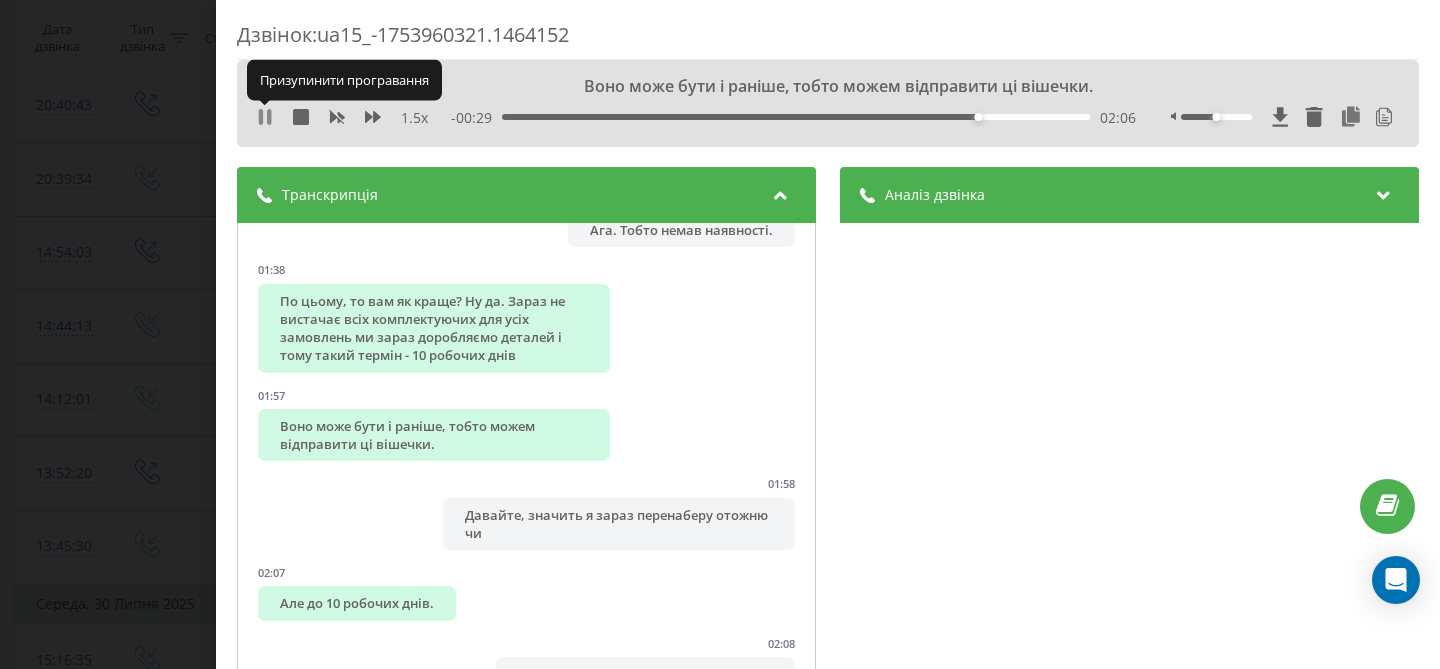 click 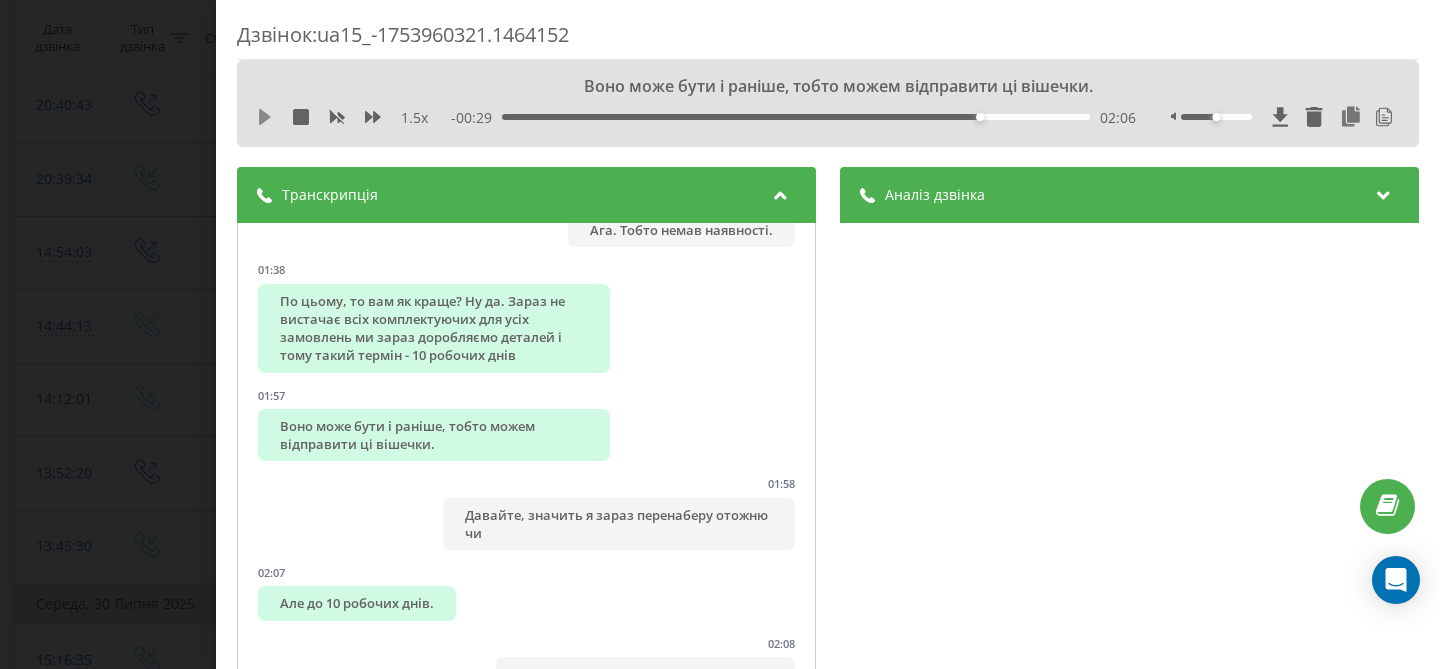 click 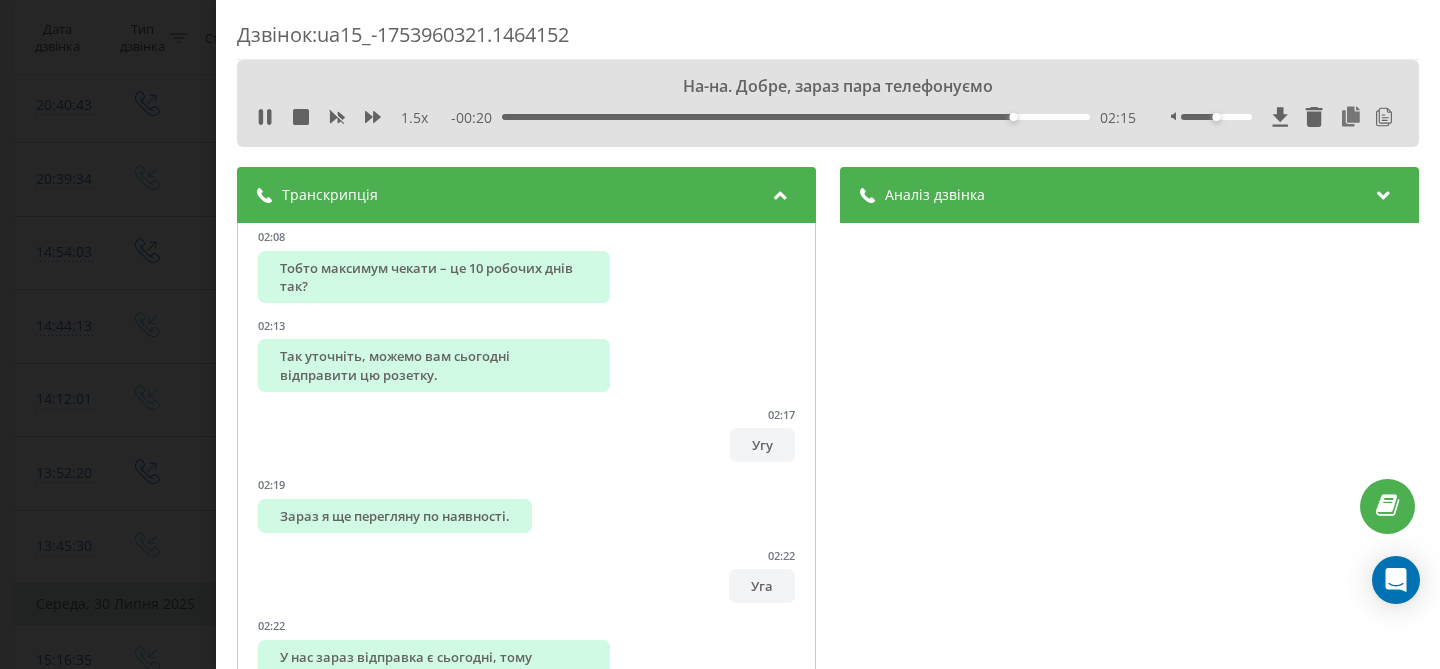 scroll, scrollTop: 2043, scrollLeft: 0, axis: vertical 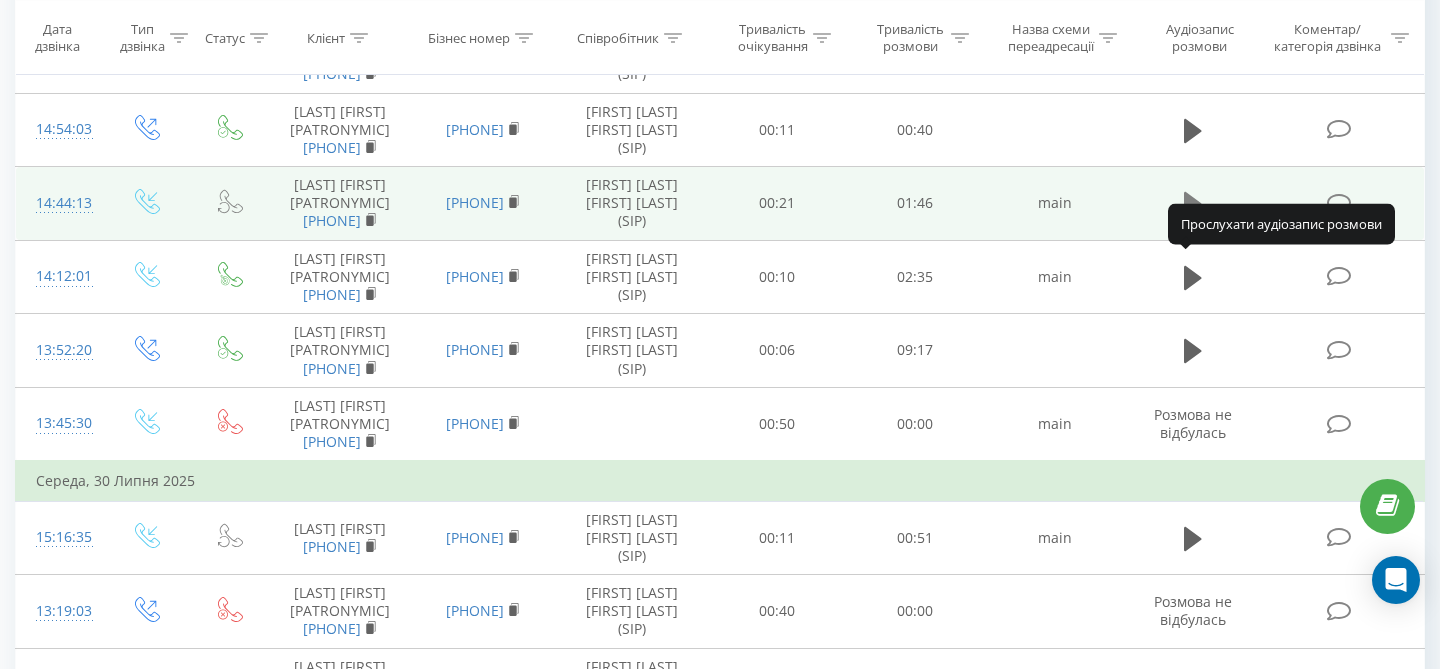 click 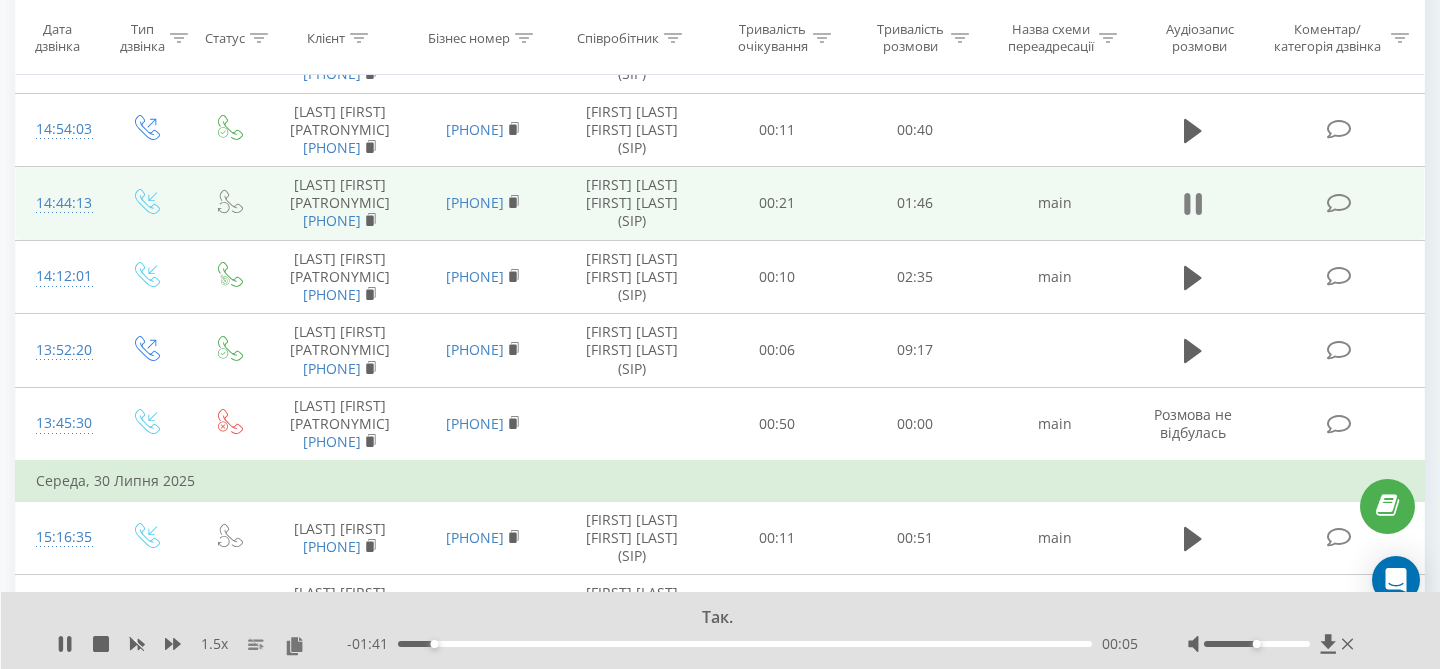 click 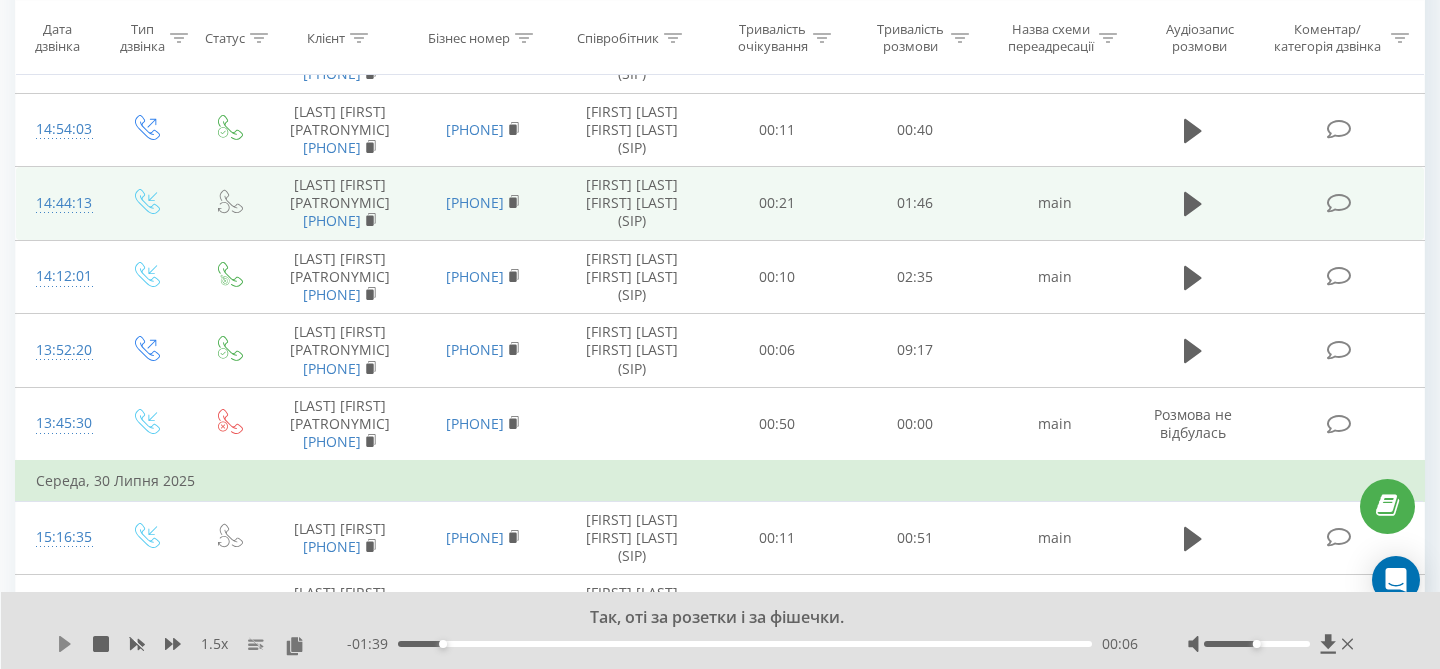 click 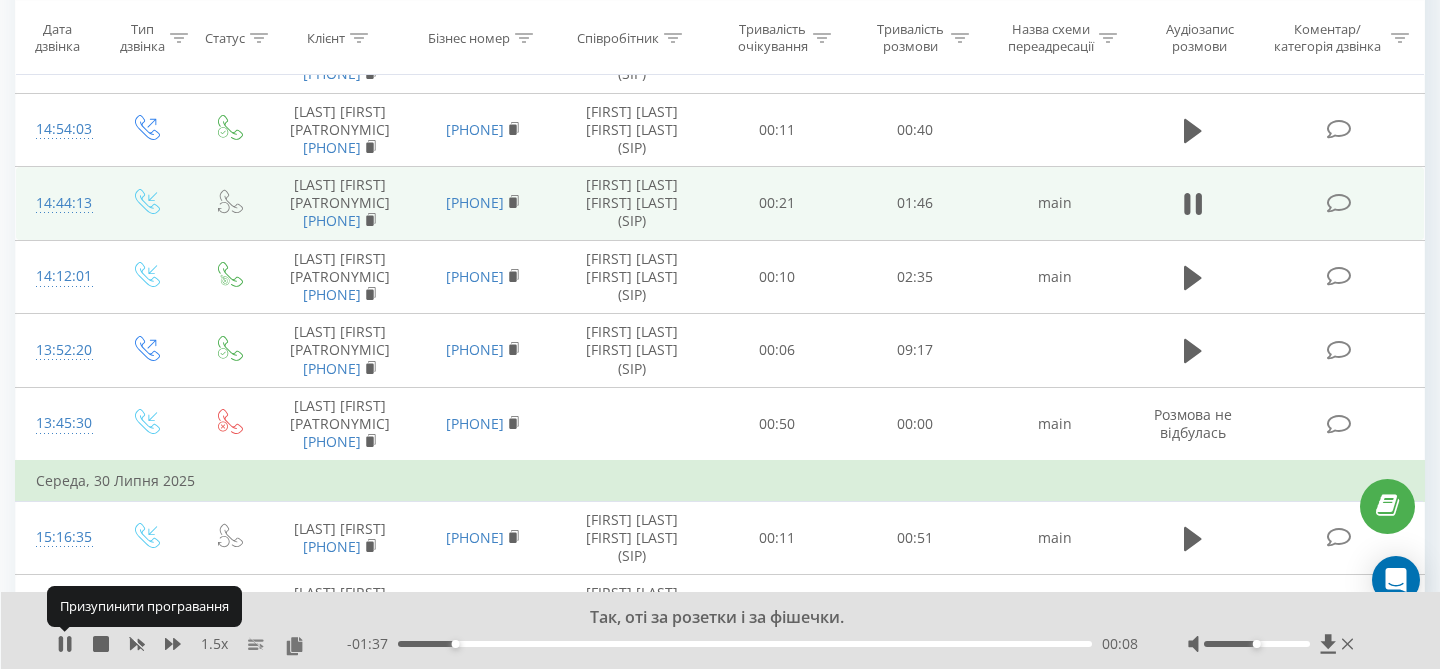 click 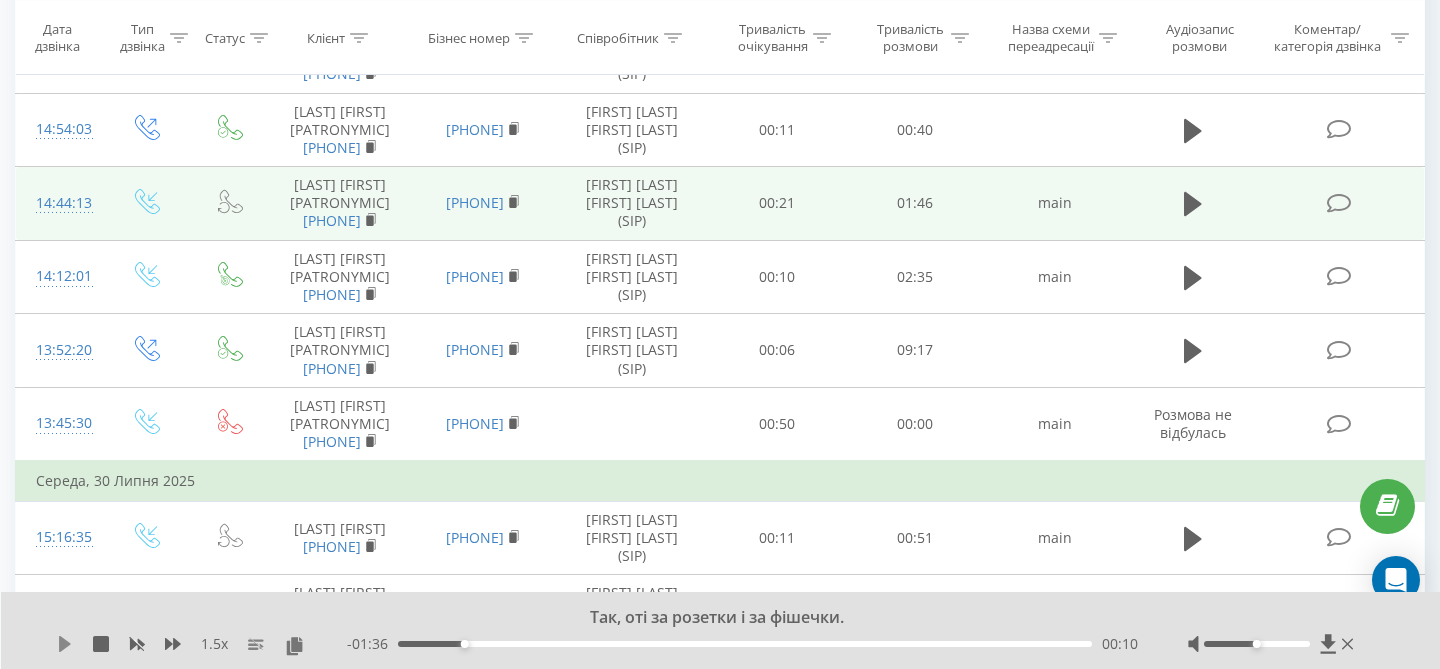 click 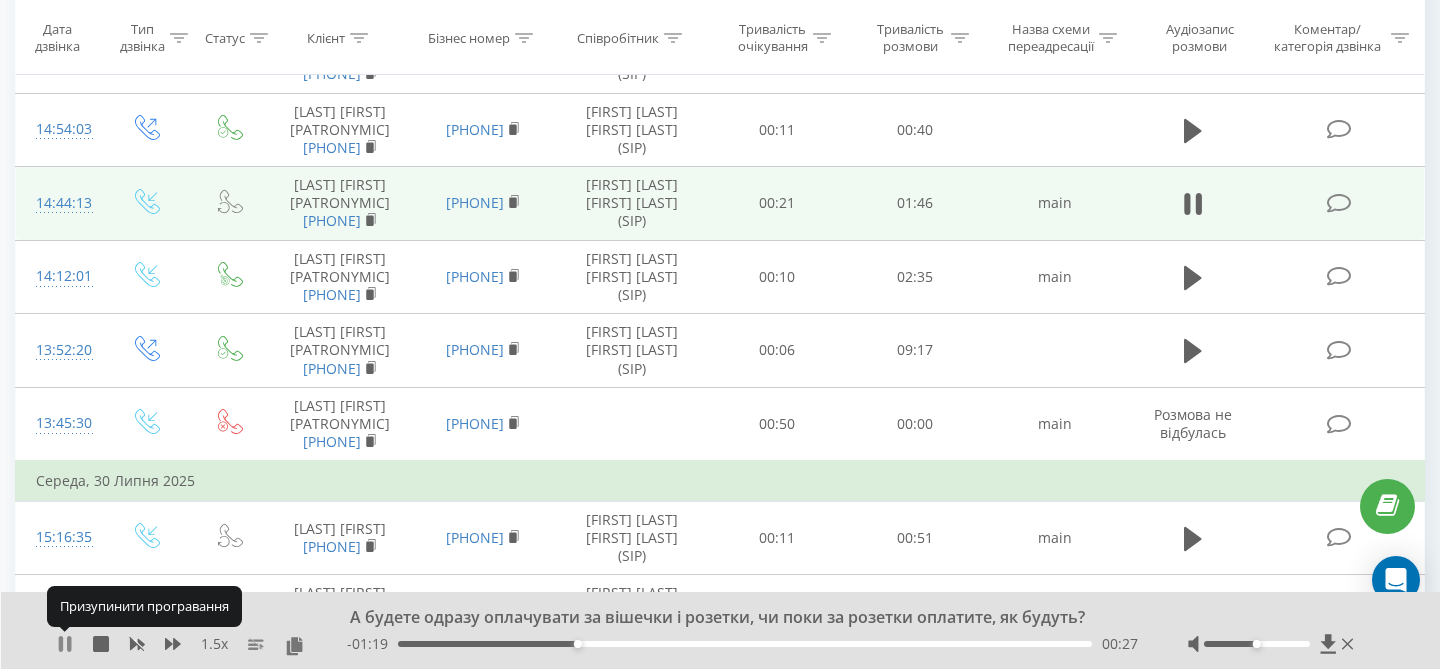click 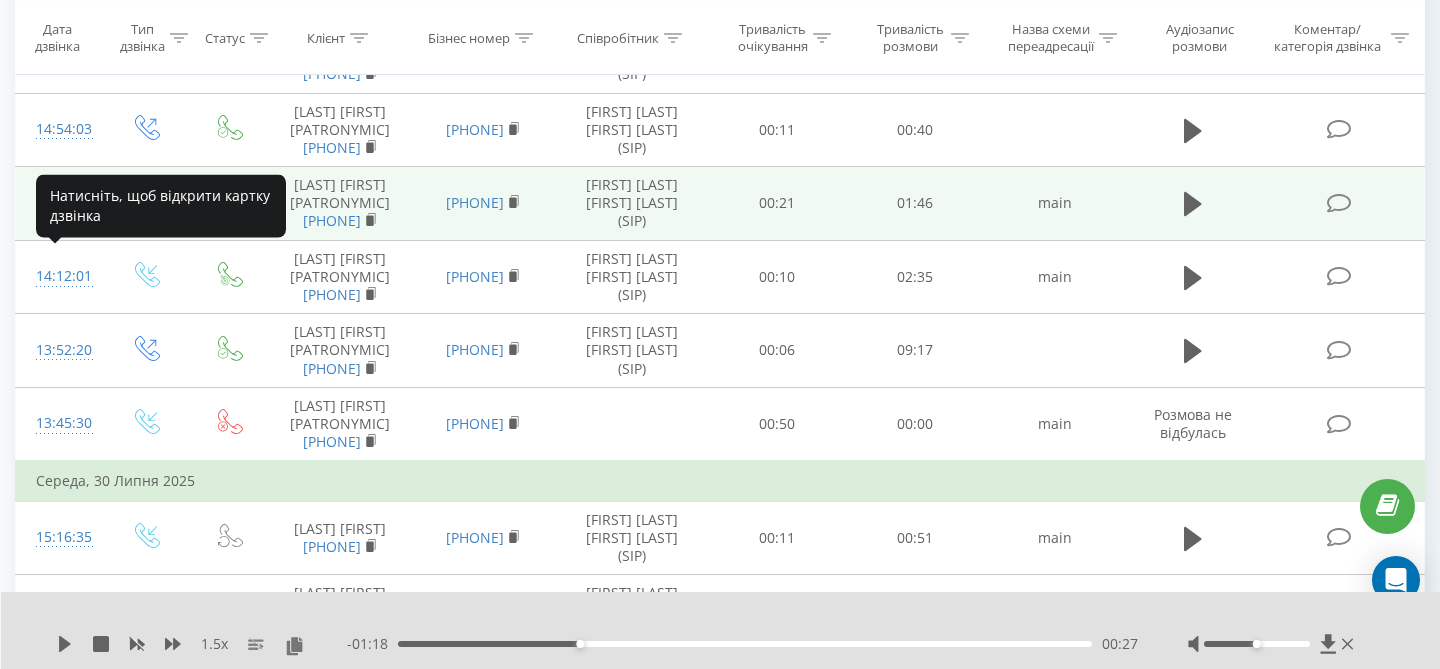 click on "14:44:13" at bounding box center [60, 203] 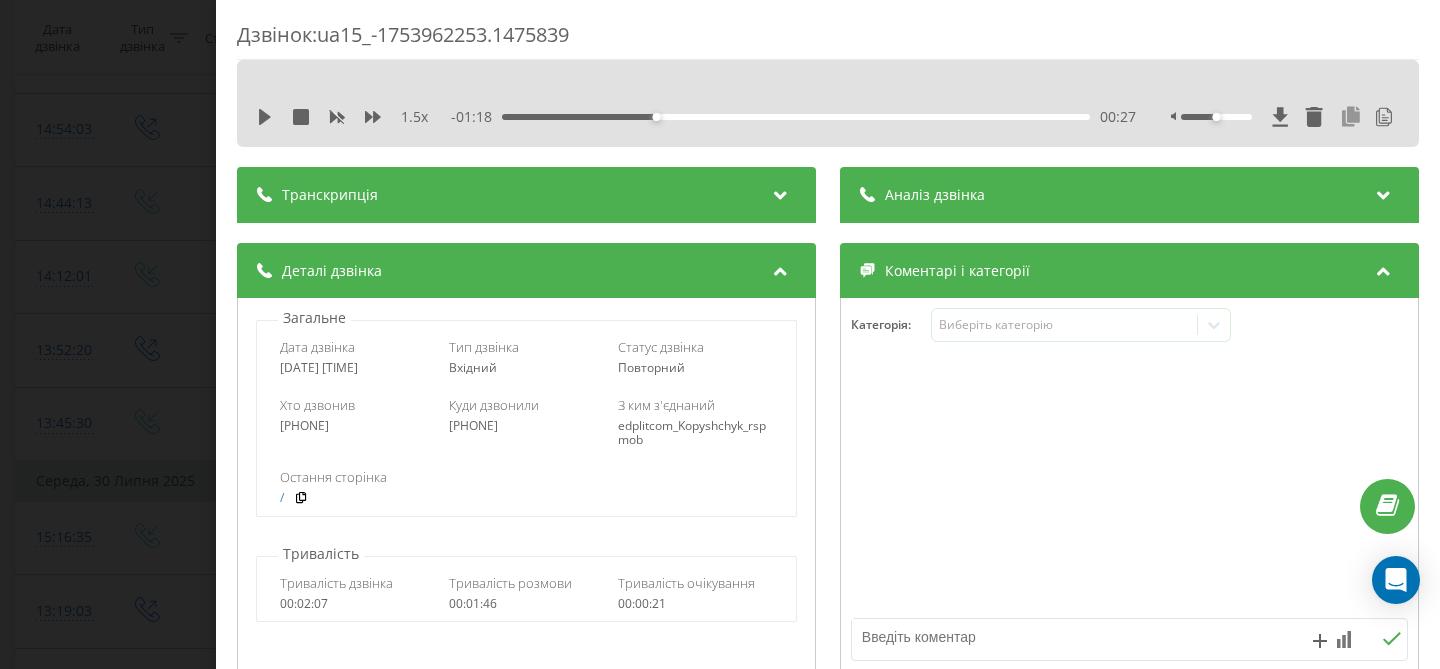 click at bounding box center (1351, 117) 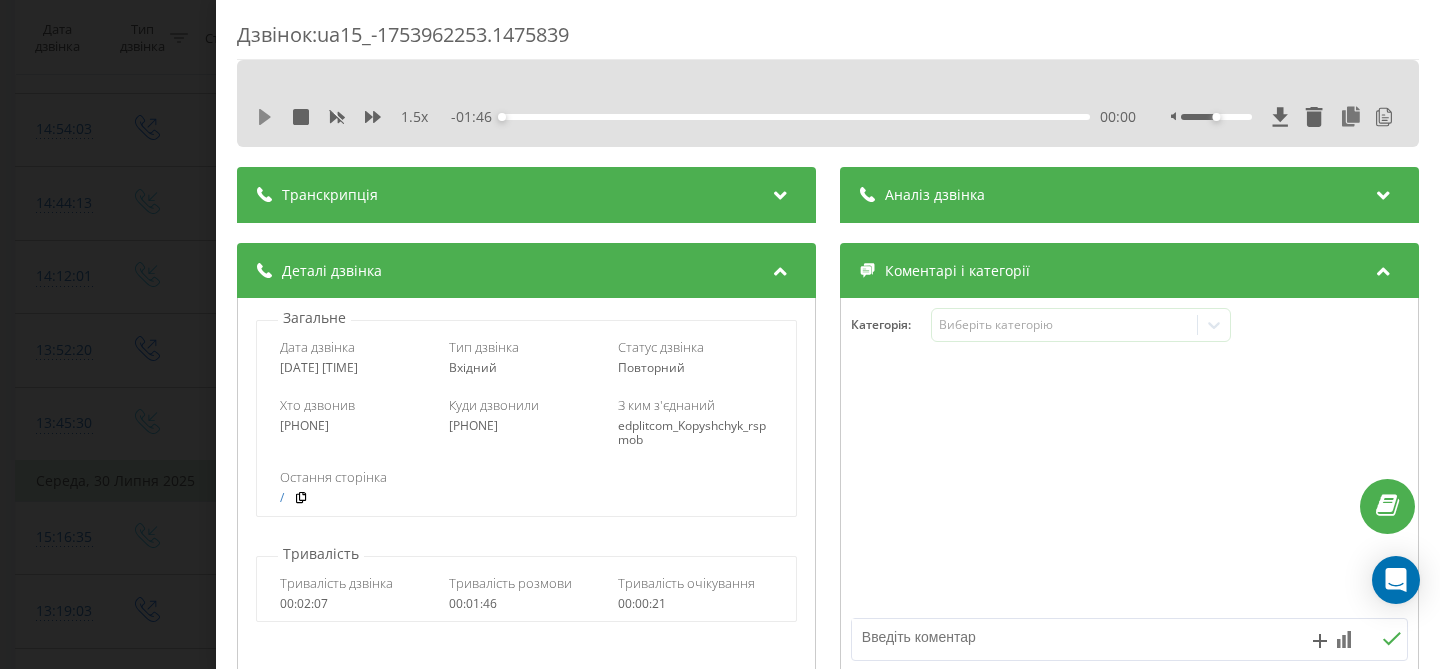 click 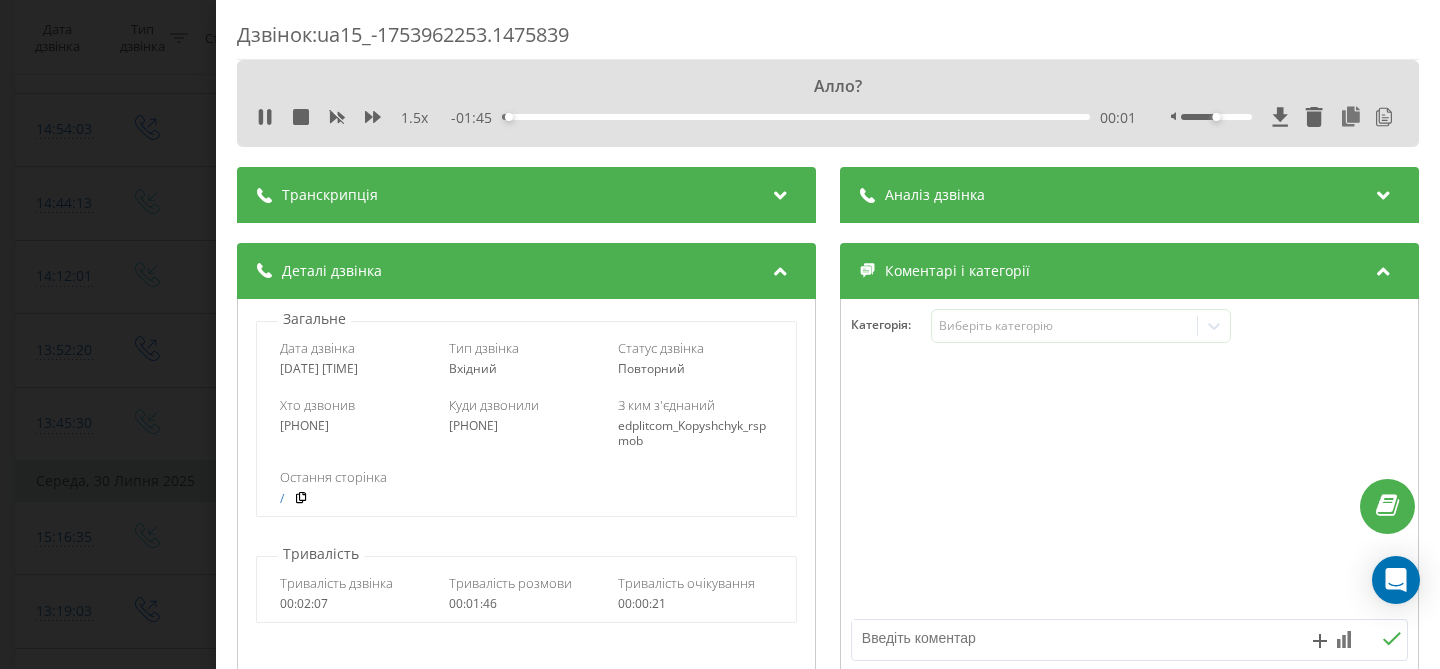 click on "Транскрипція" at bounding box center (330, 195) 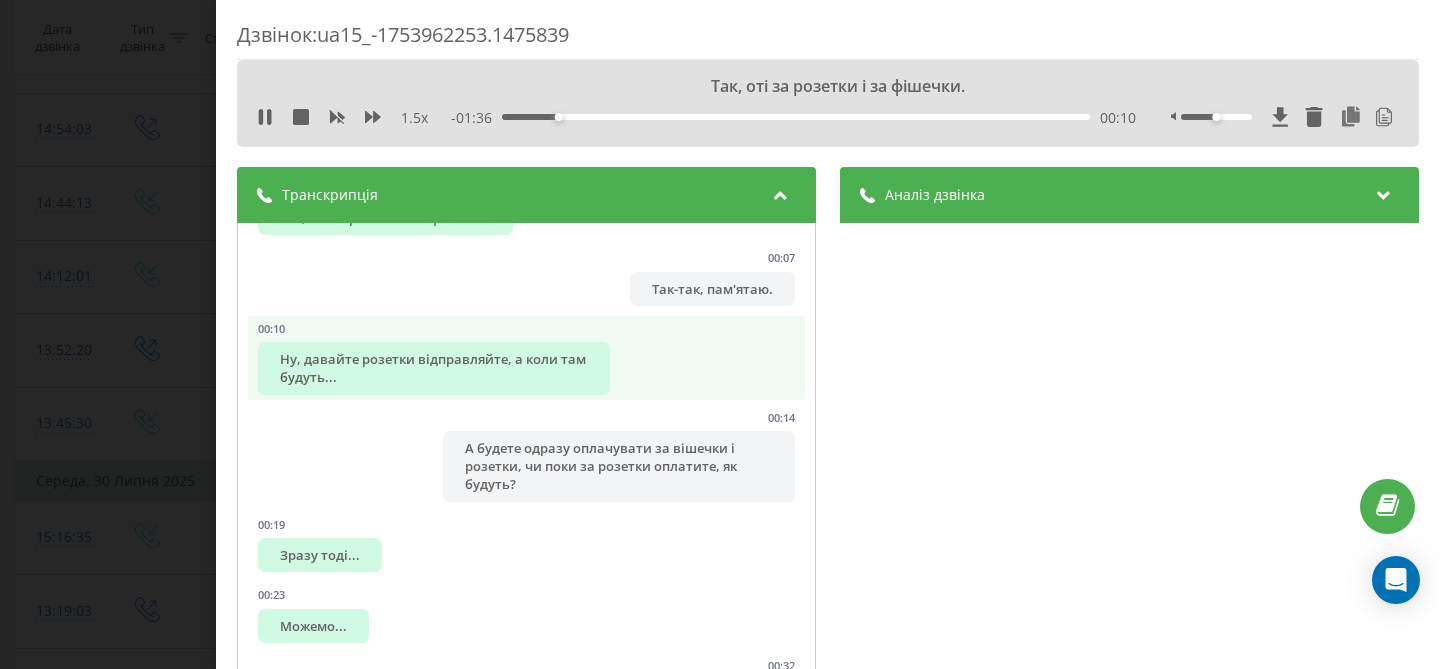scroll, scrollTop: 271, scrollLeft: 0, axis: vertical 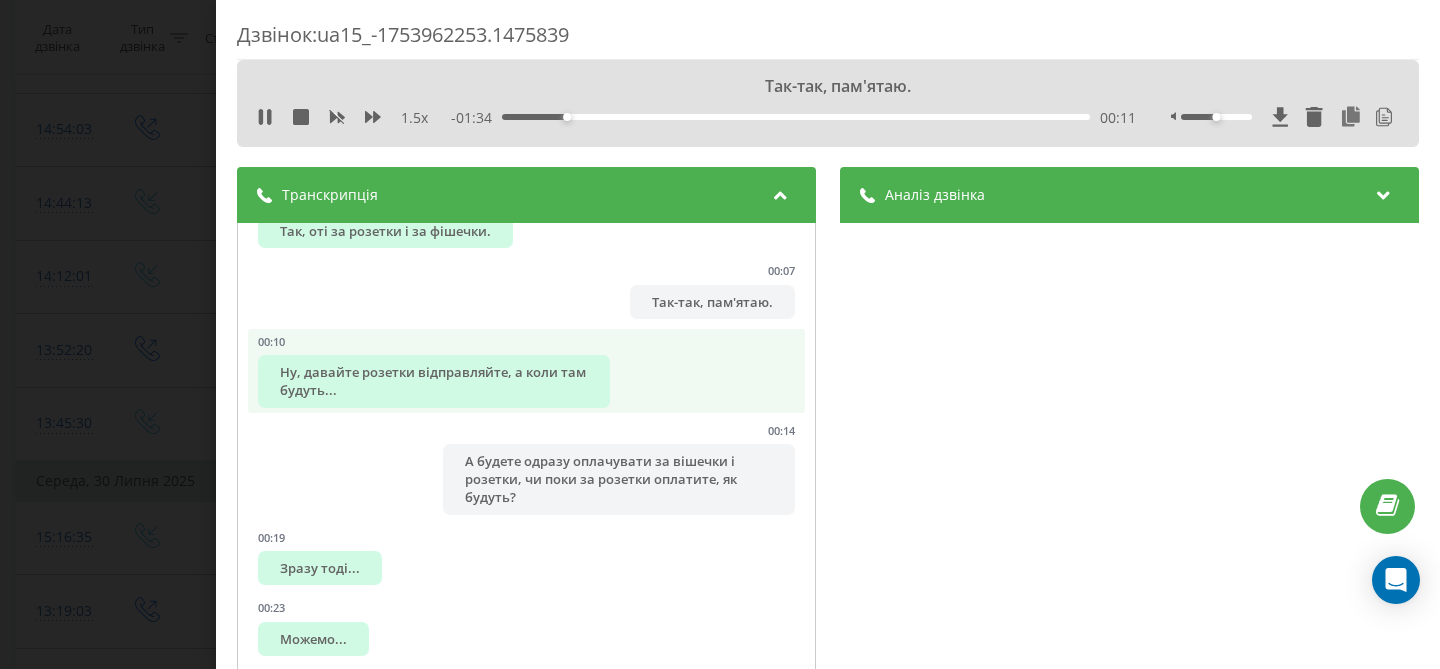 click on "Ну, давайте розетки відправляйте, а коли там будуть..." at bounding box center (434, 381) 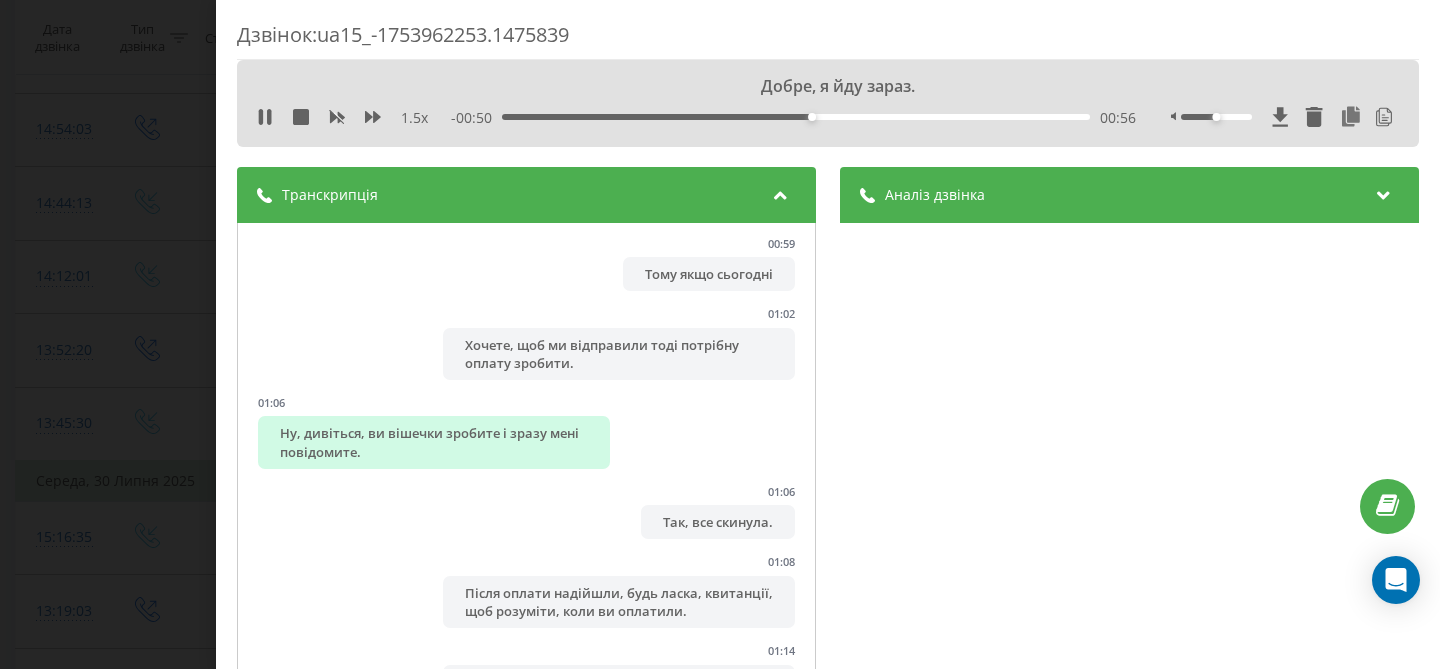 scroll, scrollTop: 1542, scrollLeft: 0, axis: vertical 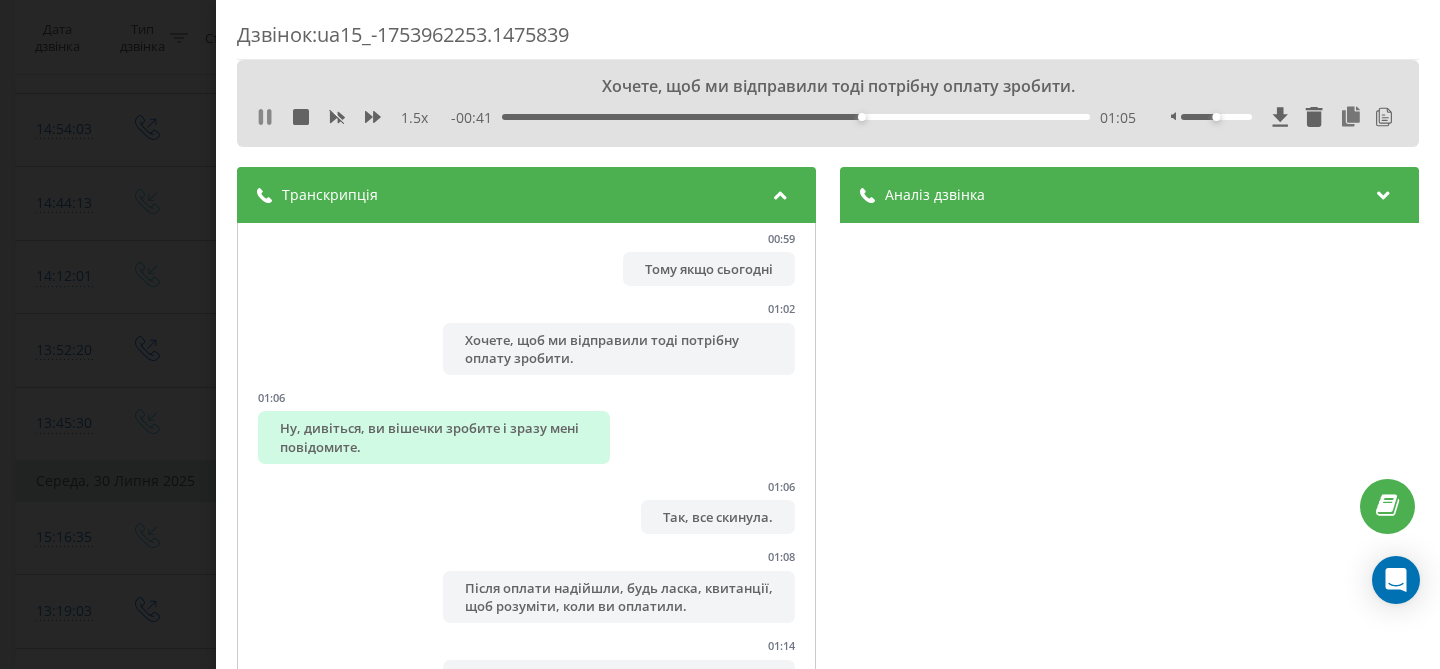 click 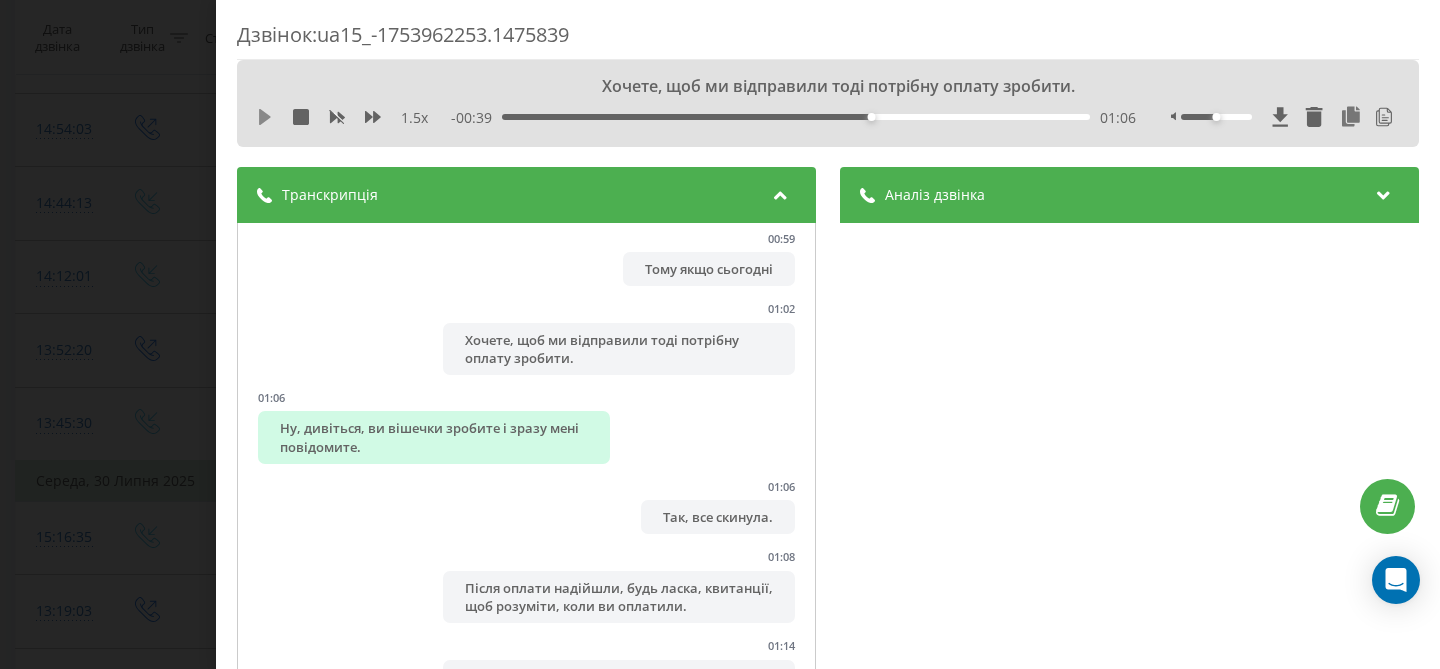 click 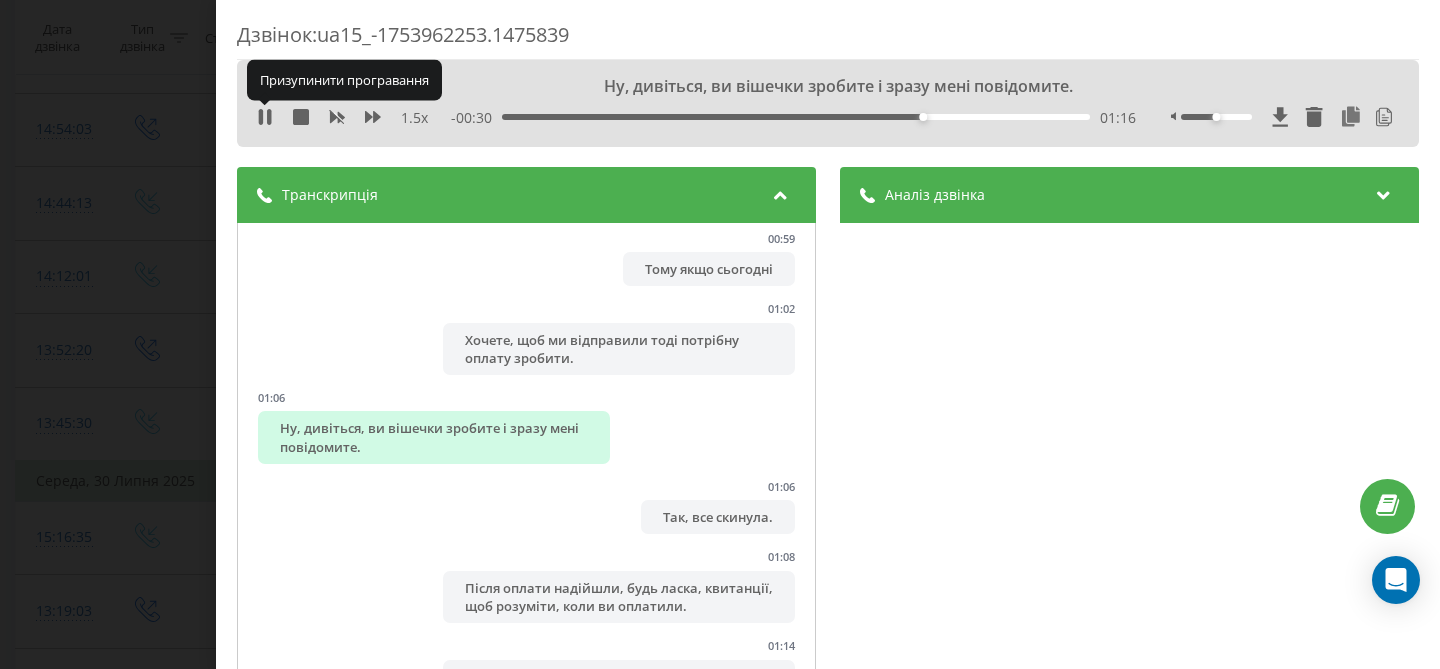 click 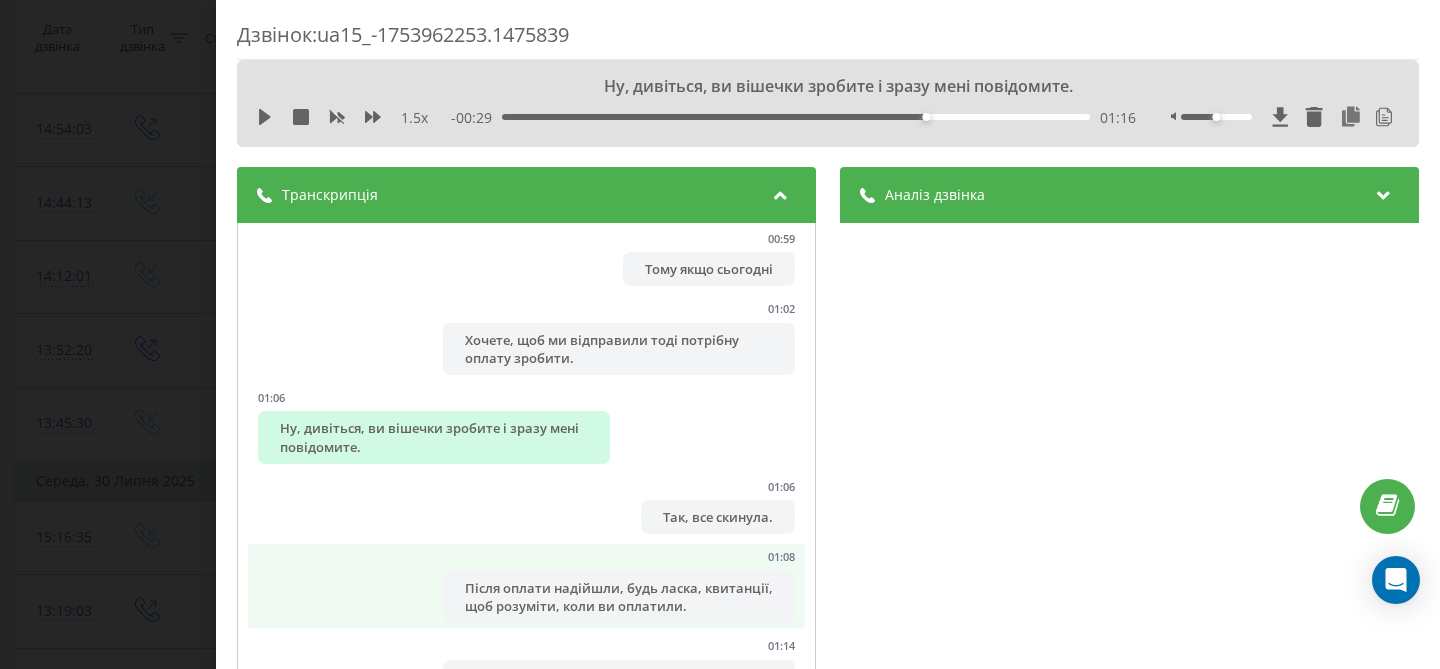 click on "Після оплати надійшли, будь ласка, квитанції, щоб розуміти, коли ви оплатили." at bounding box center [619, 597] 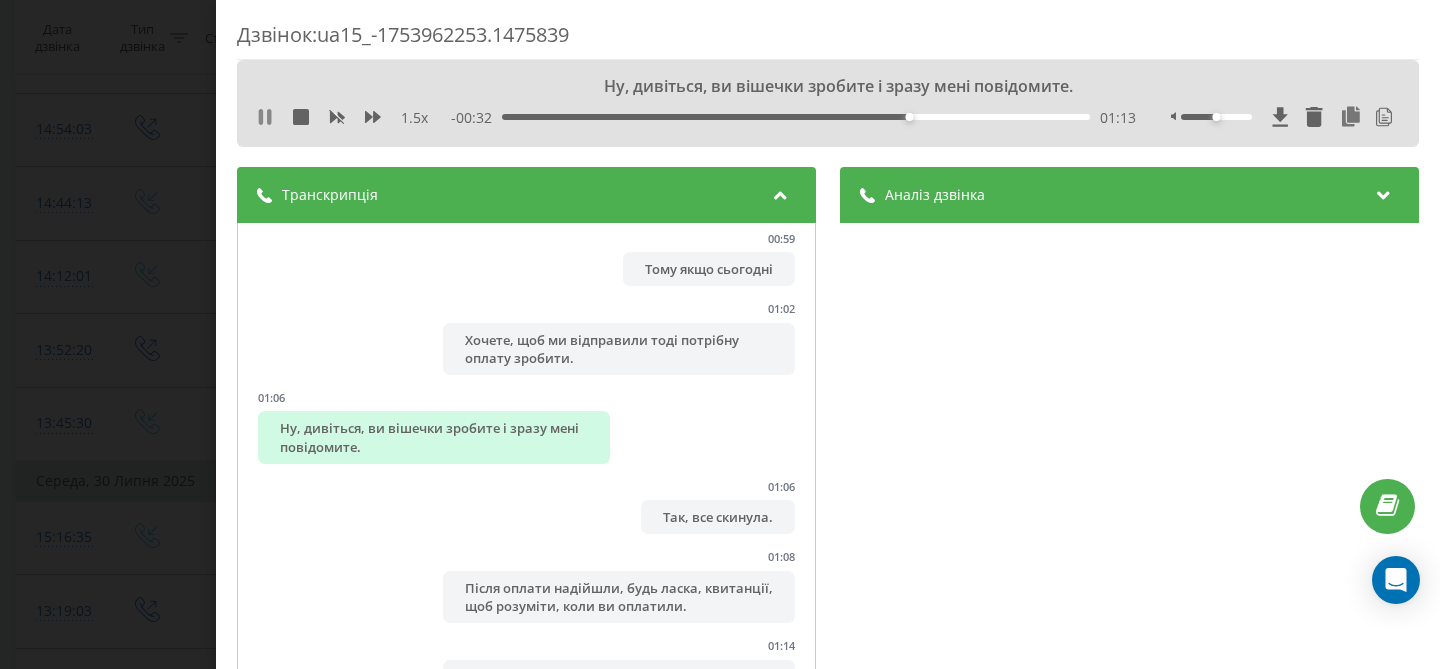 click 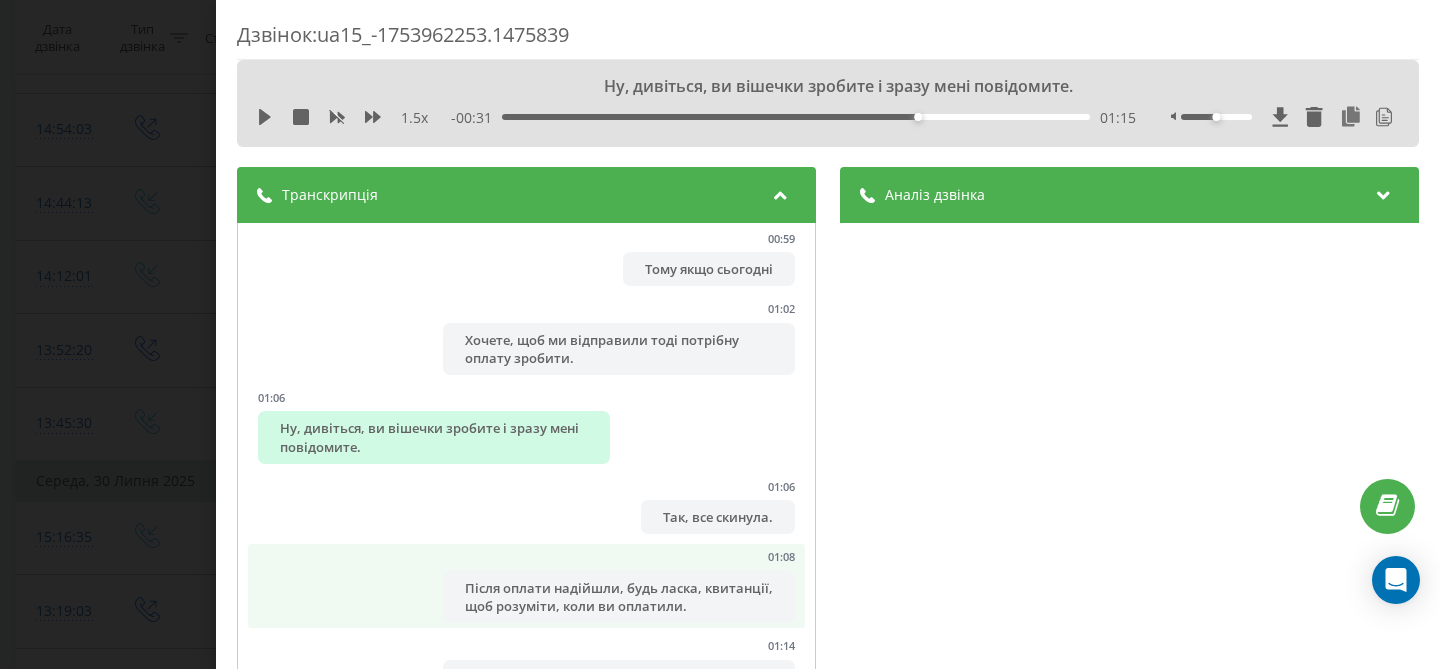 click on "Після оплати надійшли, будь ласка, квитанції, щоб розуміти, коли ви оплатили." at bounding box center (619, 597) 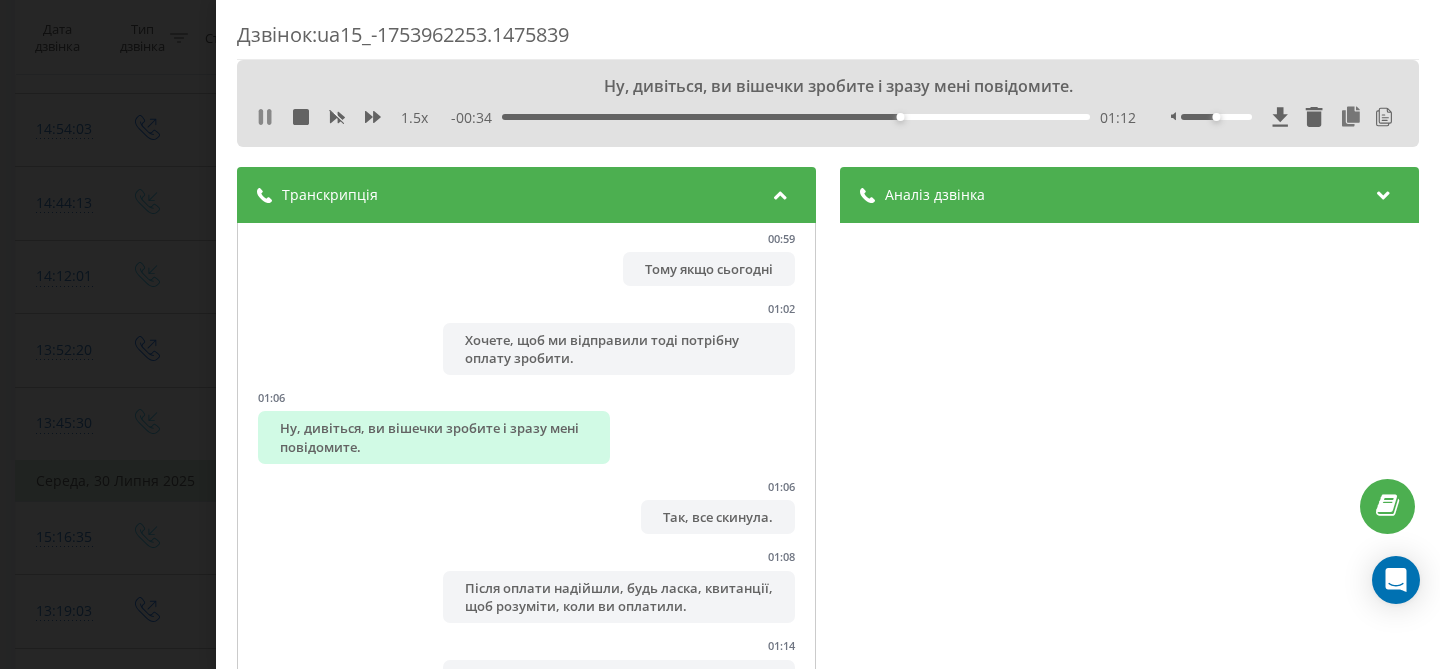 click 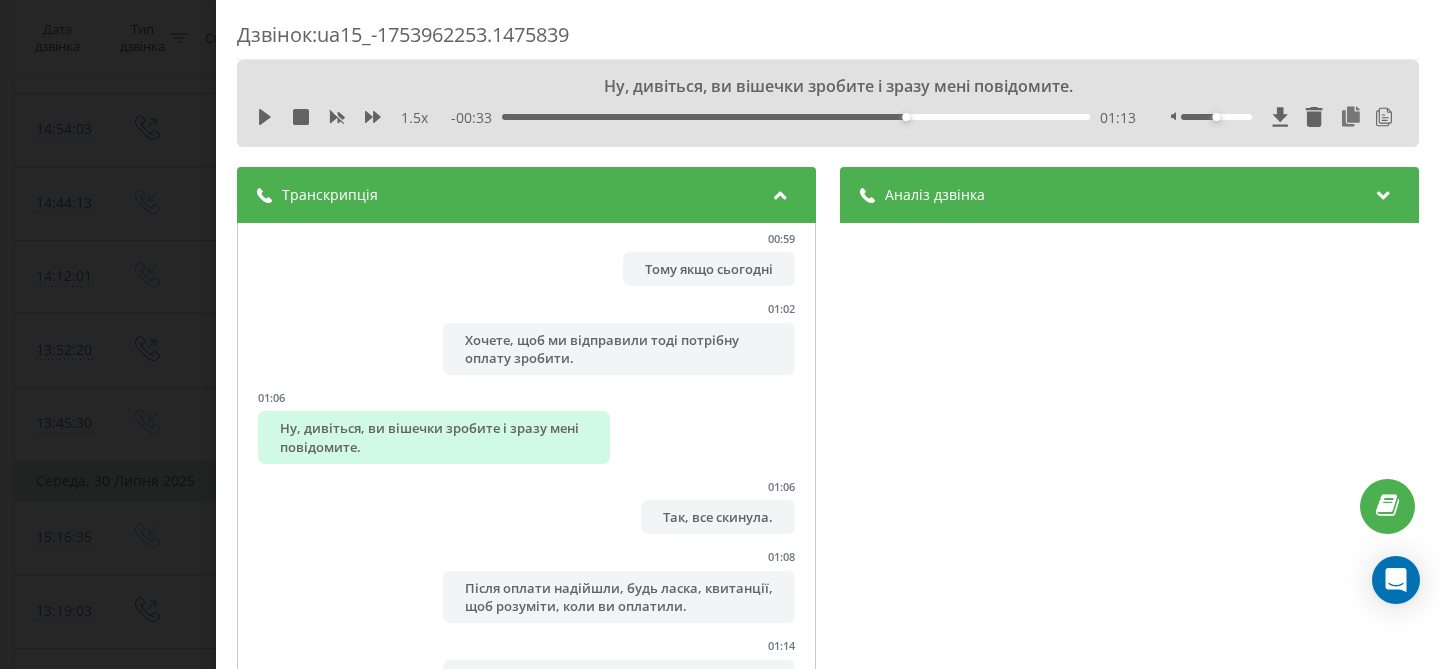 click on "1.5 x  - 00:33 01:13   01:13" at bounding box center [828, 117] 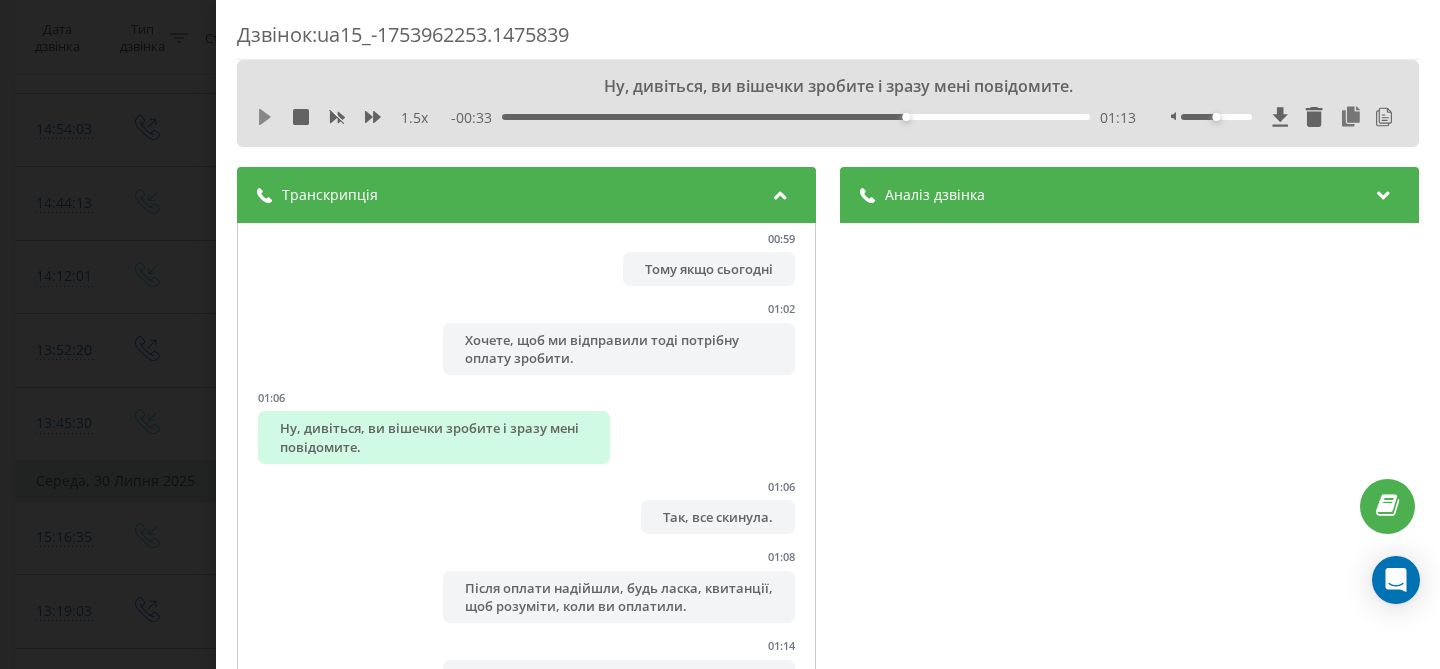 click 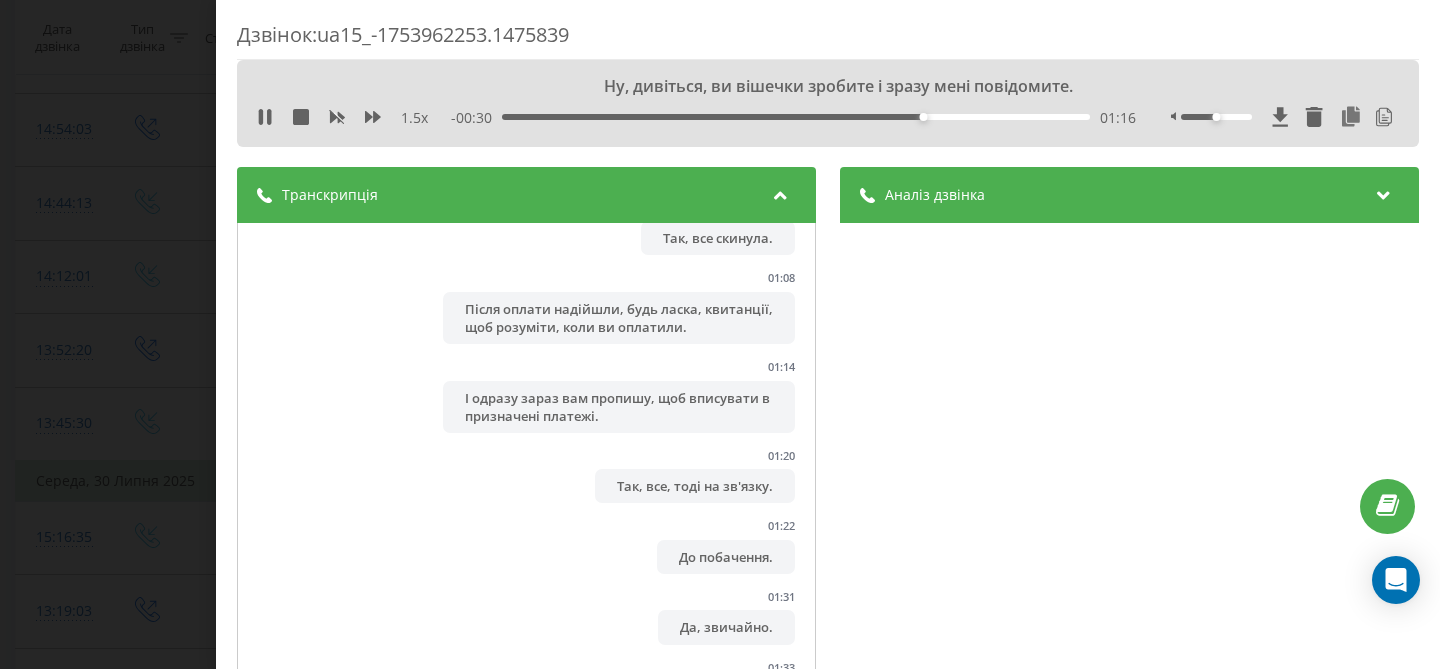 scroll, scrollTop: 1820, scrollLeft: 0, axis: vertical 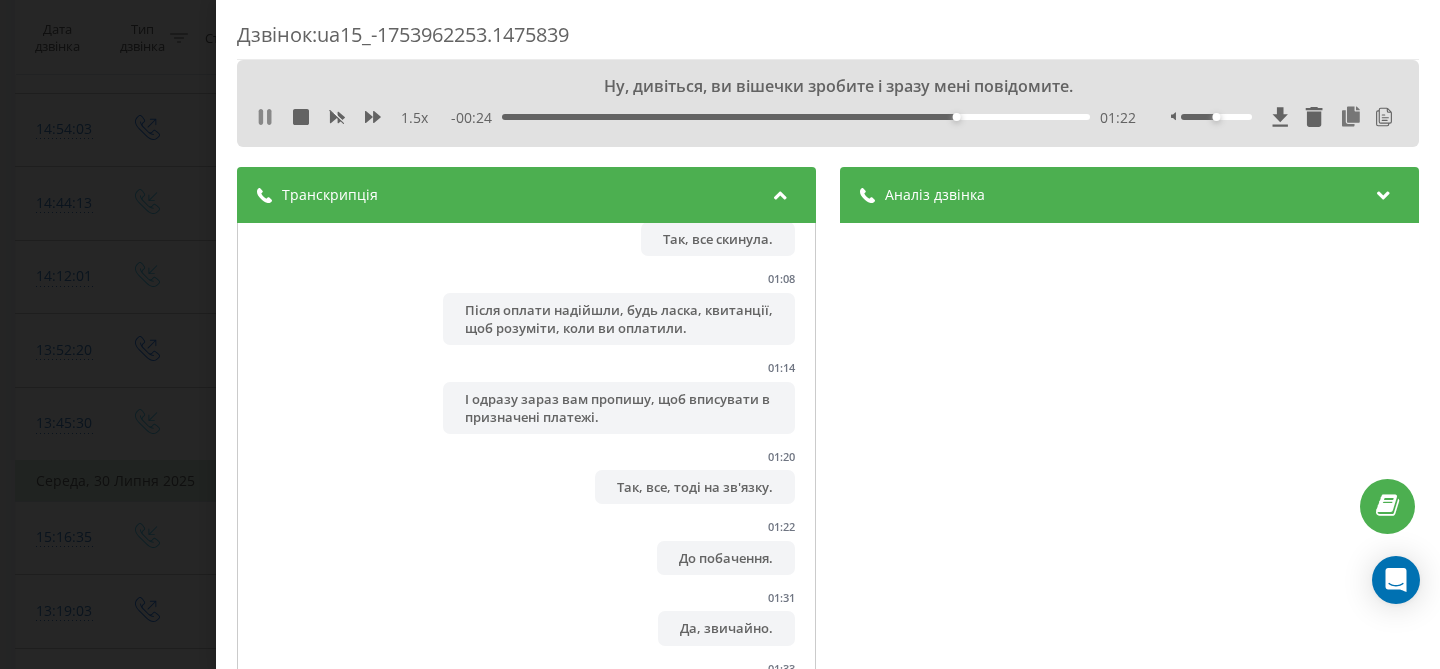 click 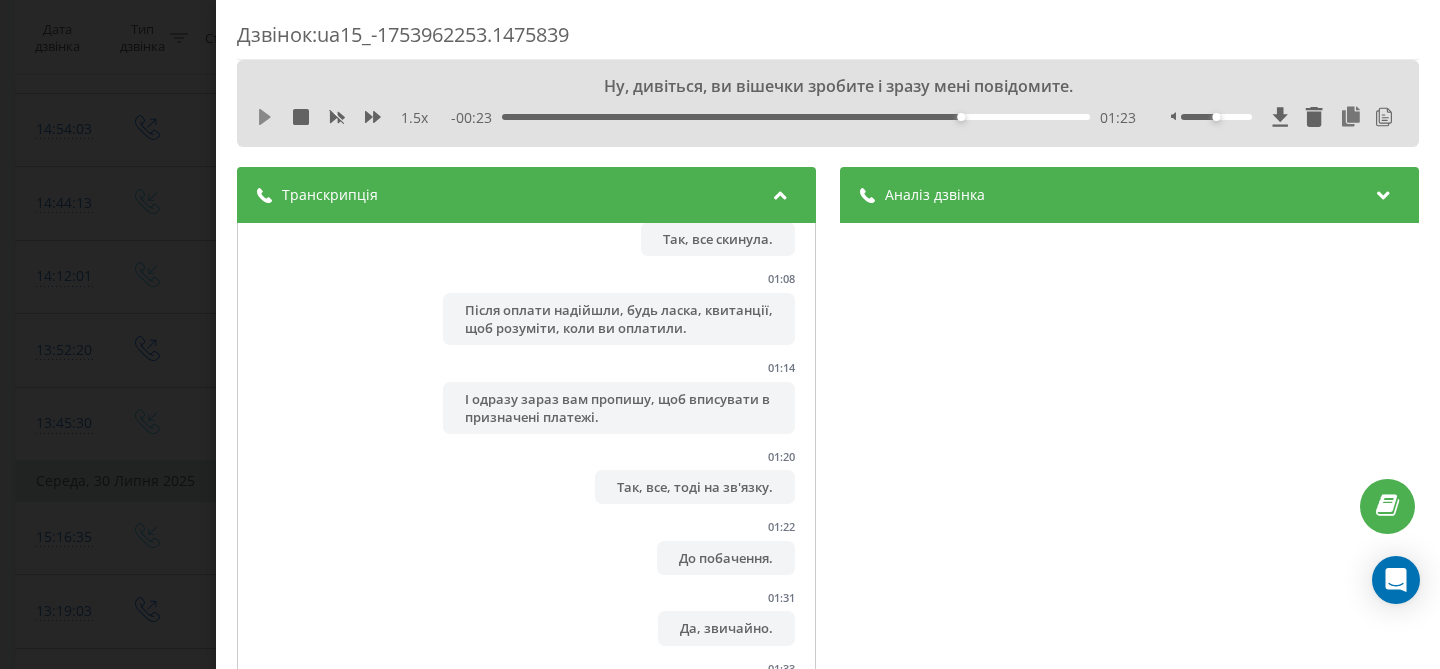 click 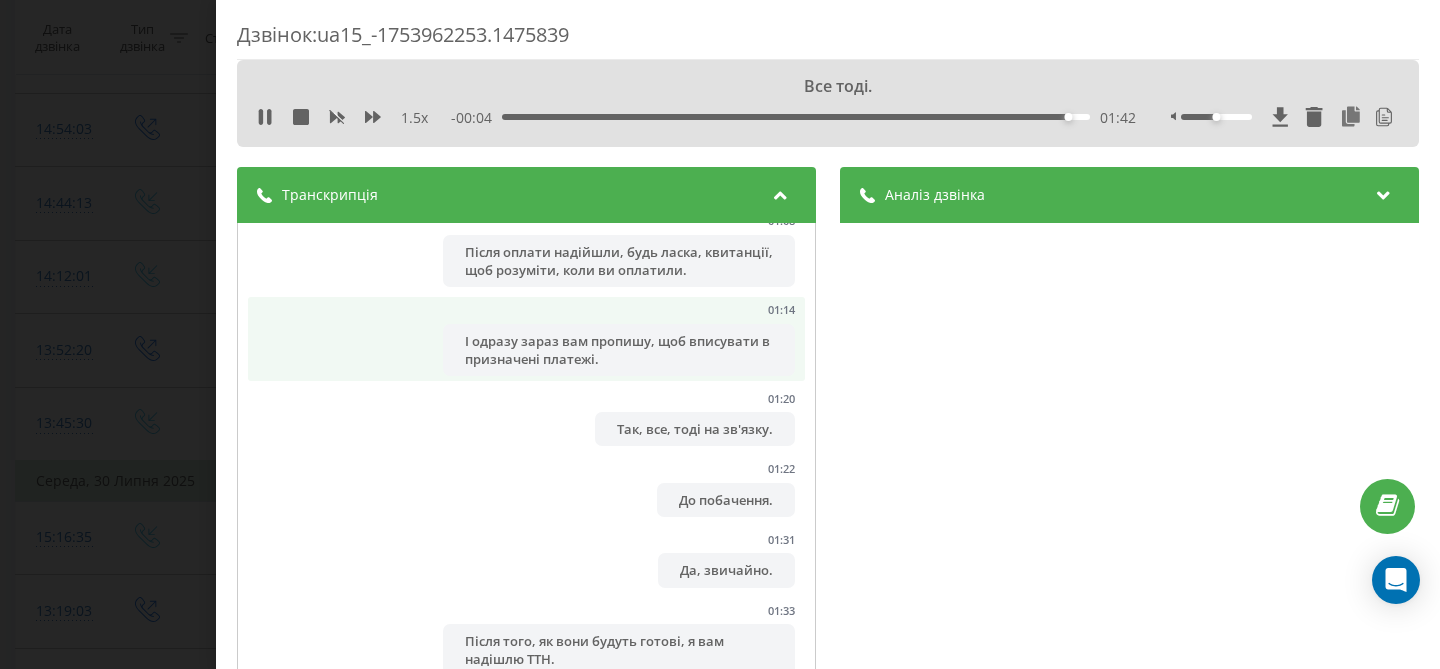 scroll, scrollTop: 1885, scrollLeft: 0, axis: vertical 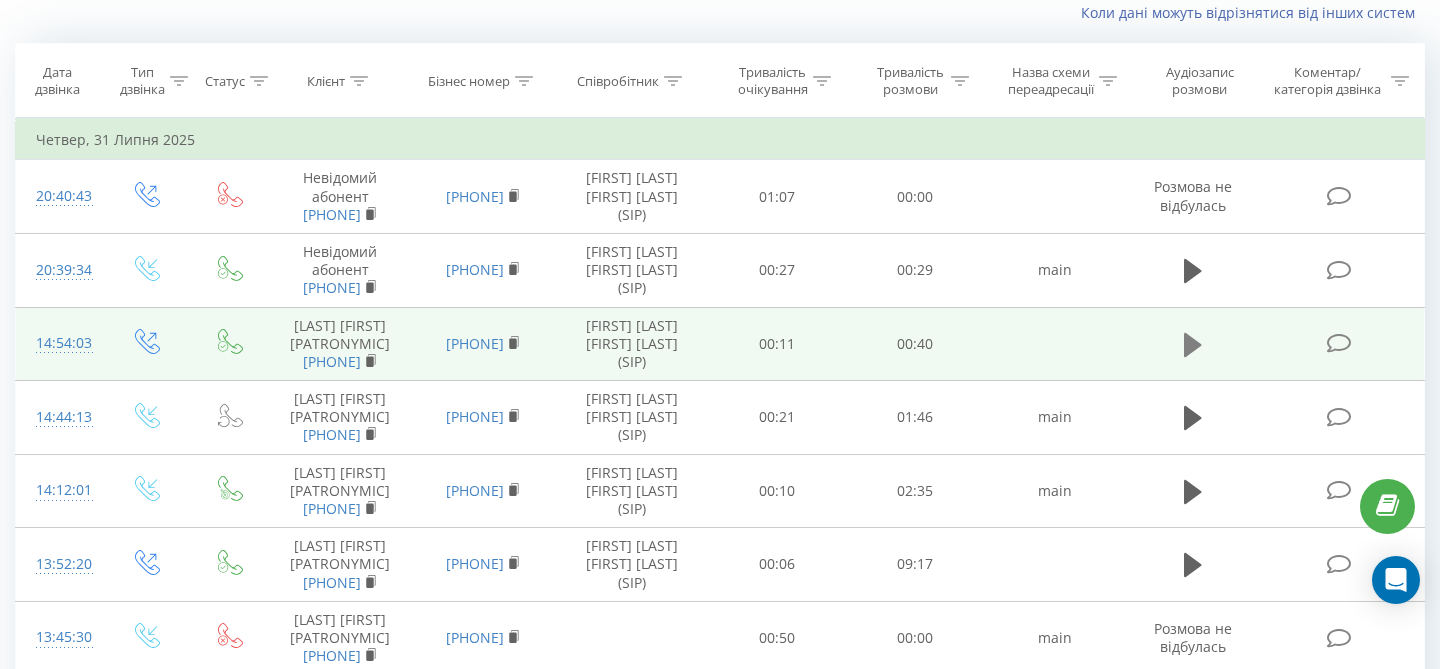 click 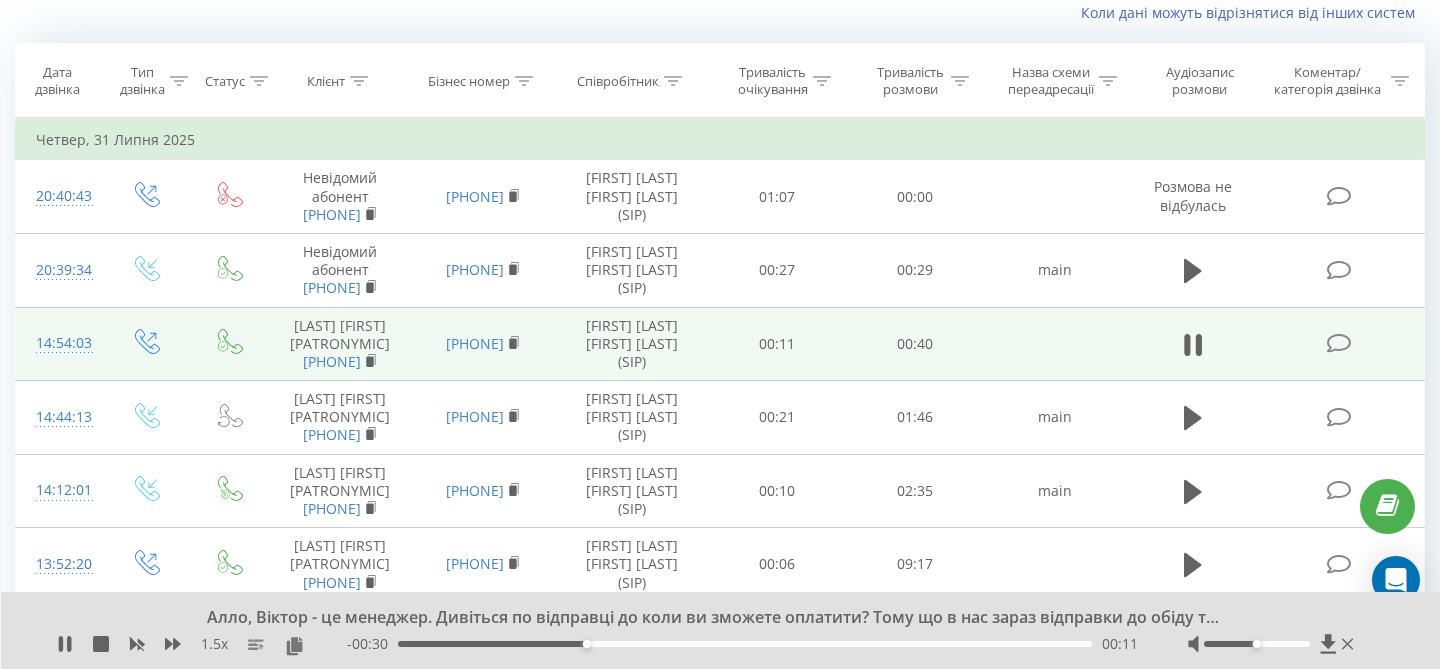 click 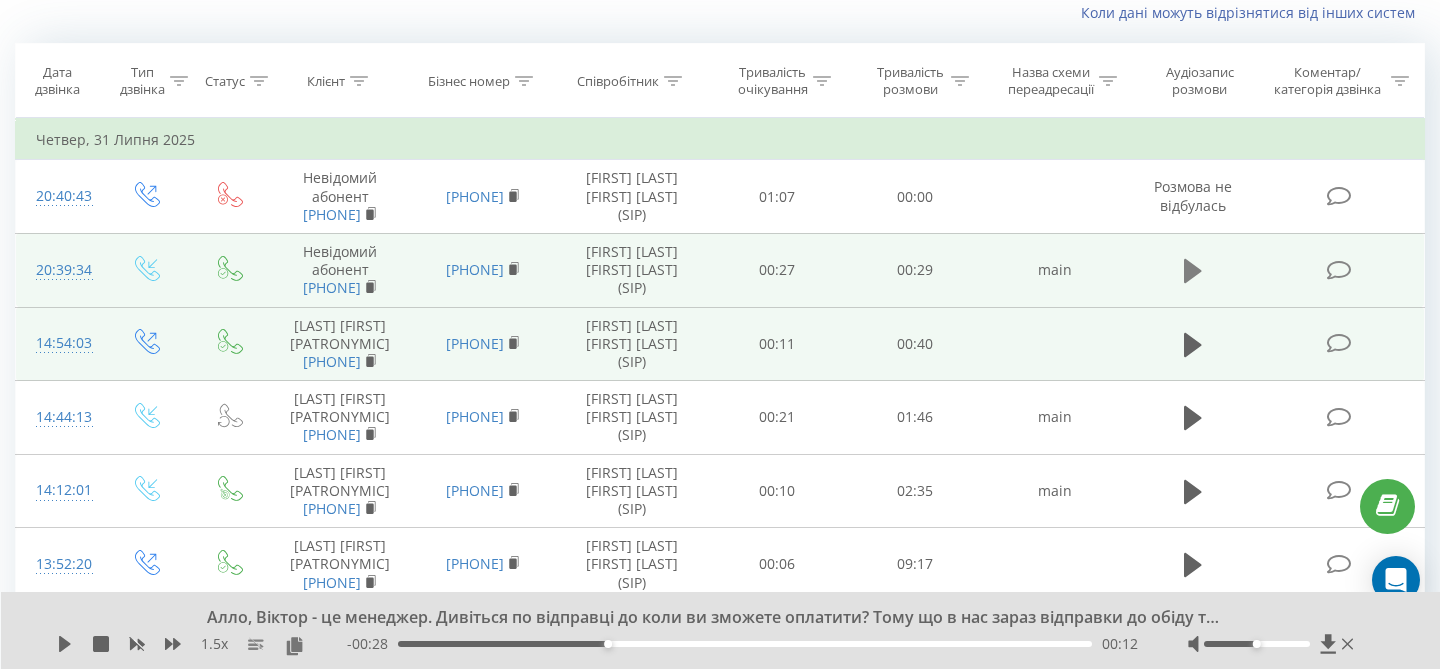 click 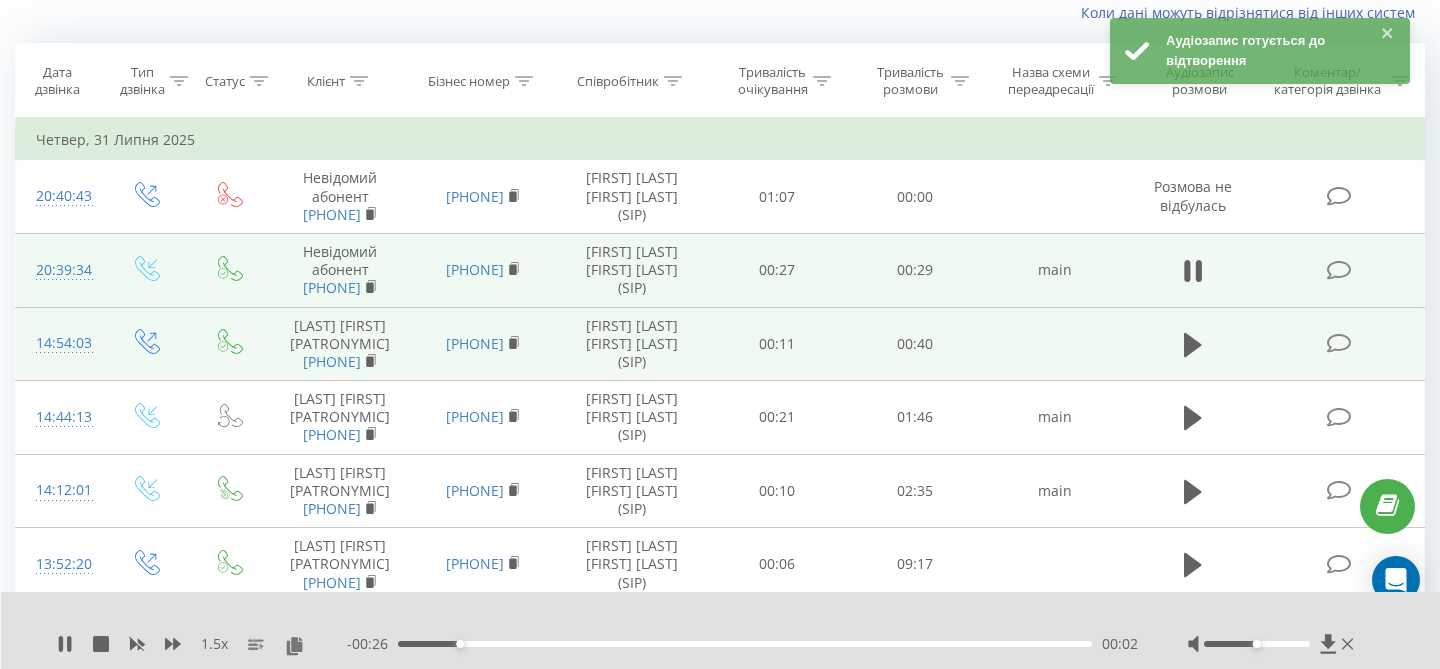 click 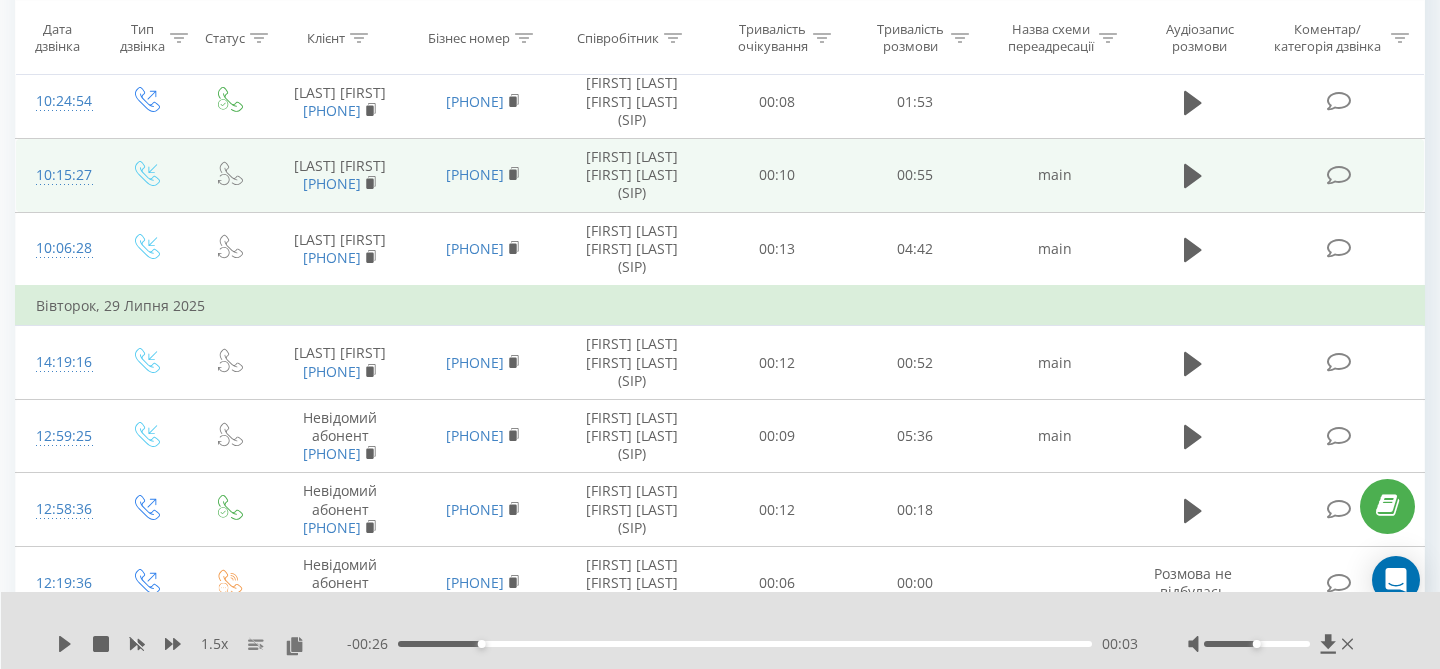 scroll, scrollTop: 1307, scrollLeft: 0, axis: vertical 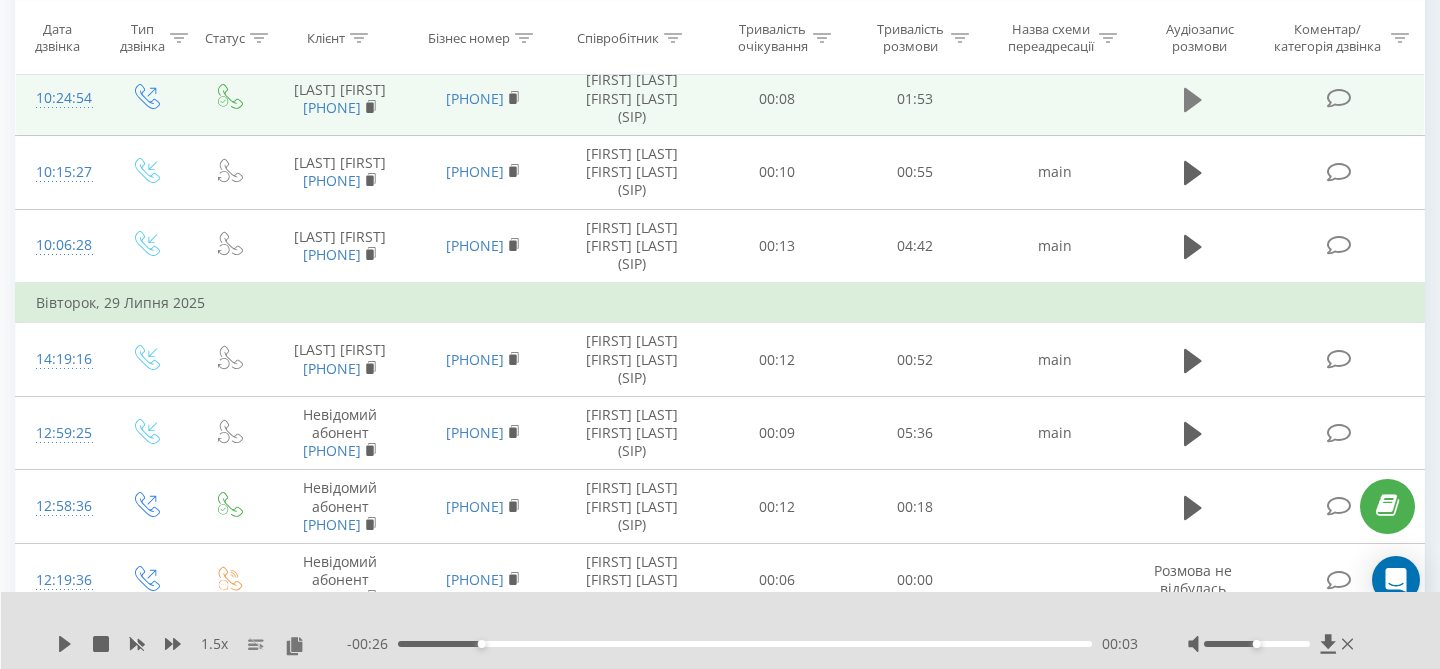 click 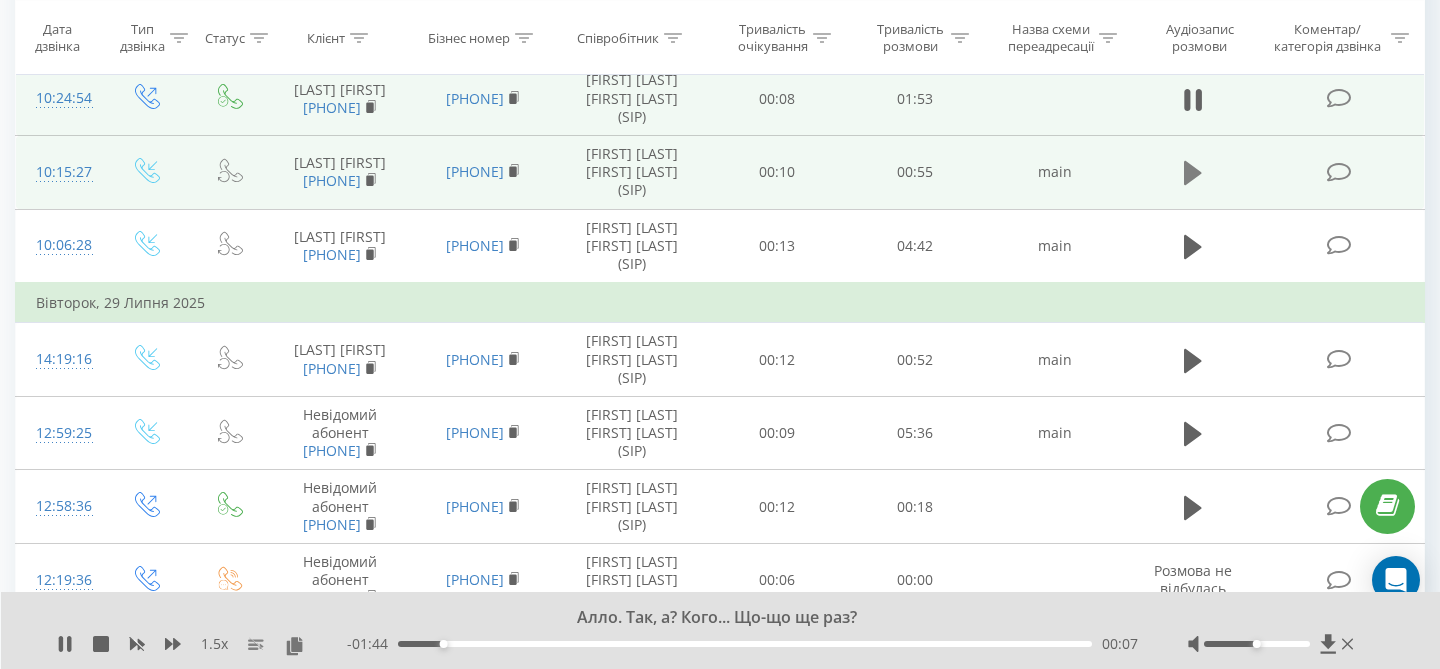 click 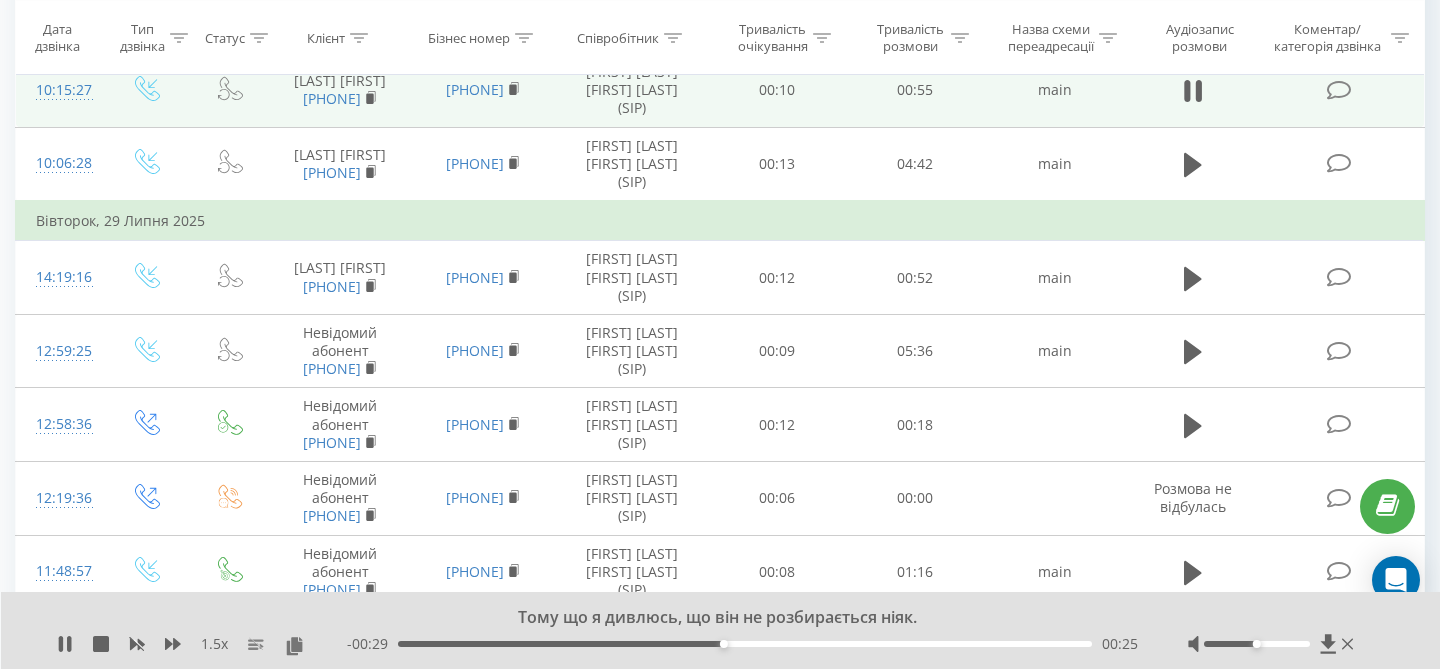 scroll, scrollTop: 1390, scrollLeft: 0, axis: vertical 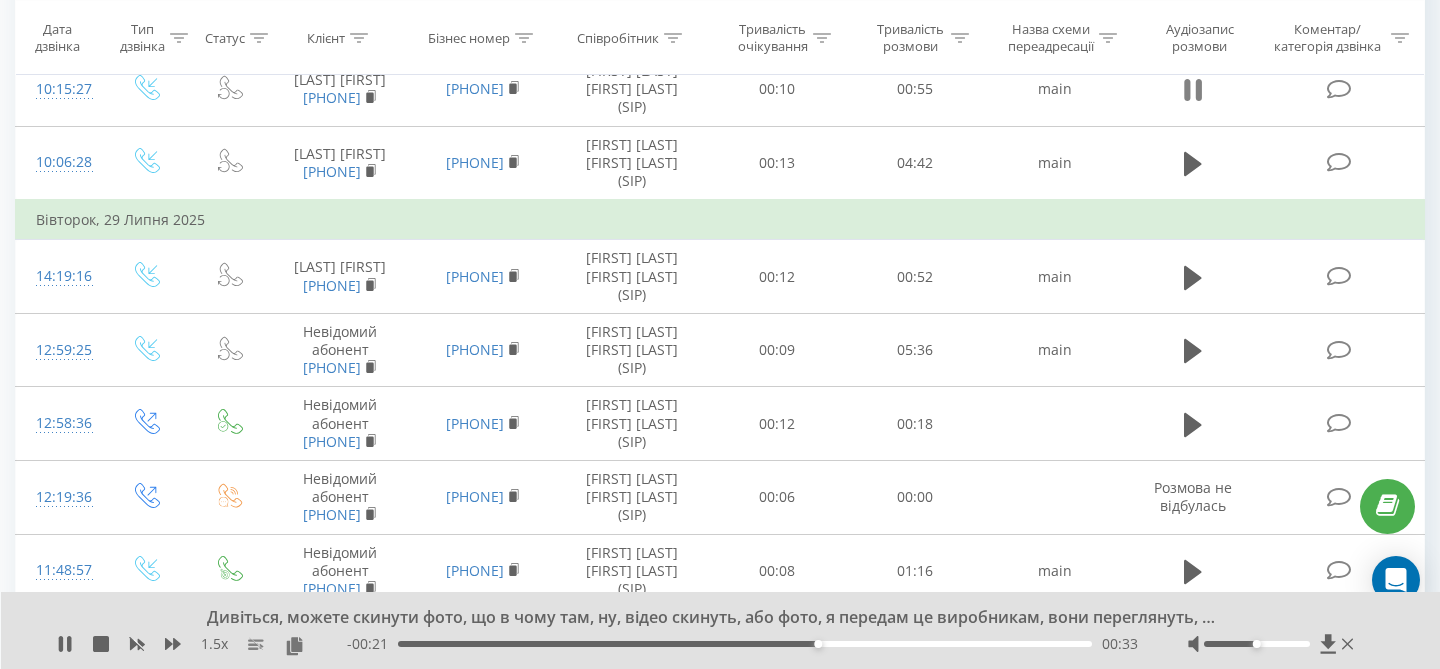 click 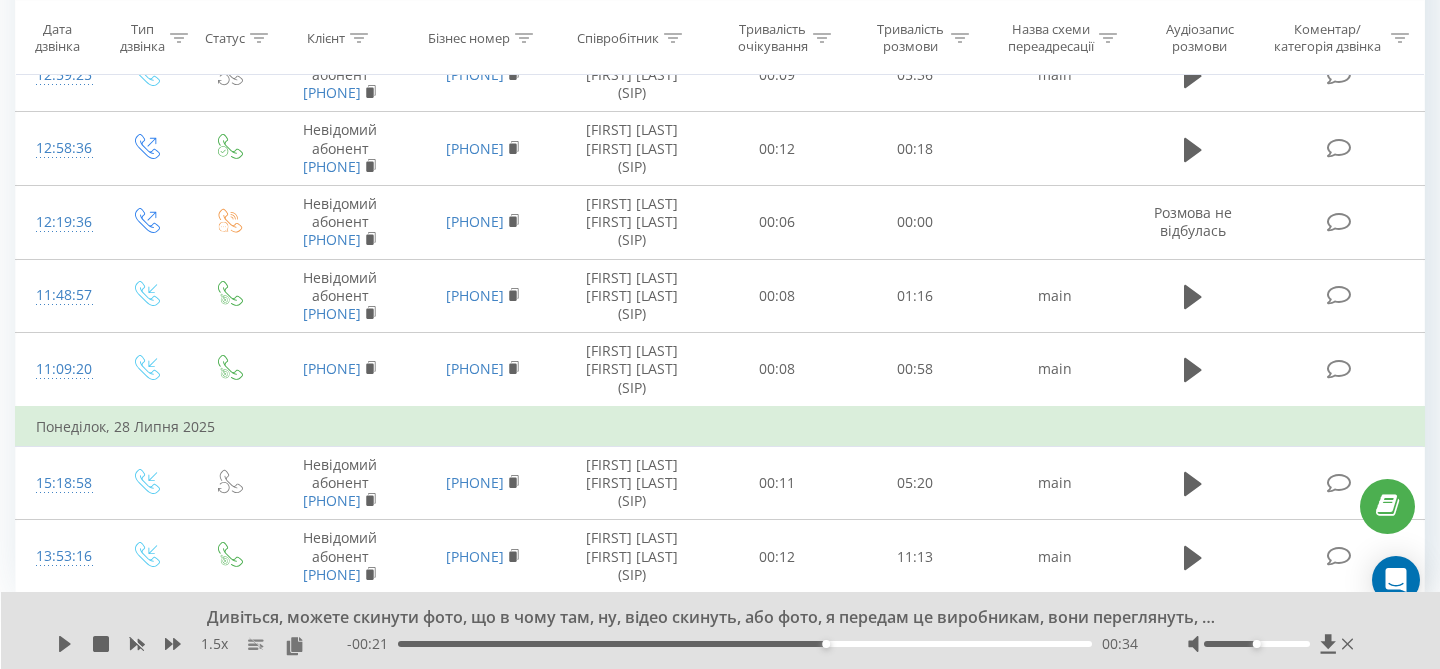 scroll, scrollTop: 1939, scrollLeft: 0, axis: vertical 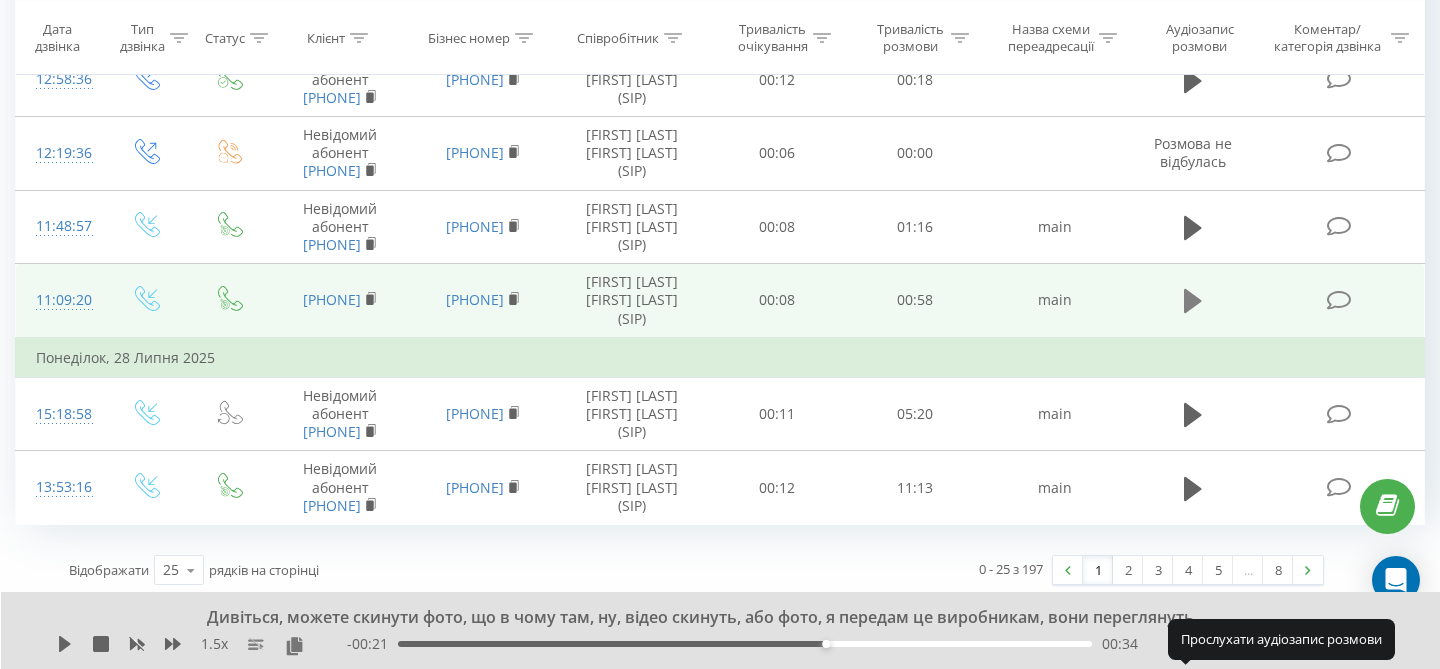 click 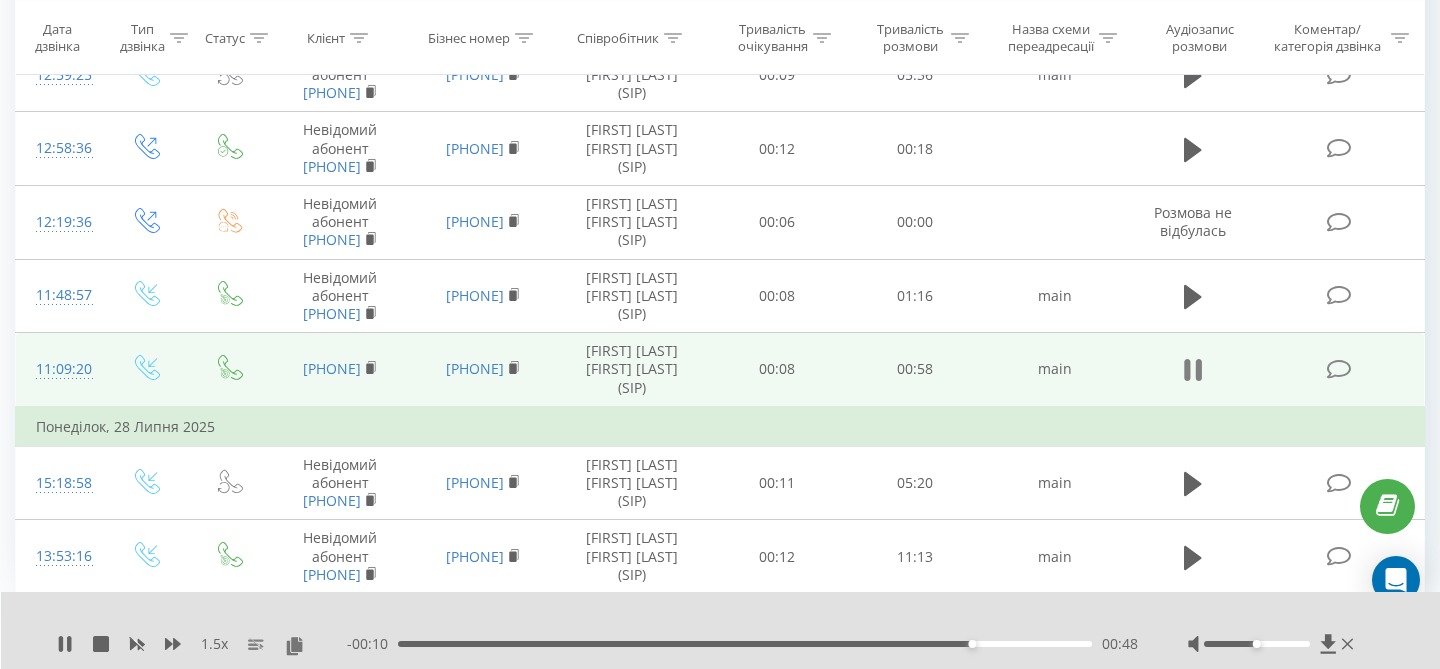 click 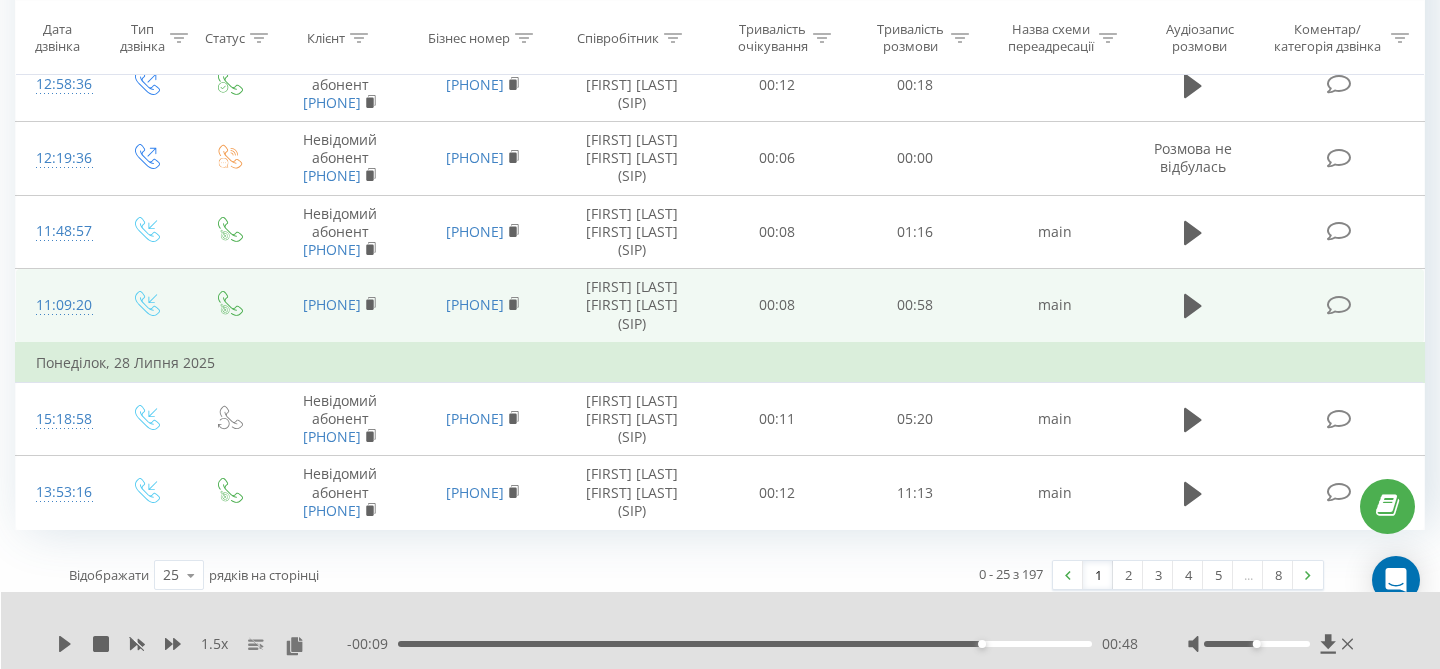 click on "11:09:20" at bounding box center (60, 305) 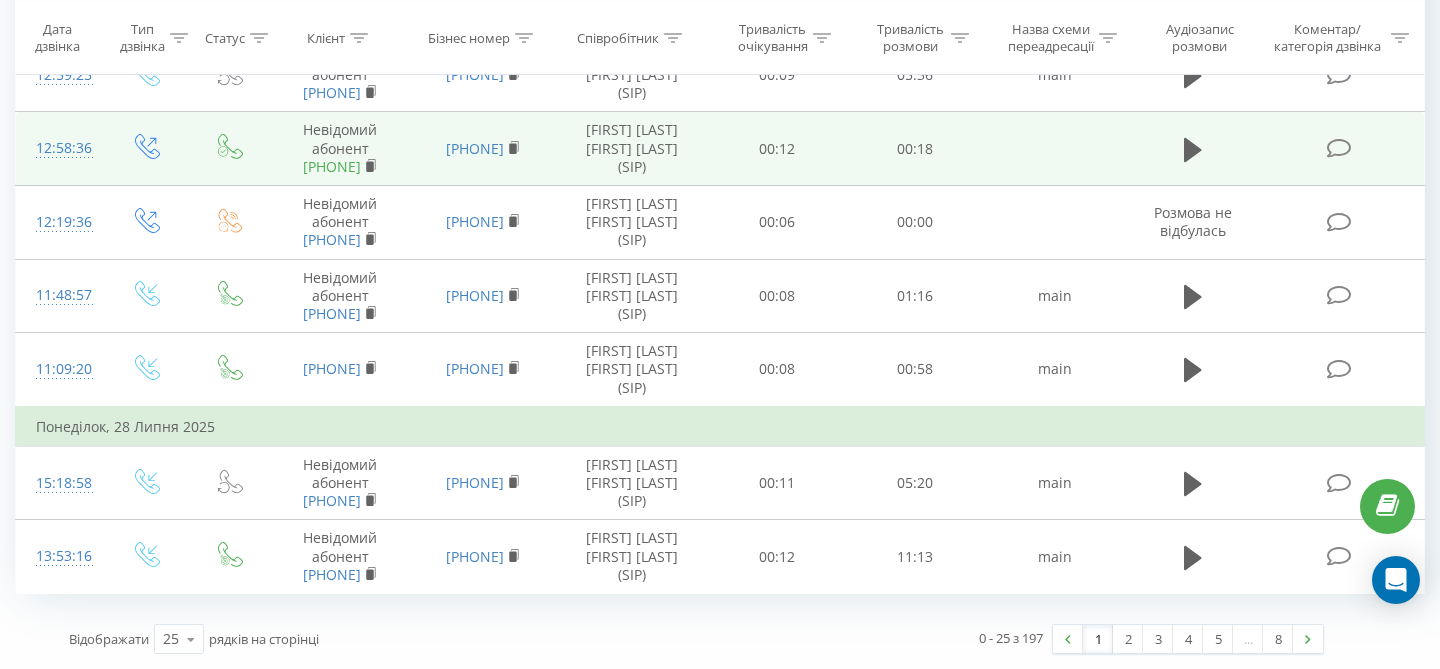 scroll, scrollTop: 1943, scrollLeft: 0, axis: vertical 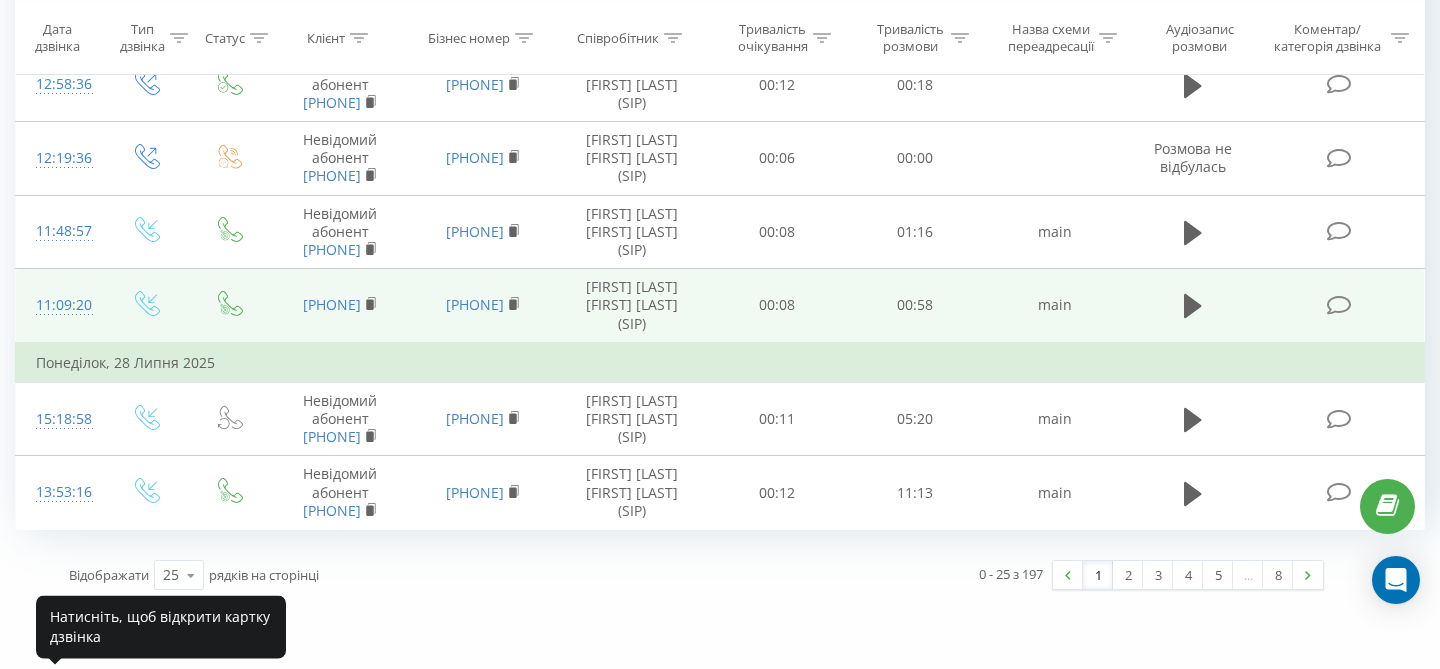 click at bounding box center [60, 314] 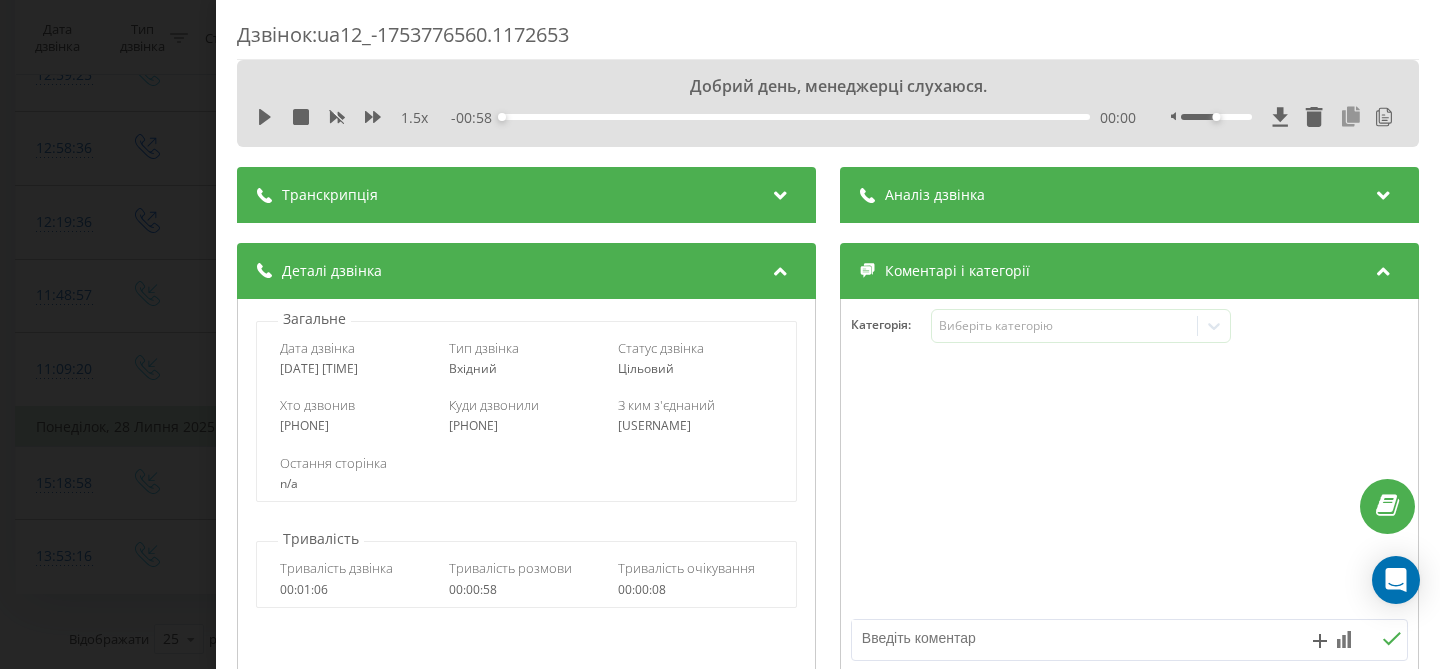 click at bounding box center (1351, 117) 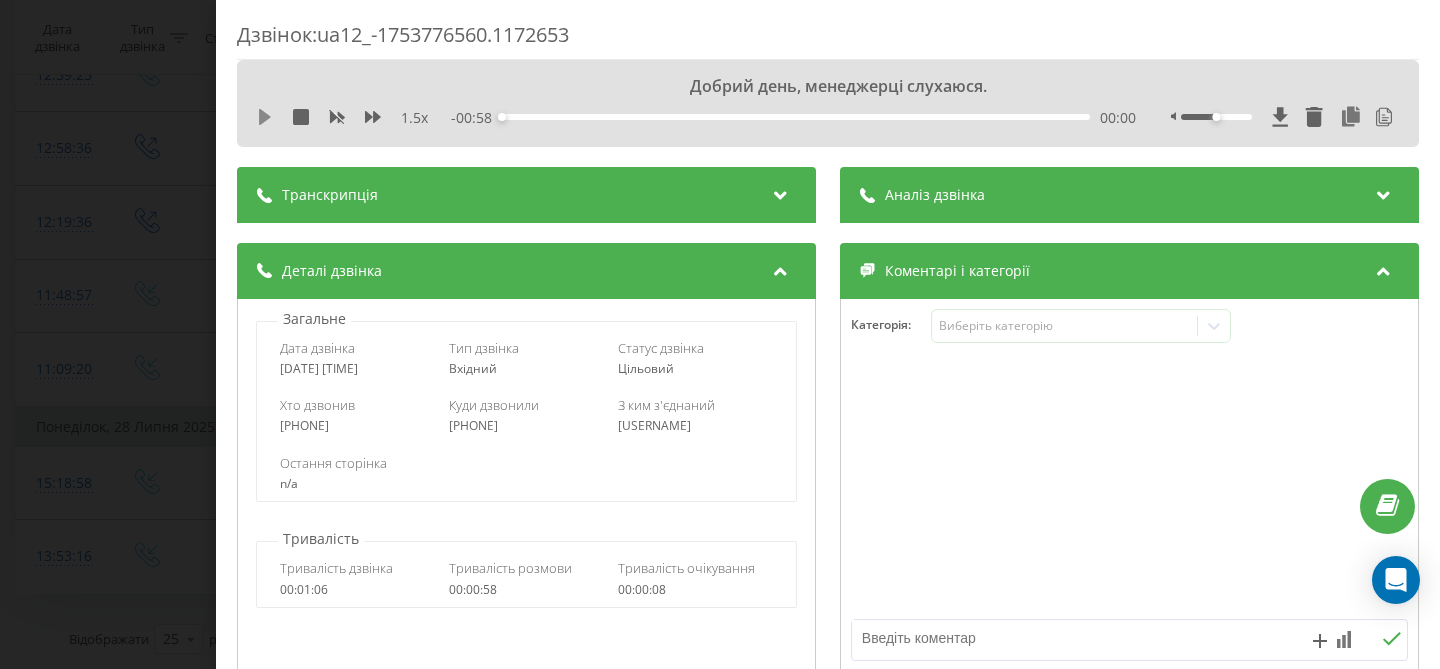 click 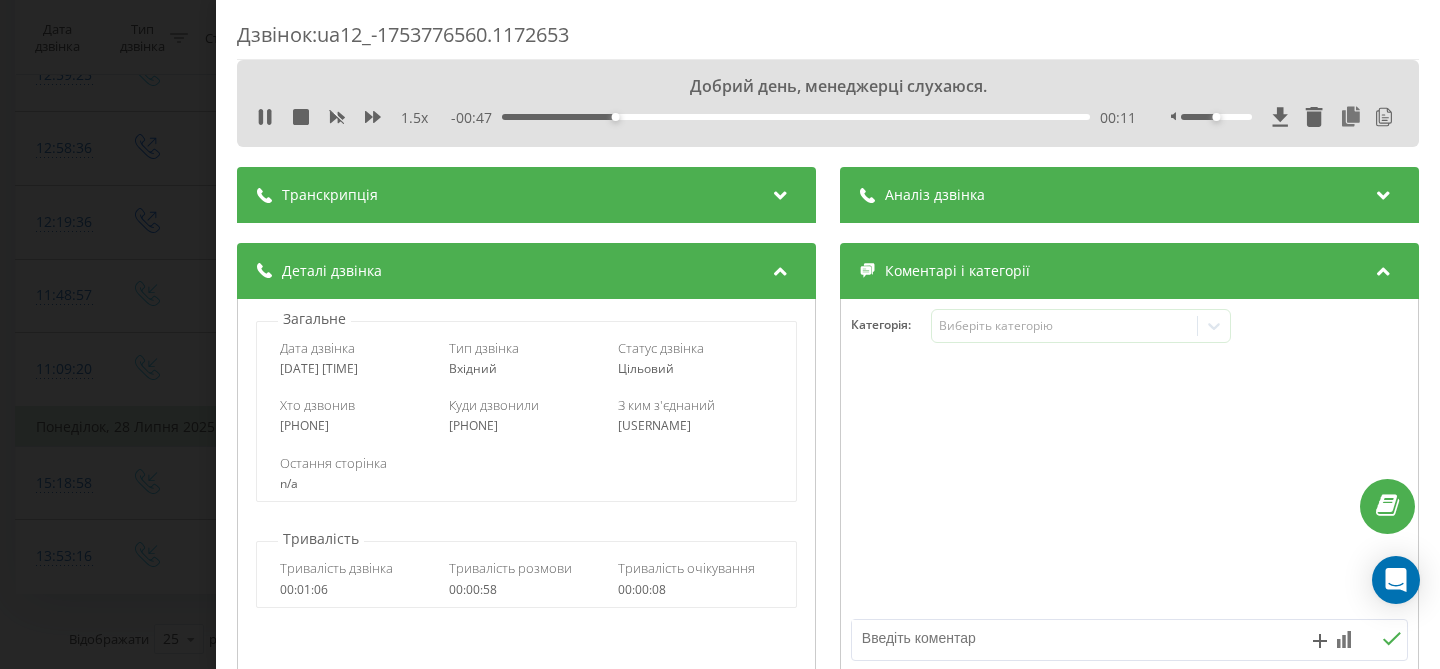 click on "Транскрипція" at bounding box center (330, 195) 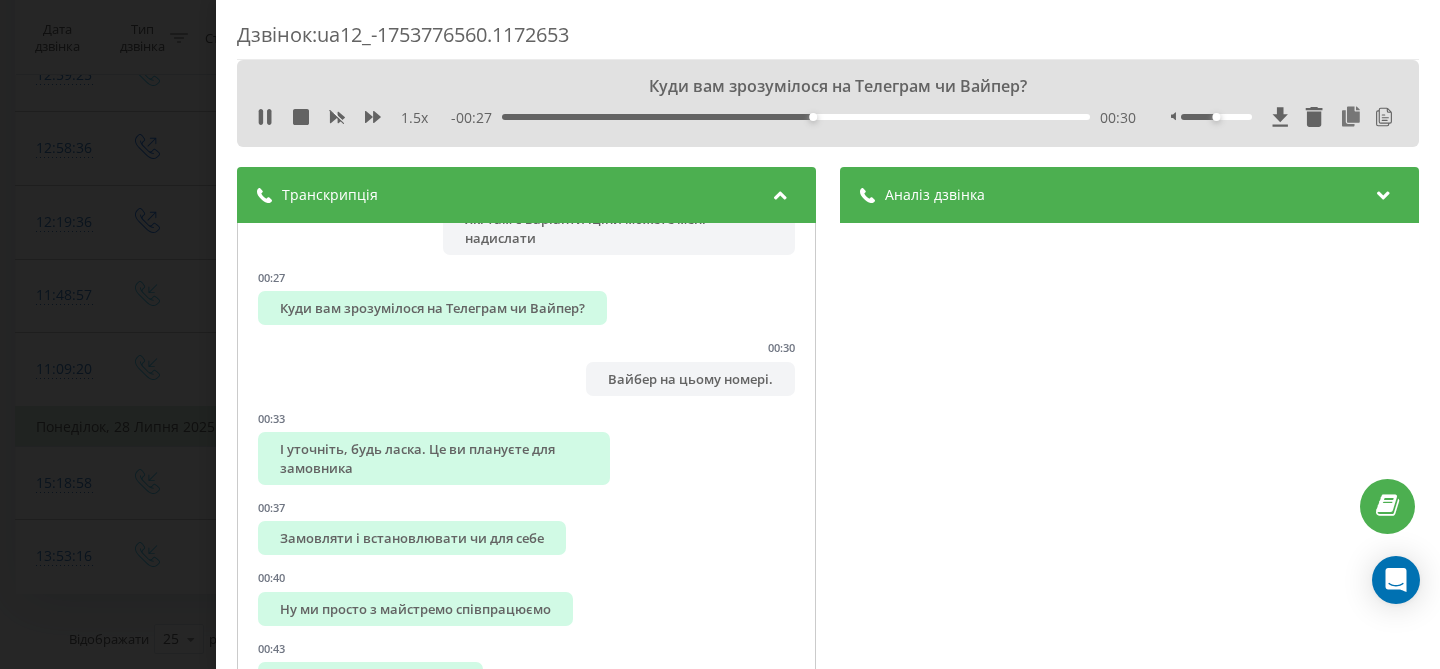 scroll, scrollTop: 357, scrollLeft: 0, axis: vertical 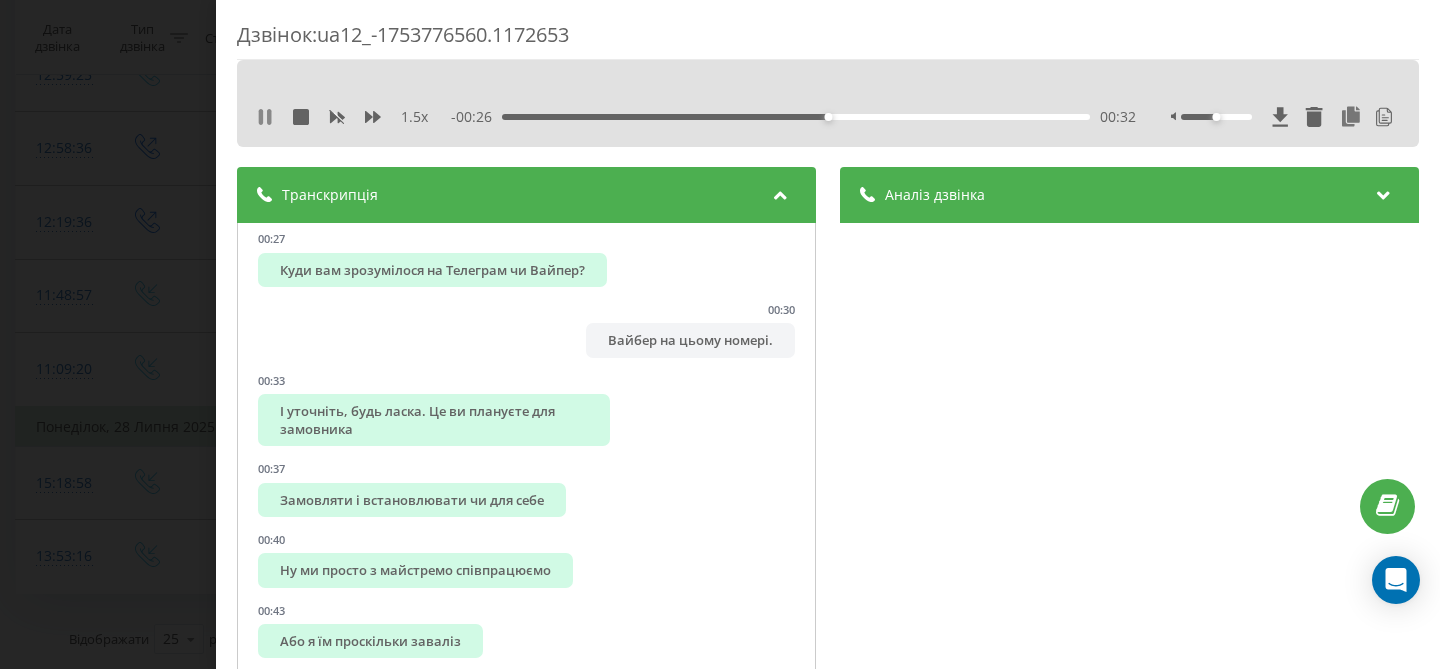 click 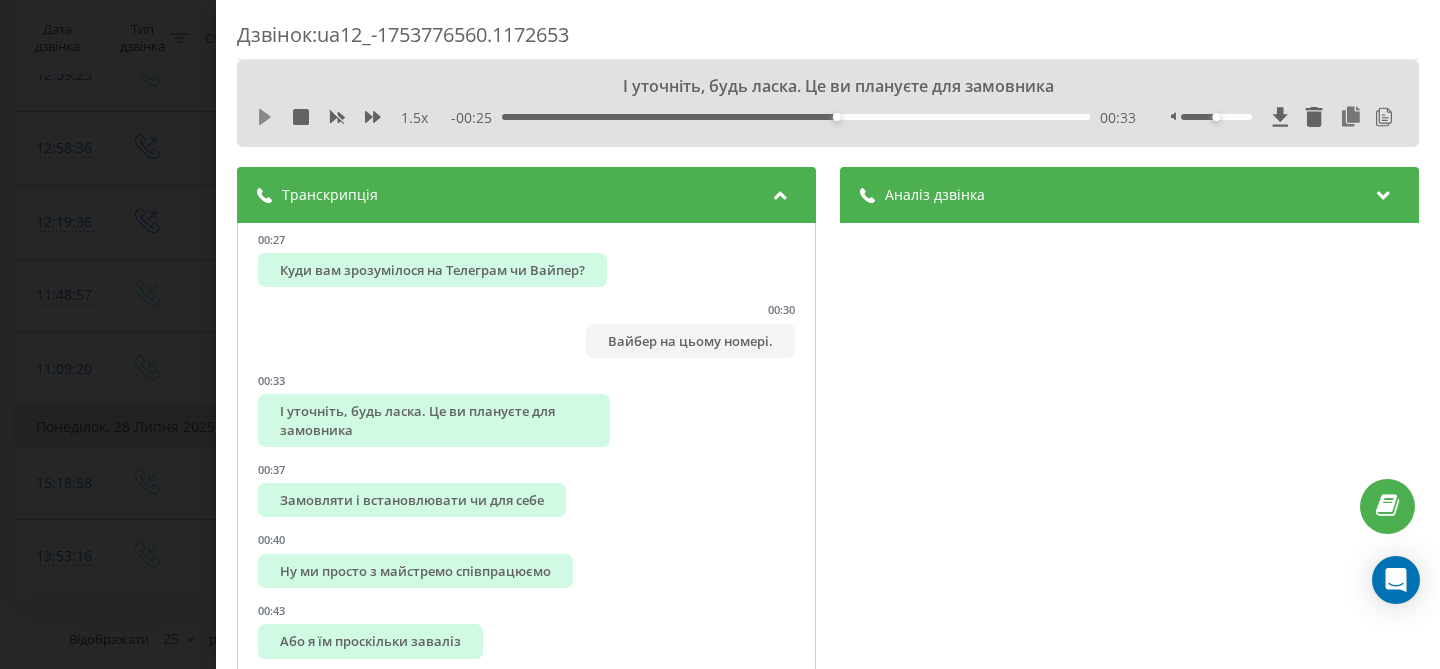 click 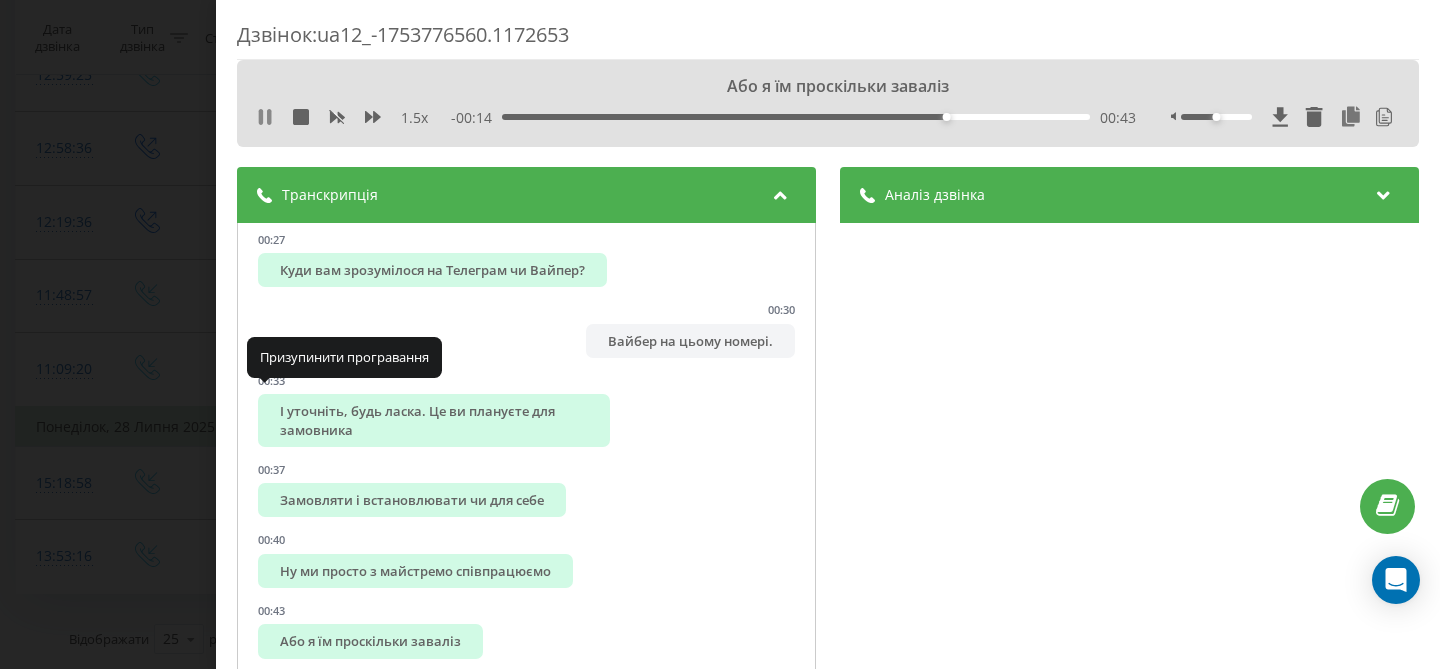 click 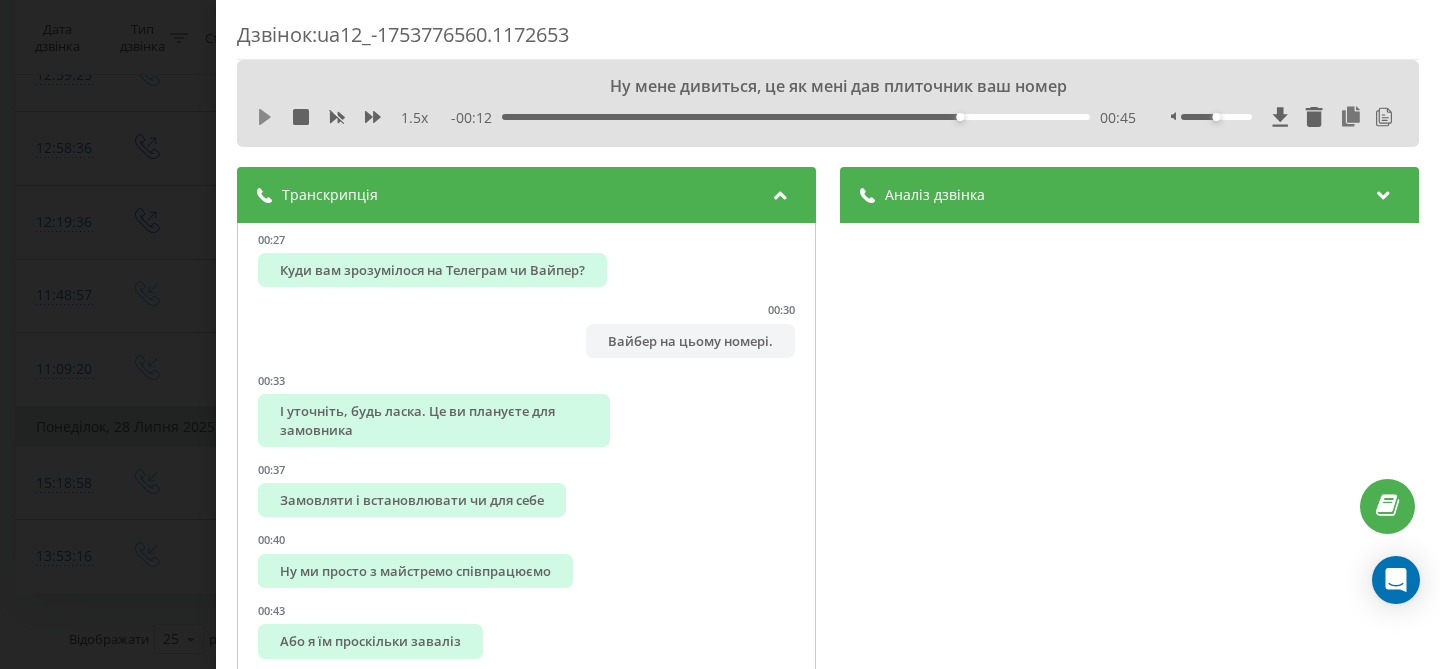 click 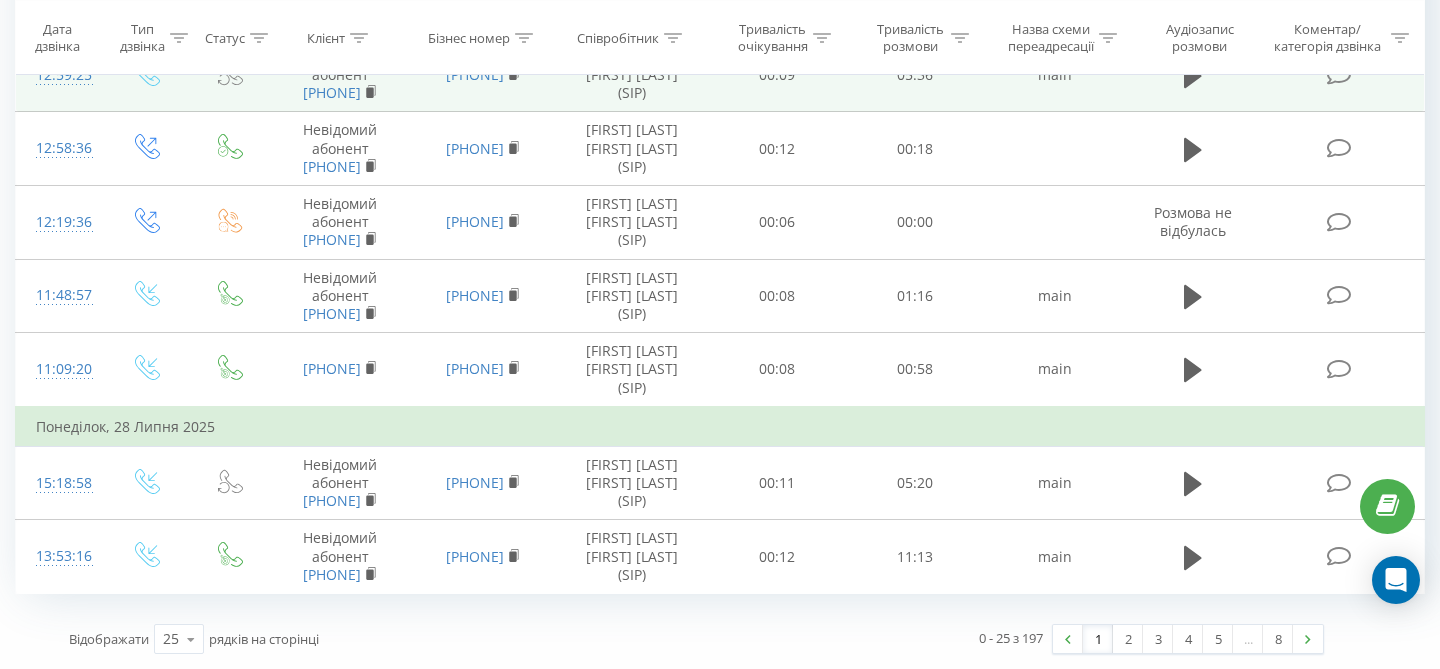 scroll, scrollTop: 1779, scrollLeft: 0, axis: vertical 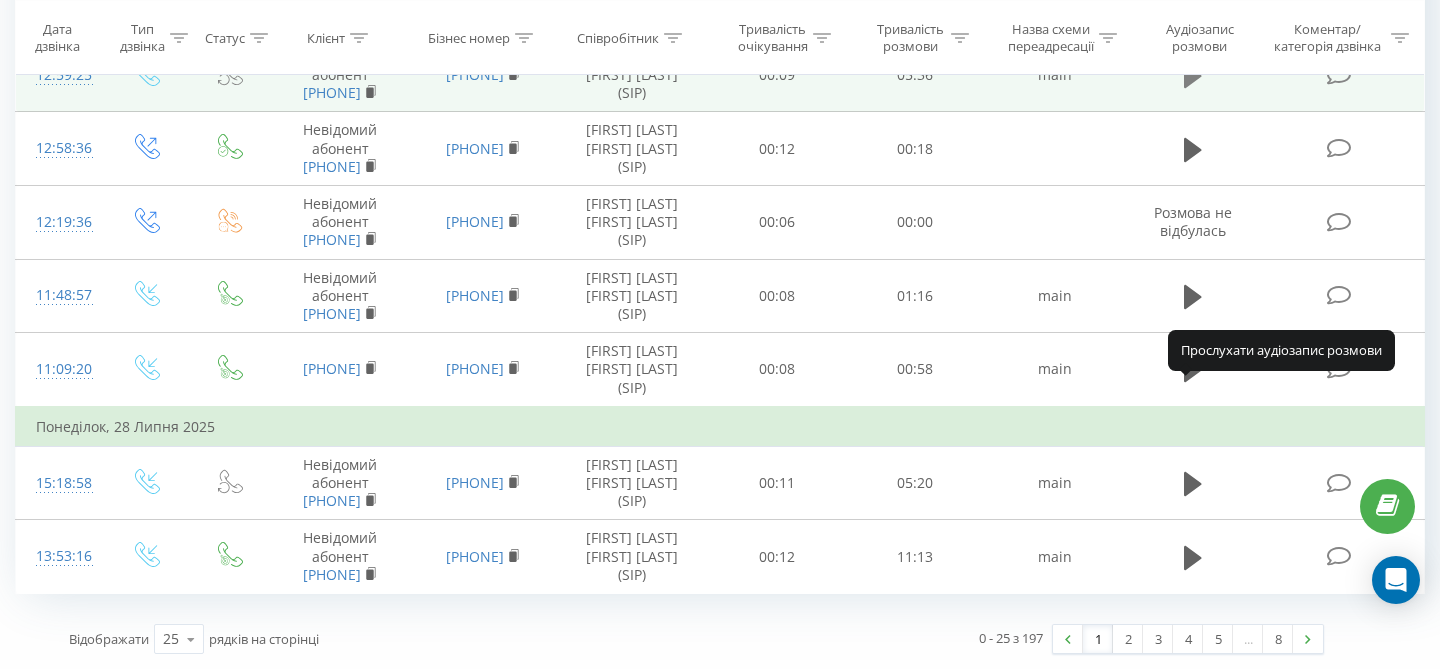 click 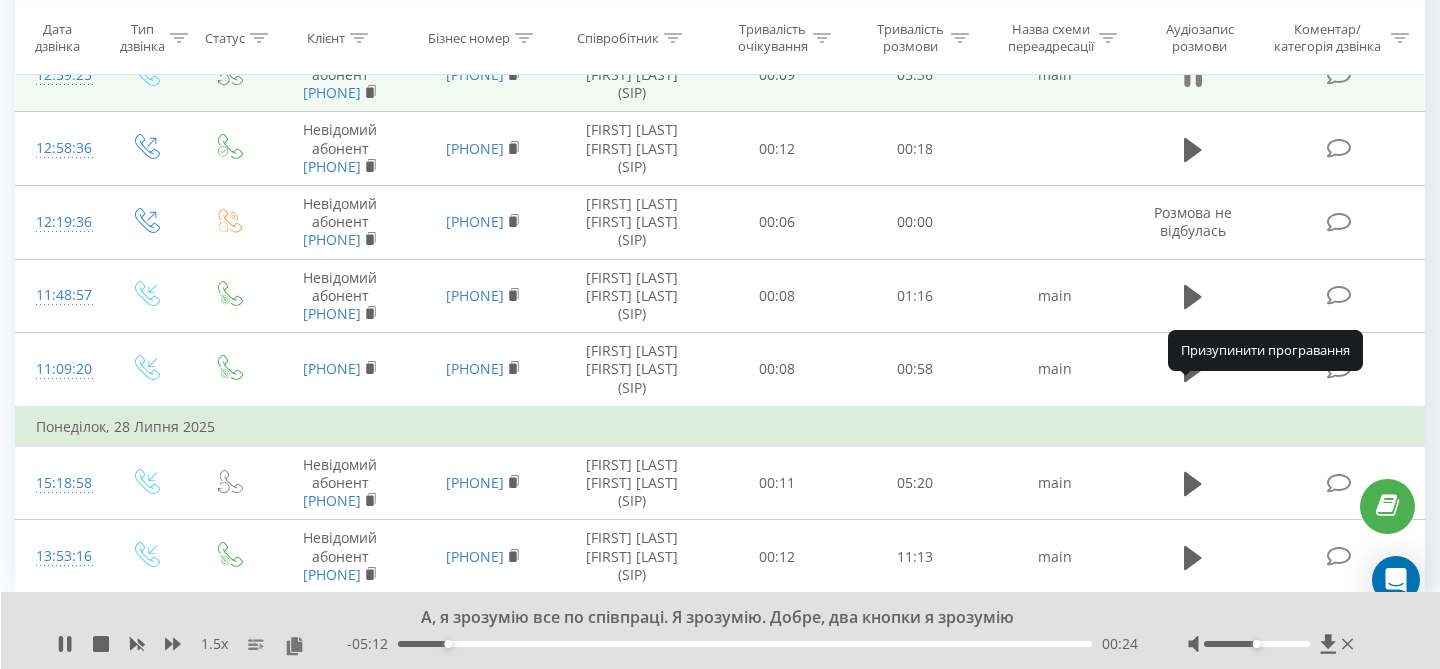 click 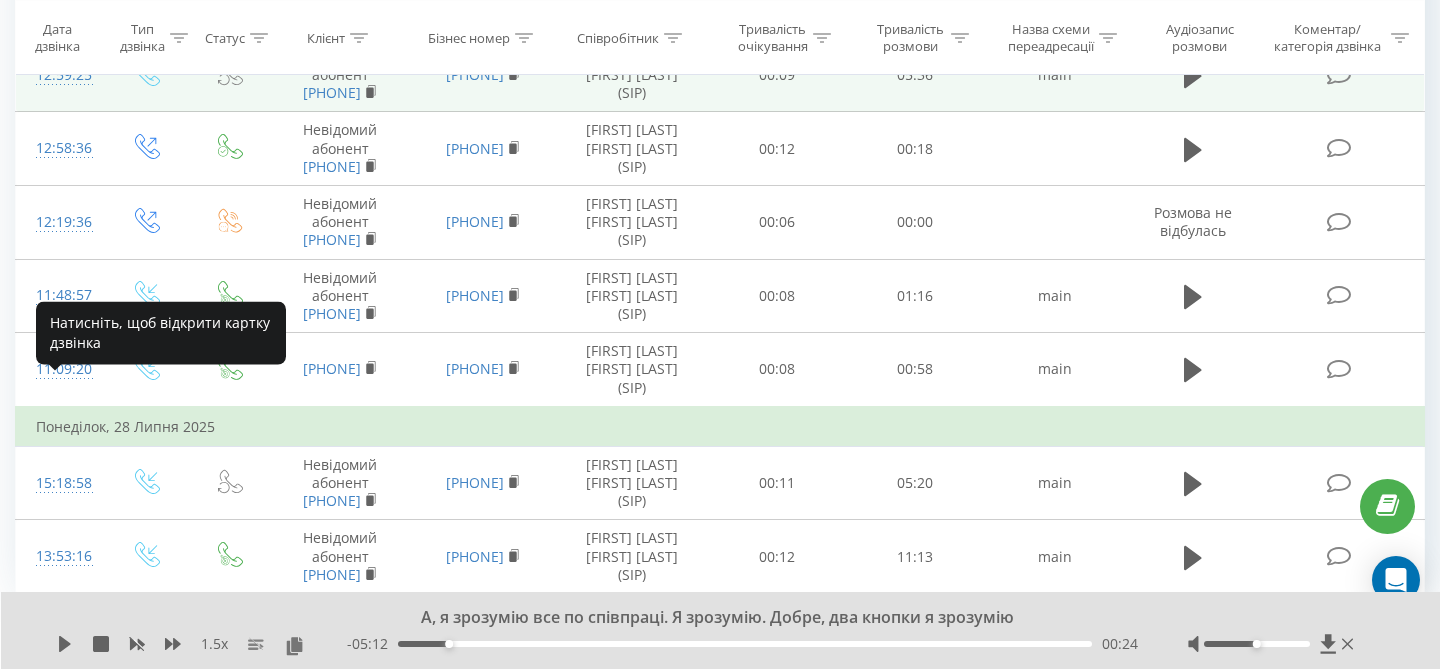 click on "12:59:25" at bounding box center (60, 75) 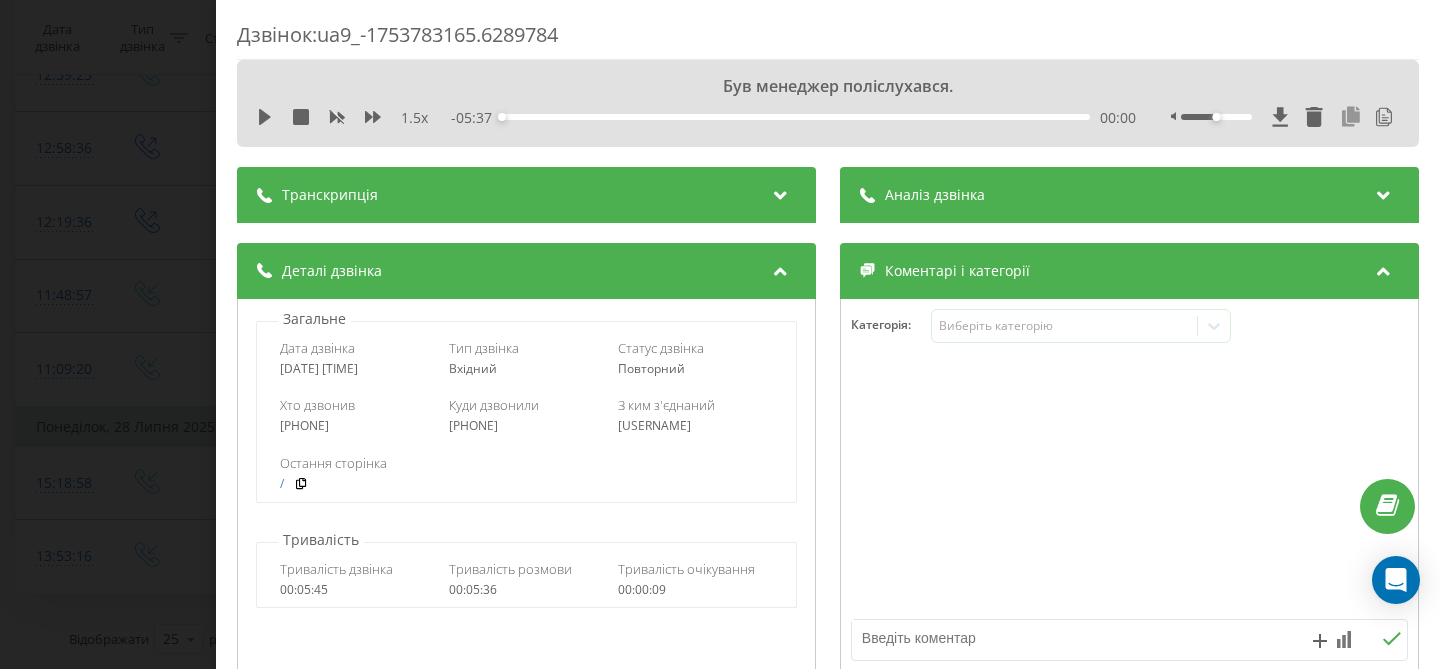 click at bounding box center (1351, 117) 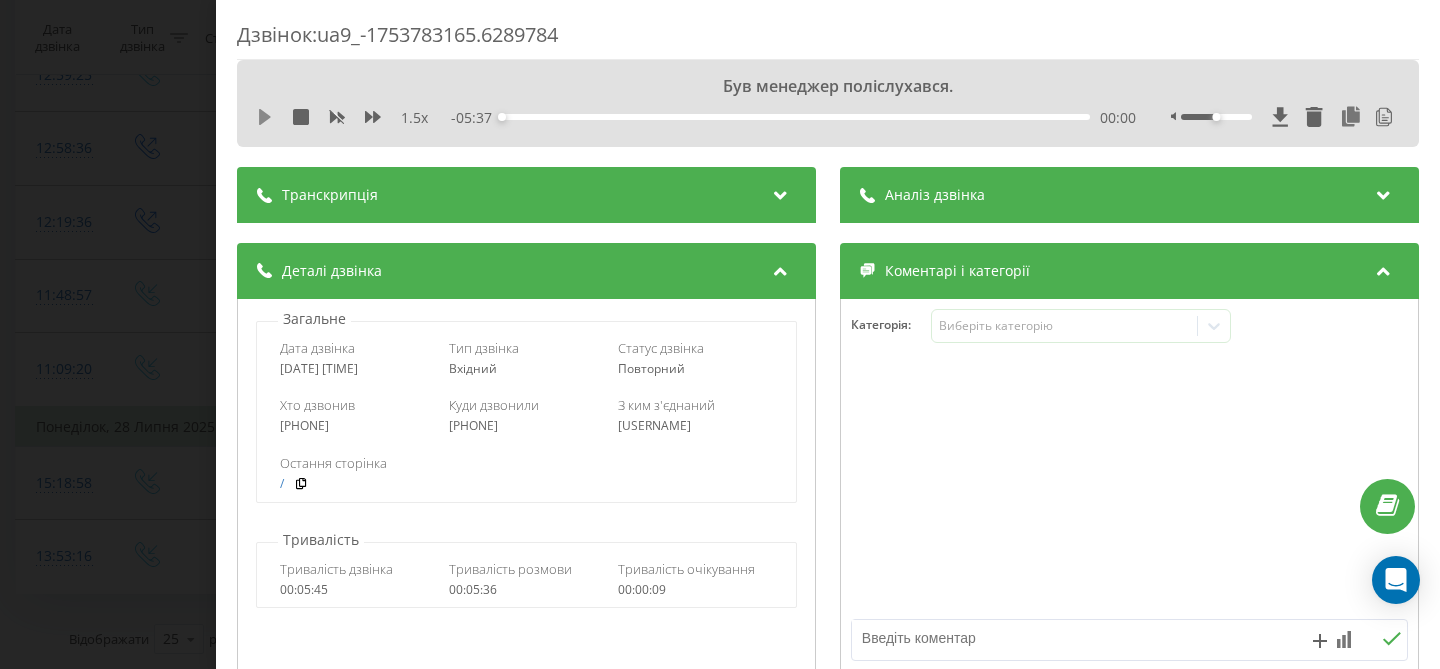 click 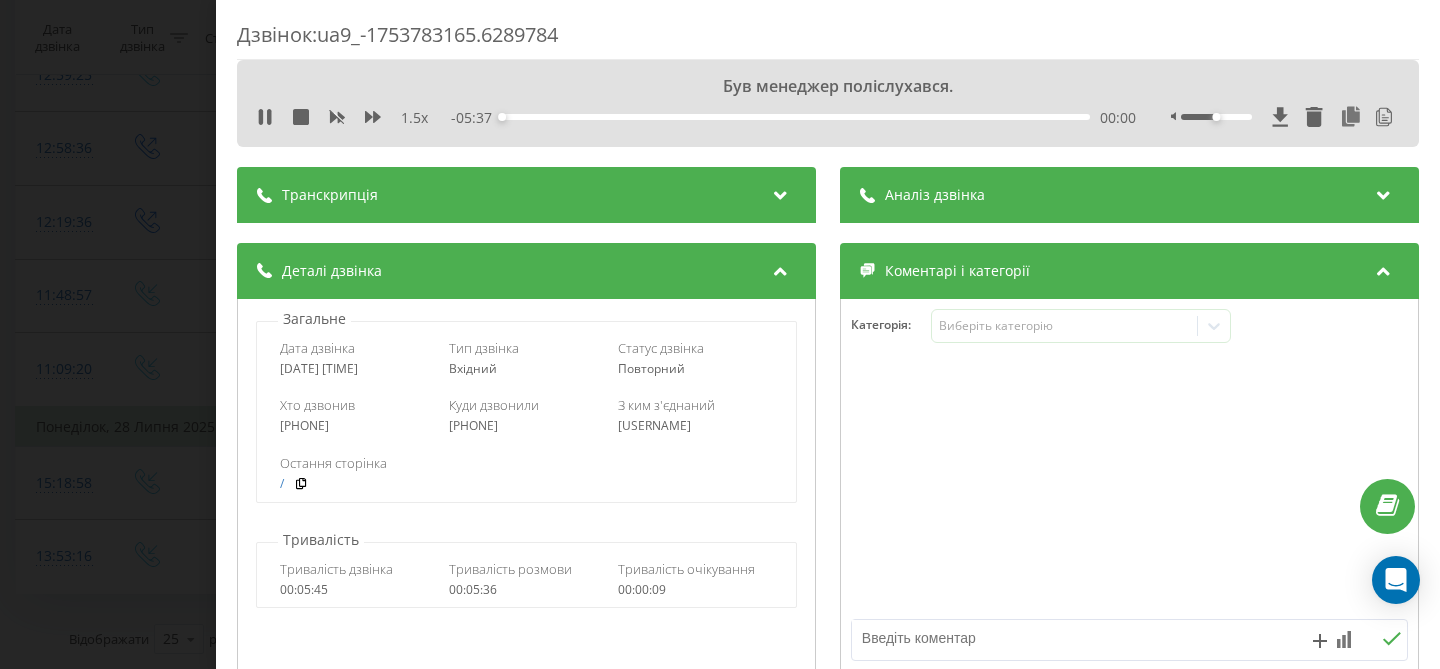 click on "Транскрипція" at bounding box center (526, 195) 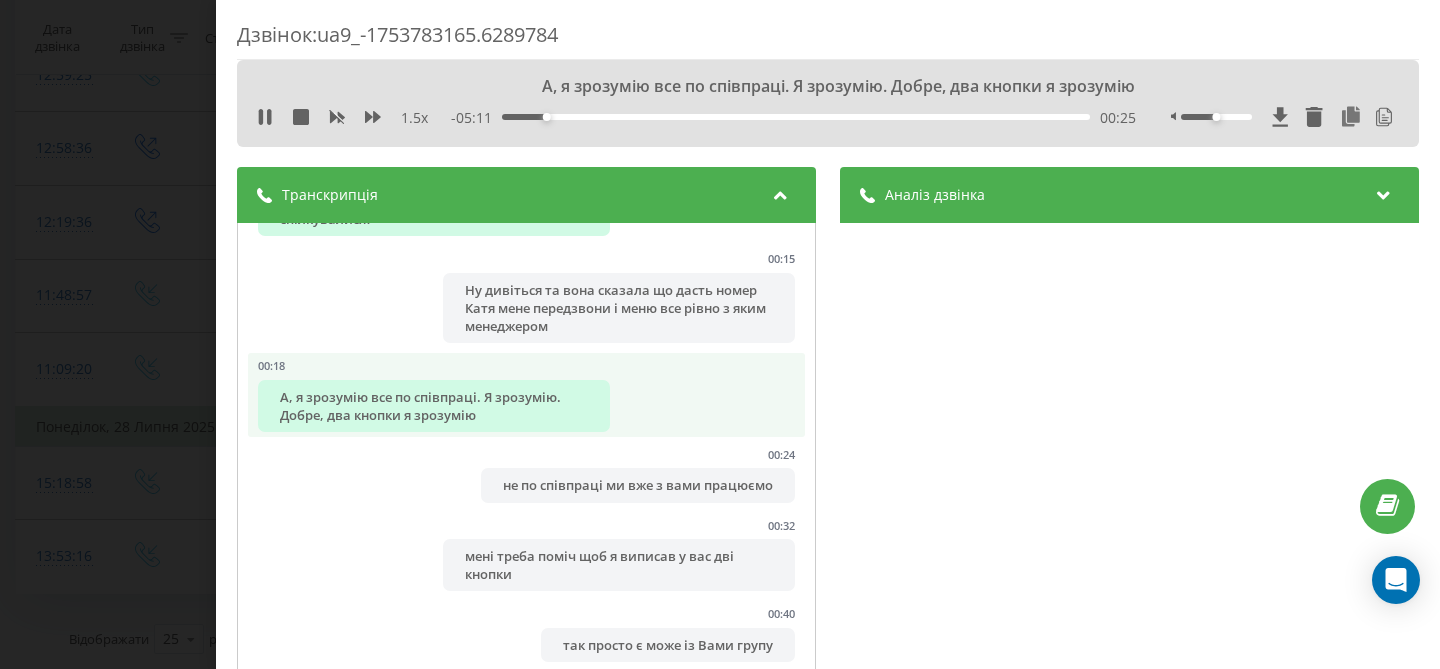 scroll, scrollTop: 272, scrollLeft: 0, axis: vertical 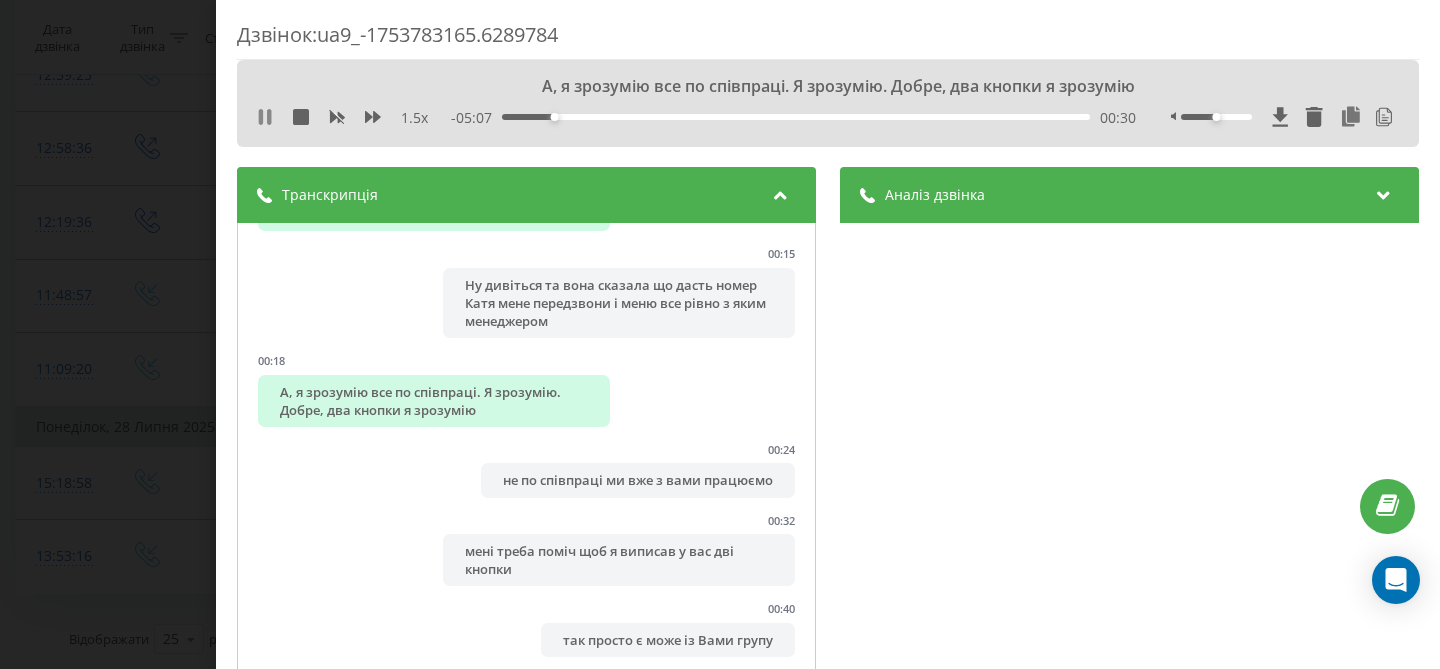 click 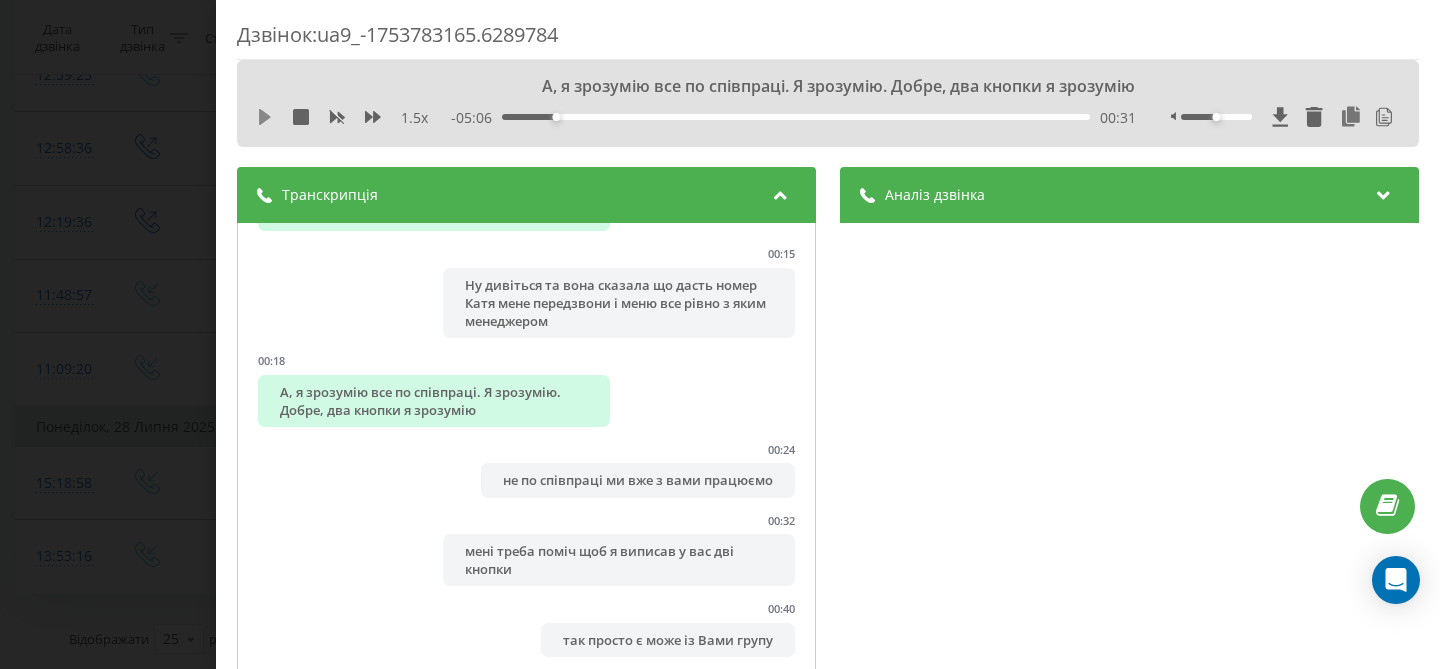click 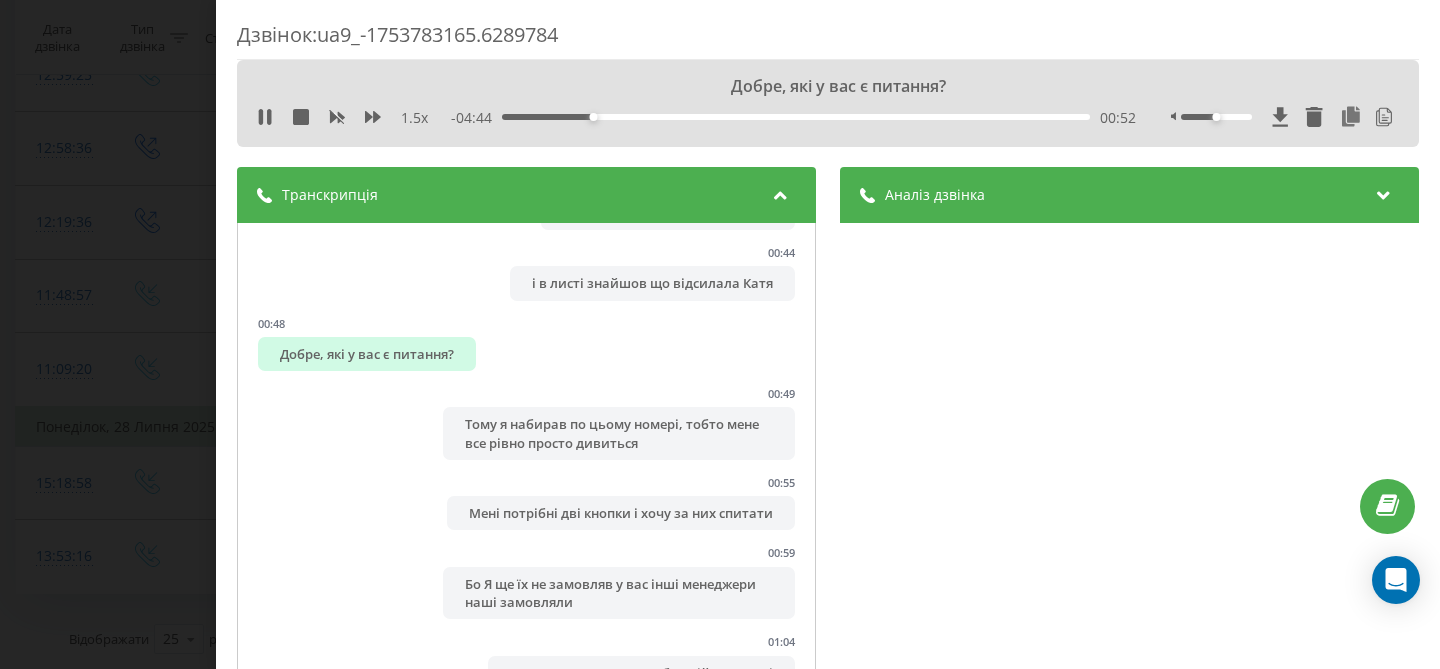 scroll, scrollTop: 768, scrollLeft: 0, axis: vertical 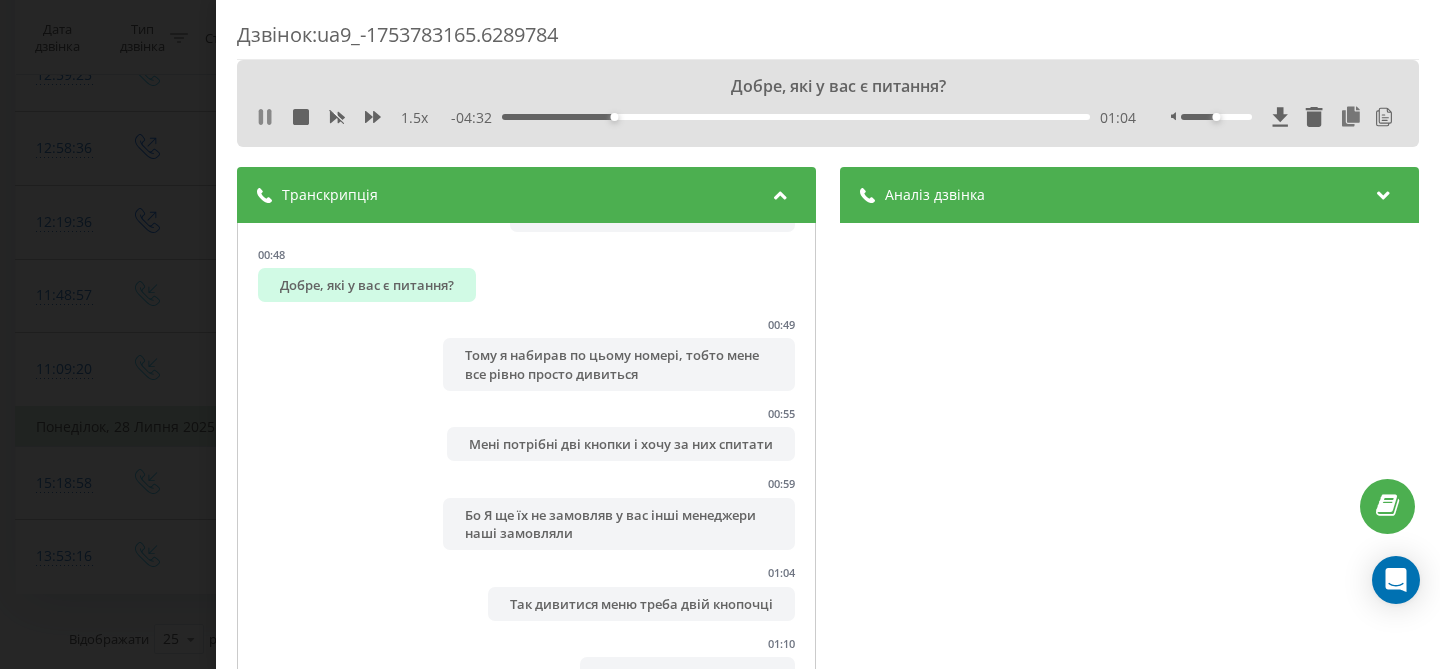 click 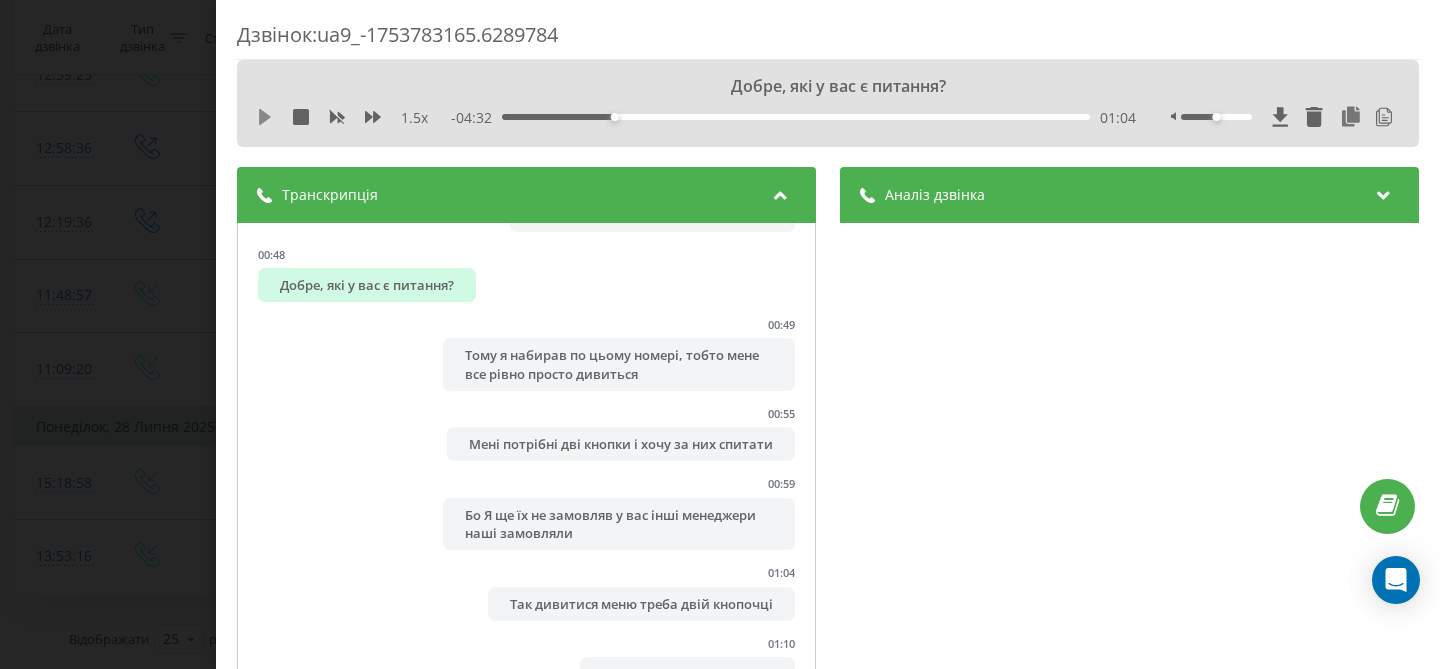 click 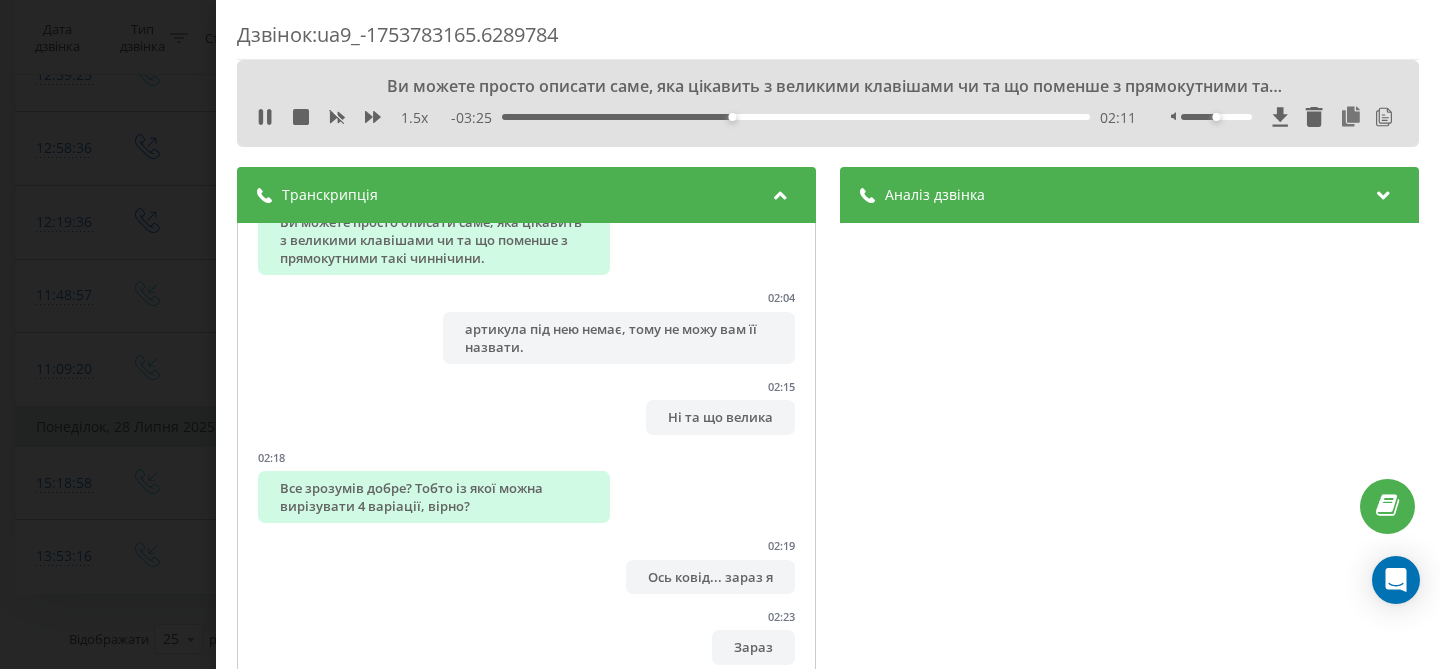scroll, scrollTop: 1858, scrollLeft: 0, axis: vertical 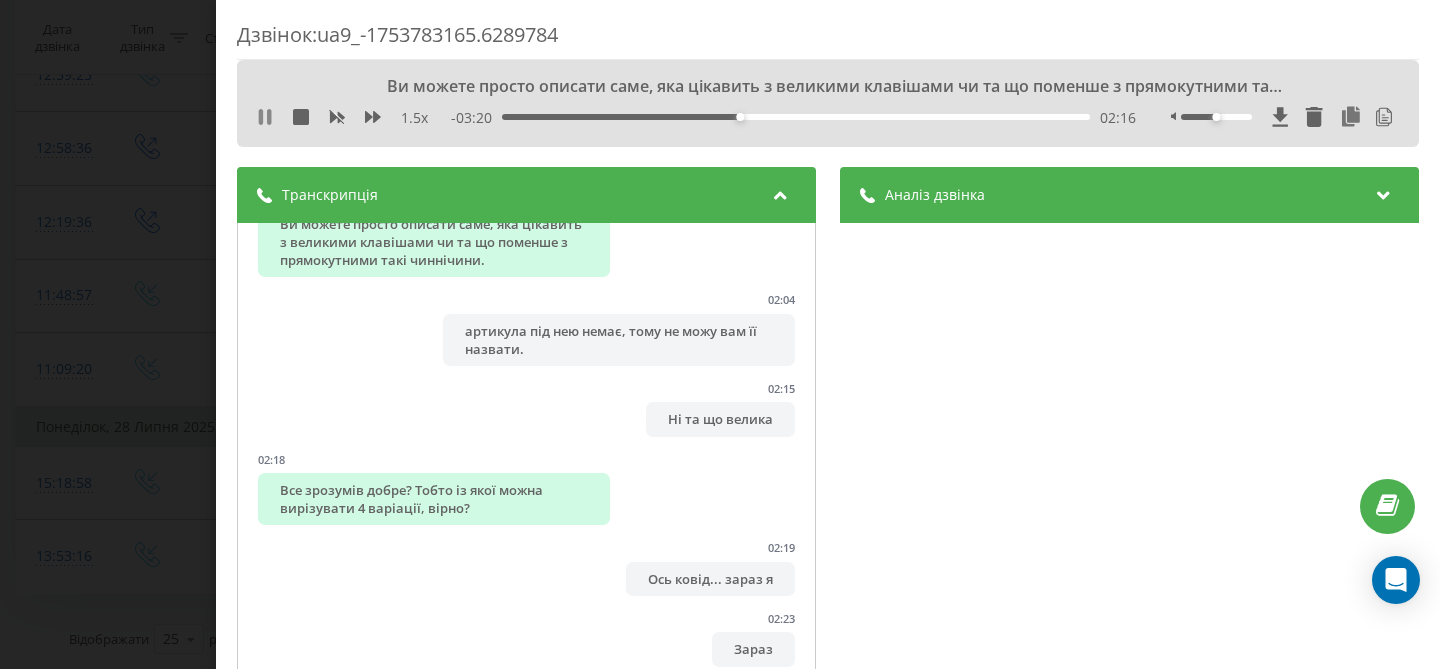click 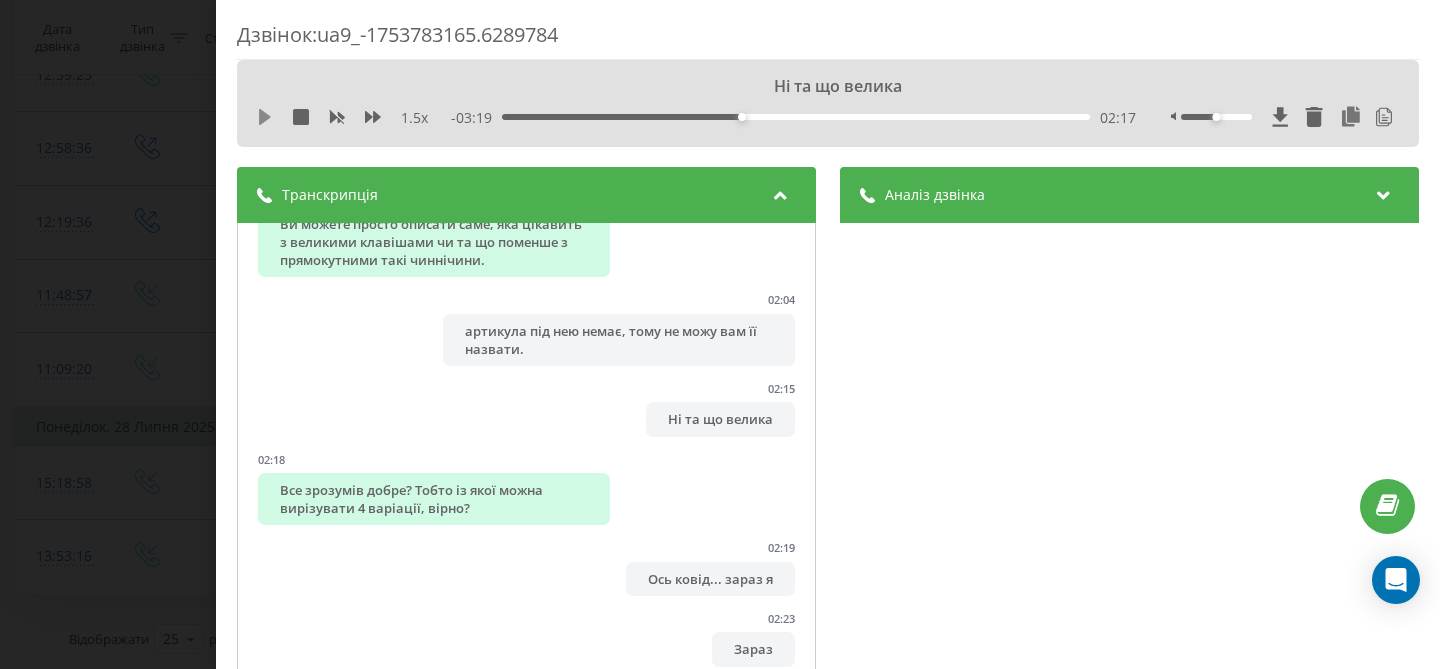 click 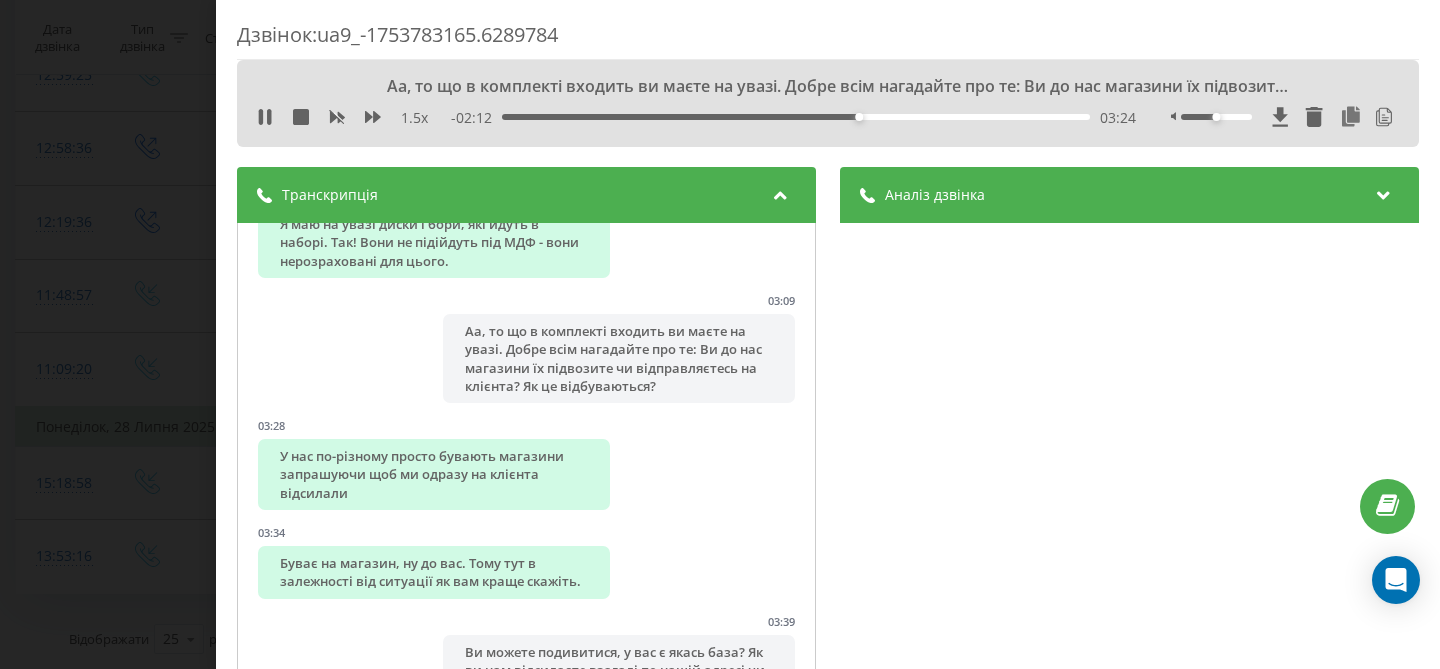 scroll, scrollTop: 3345, scrollLeft: 0, axis: vertical 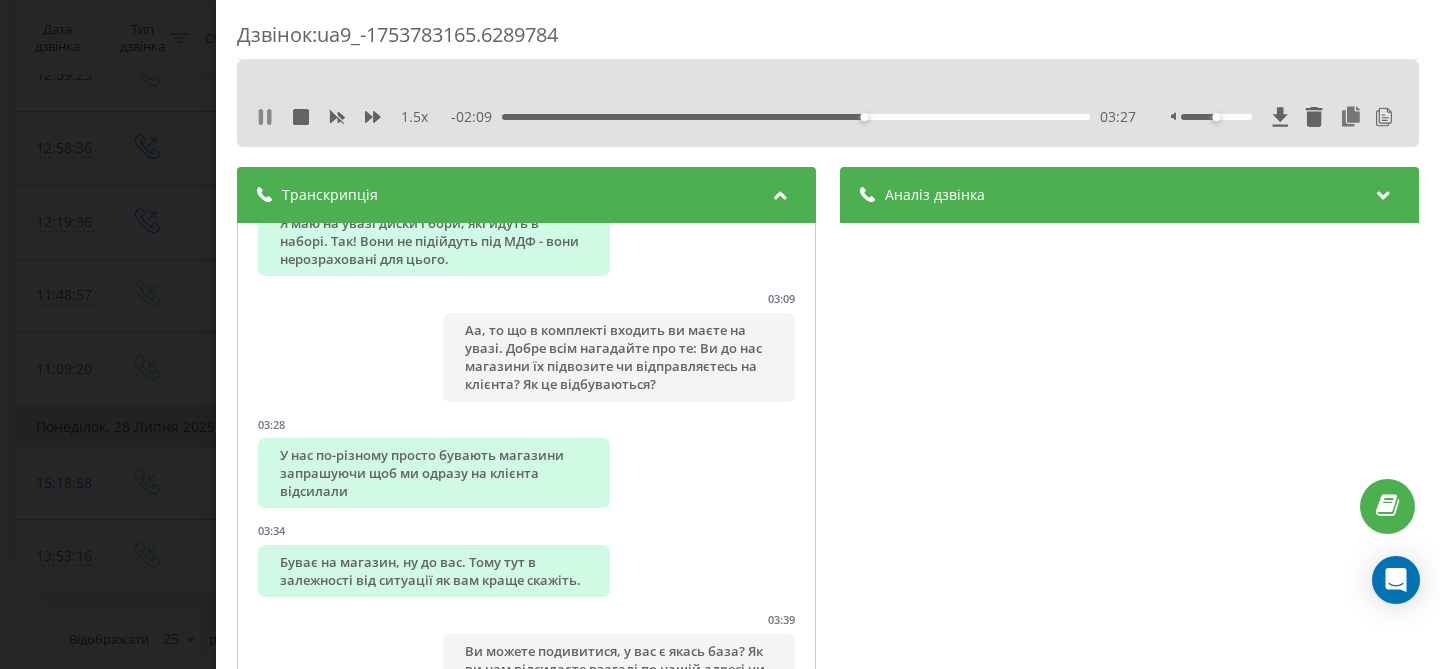 click 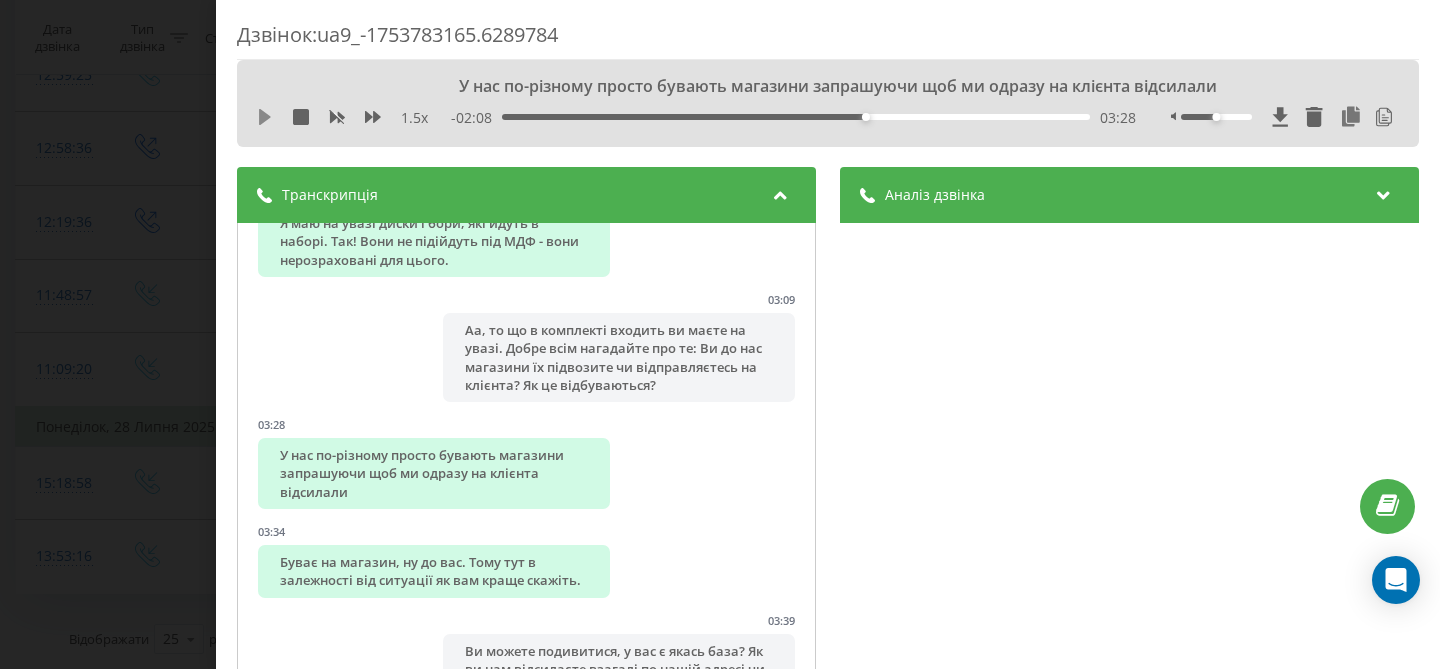 click 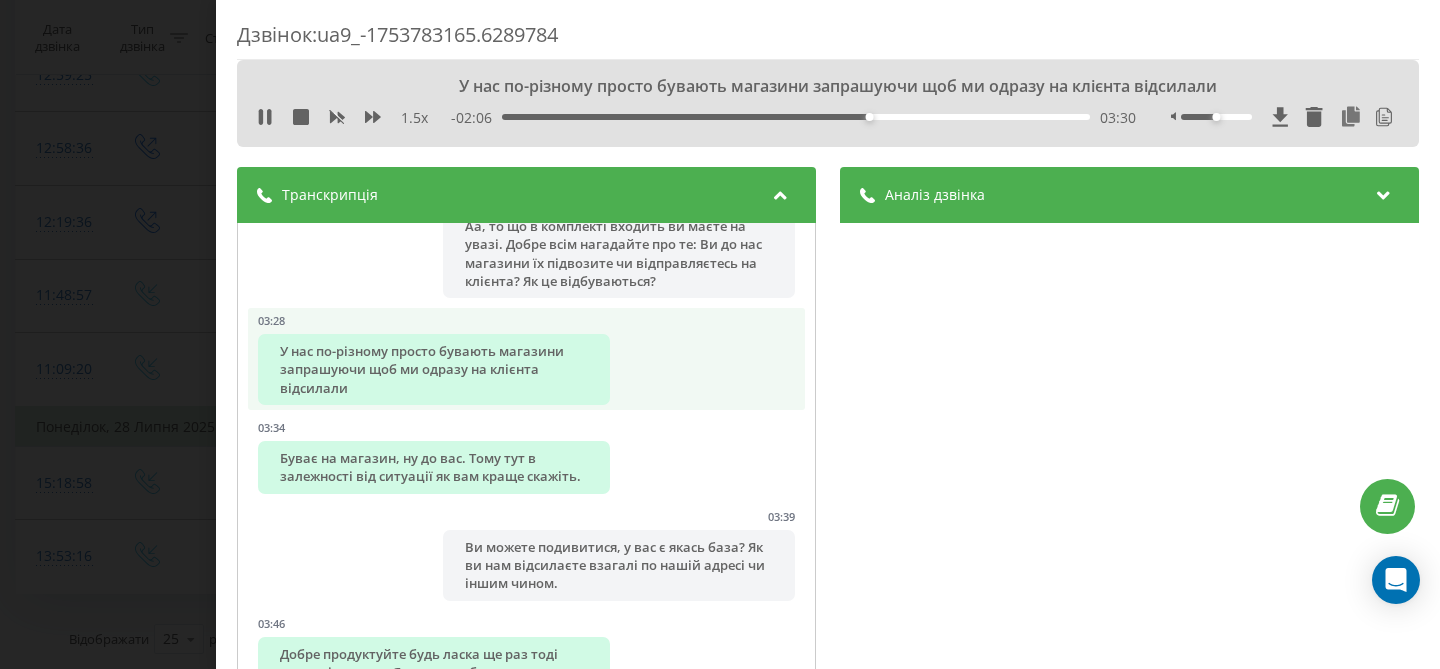 scroll, scrollTop: 3451, scrollLeft: 0, axis: vertical 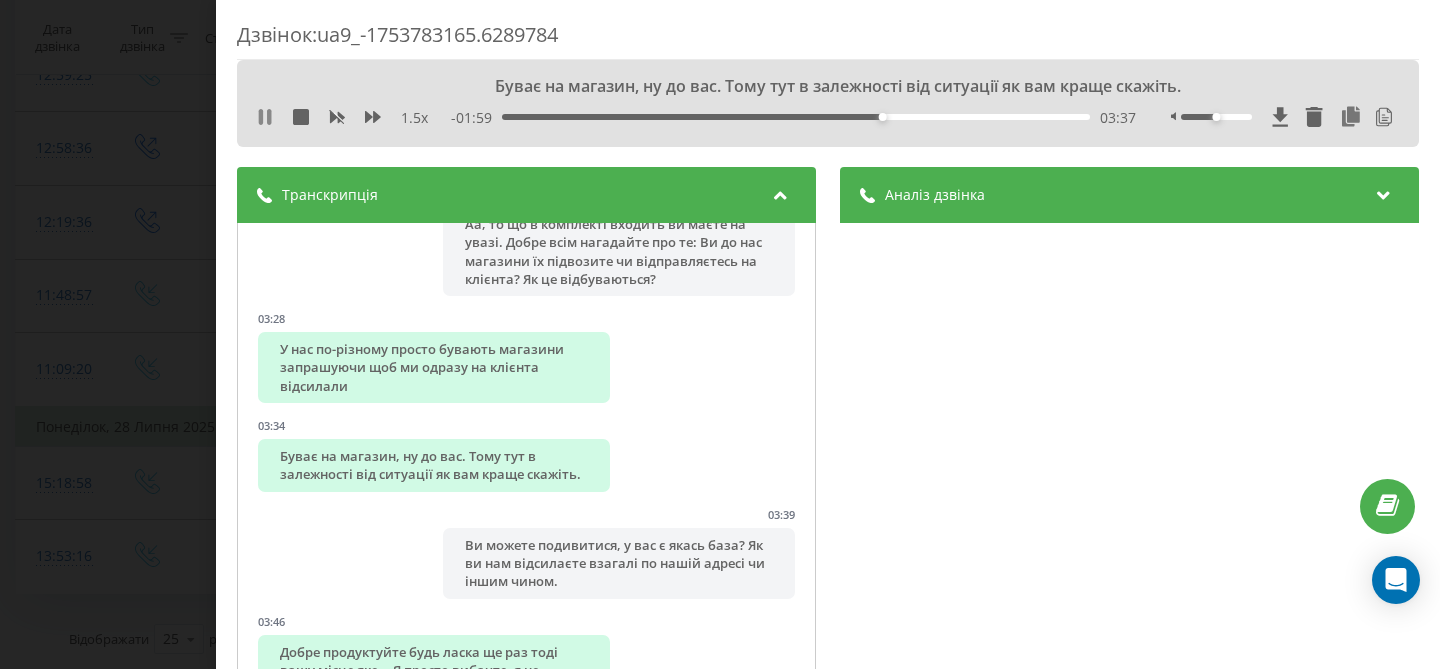 click 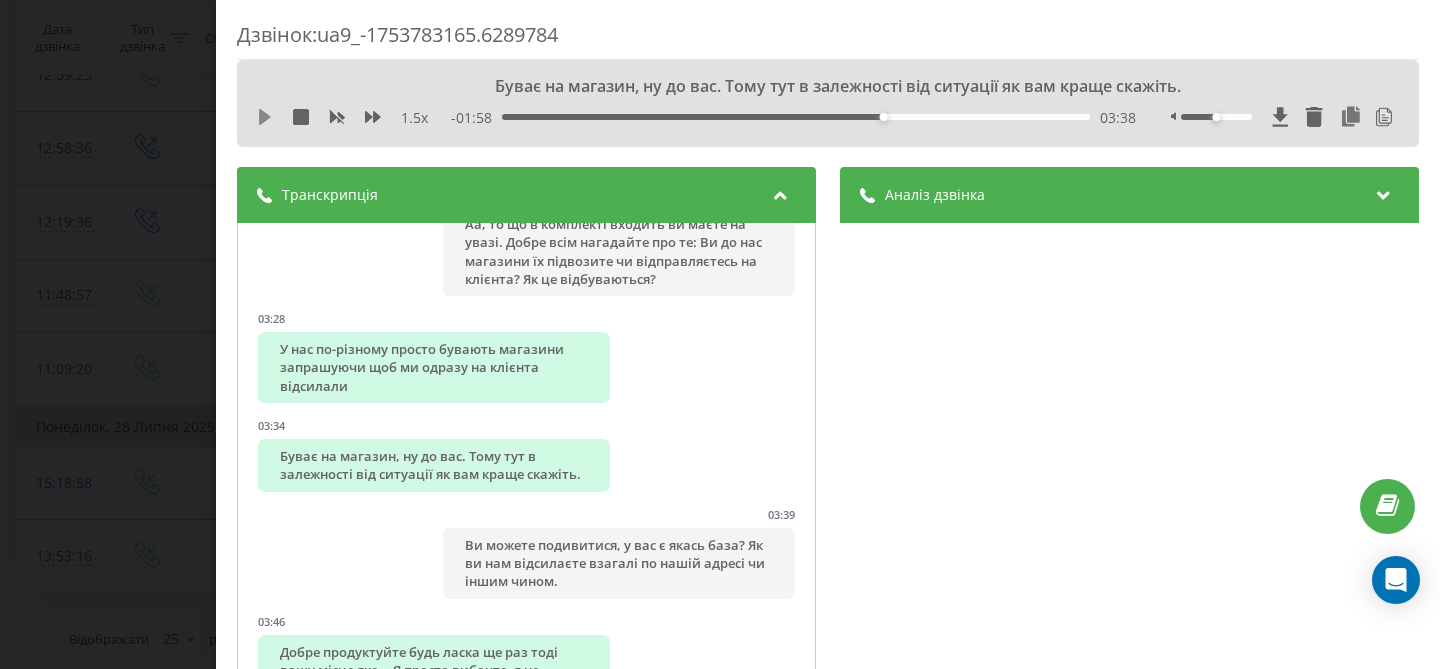 click 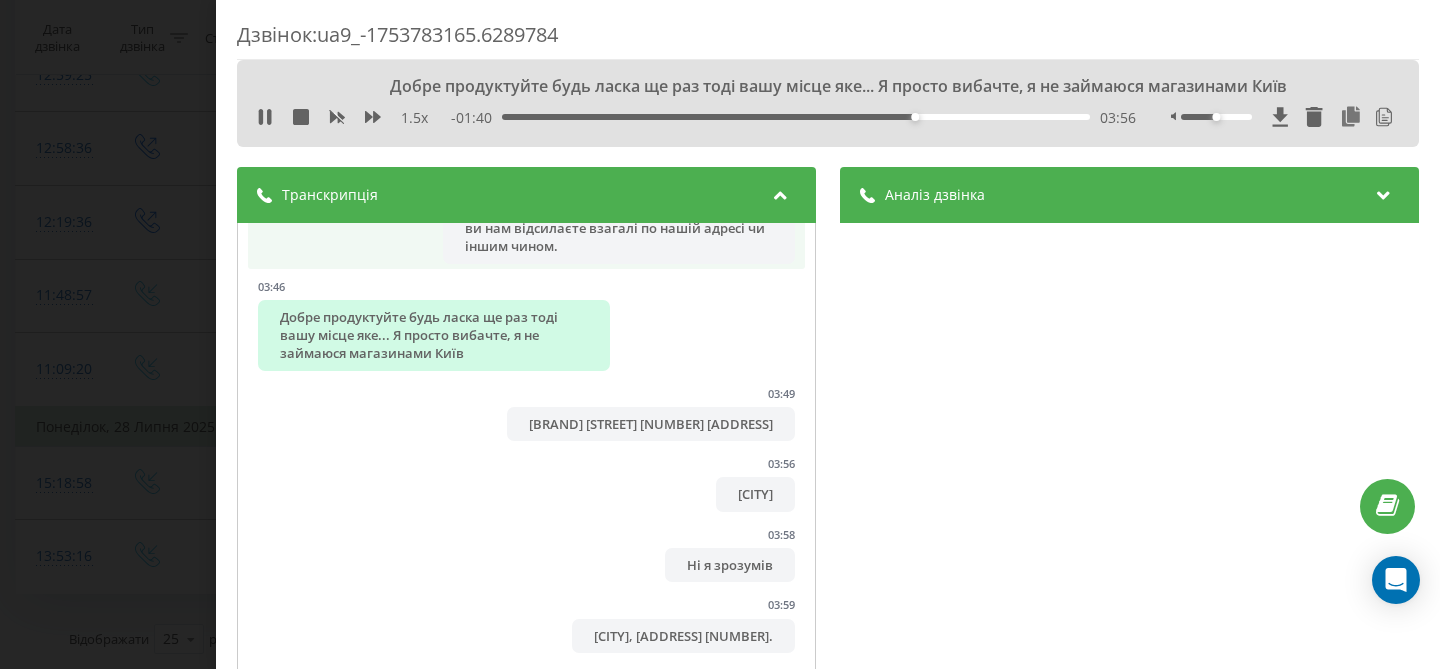 scroll, scrollTop: 3783, scrollLeft: 0, axis: vertical 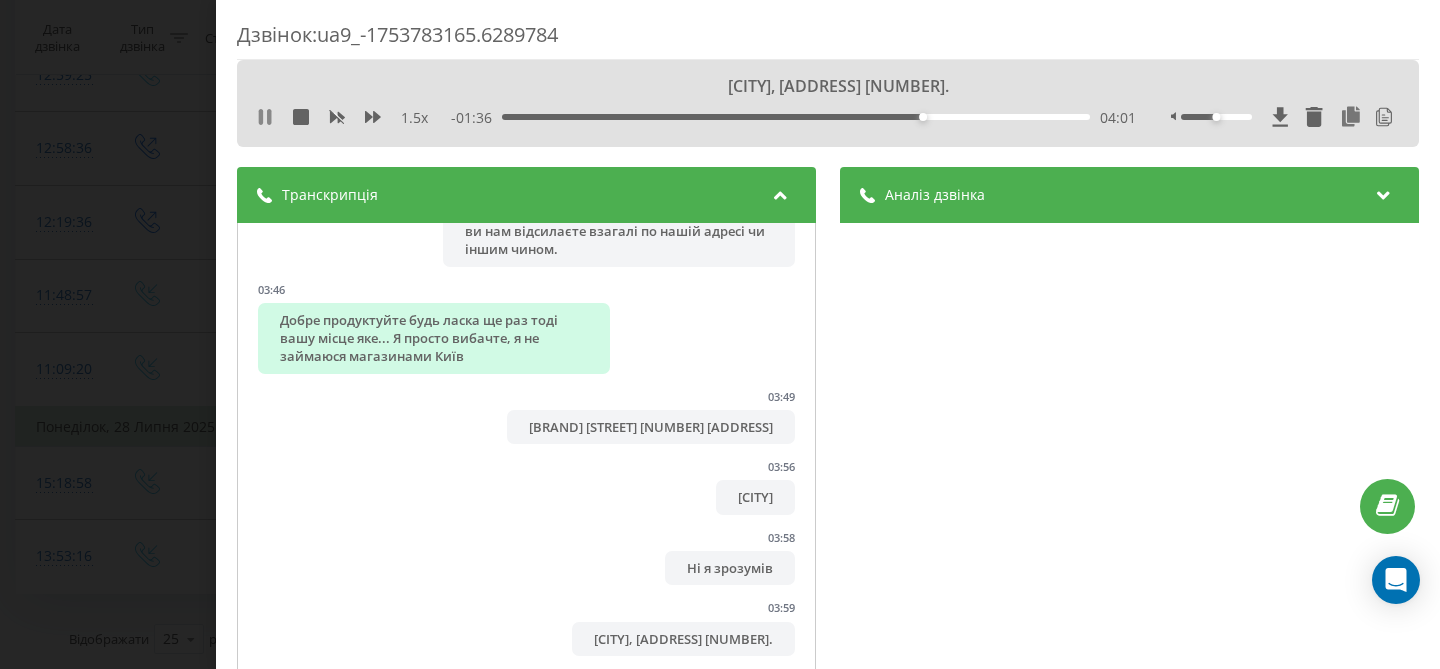 click 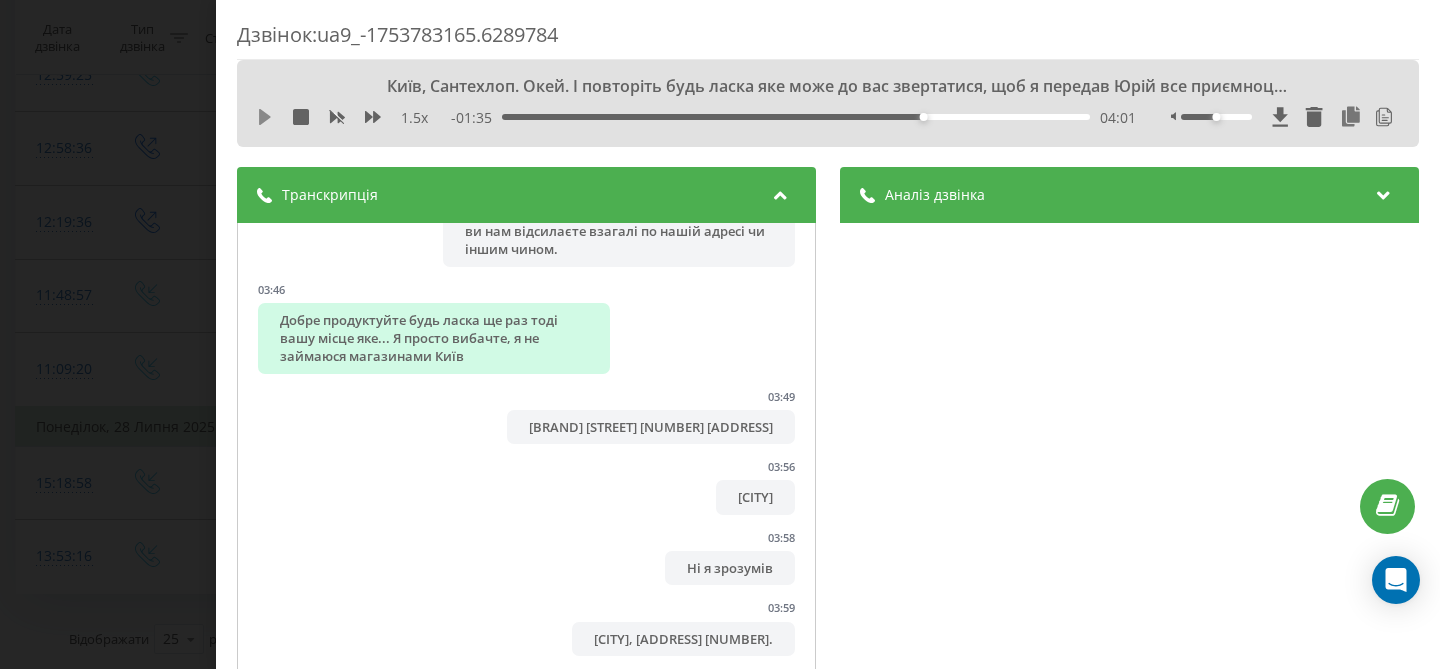 click 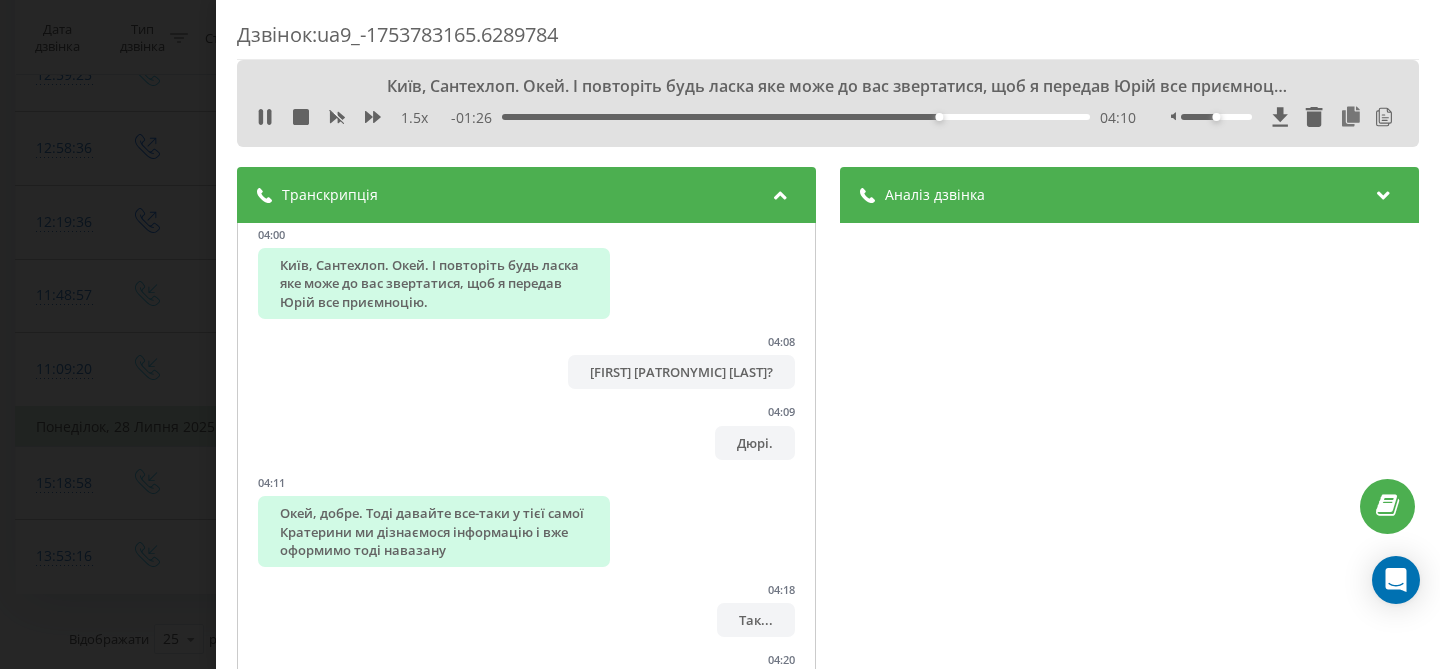 scroll, scrollTop: 4309, scrollLeft: 0, axis: vertical 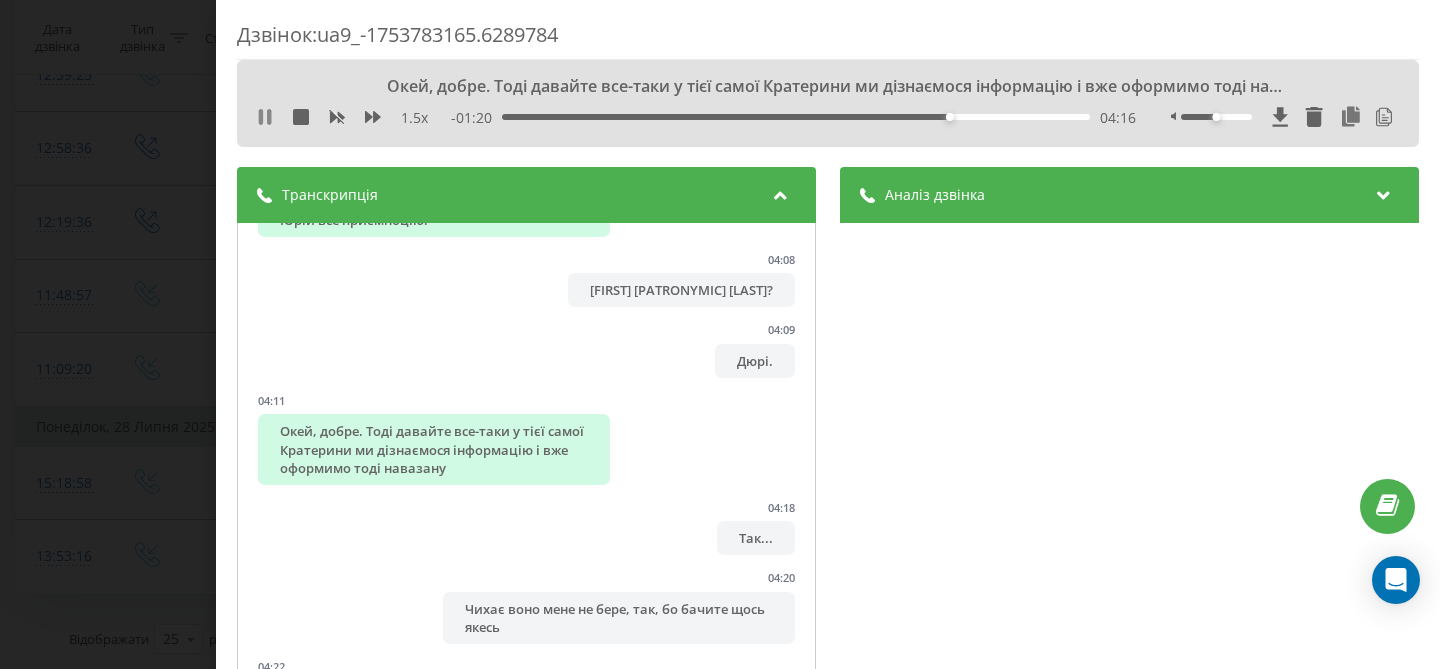 click 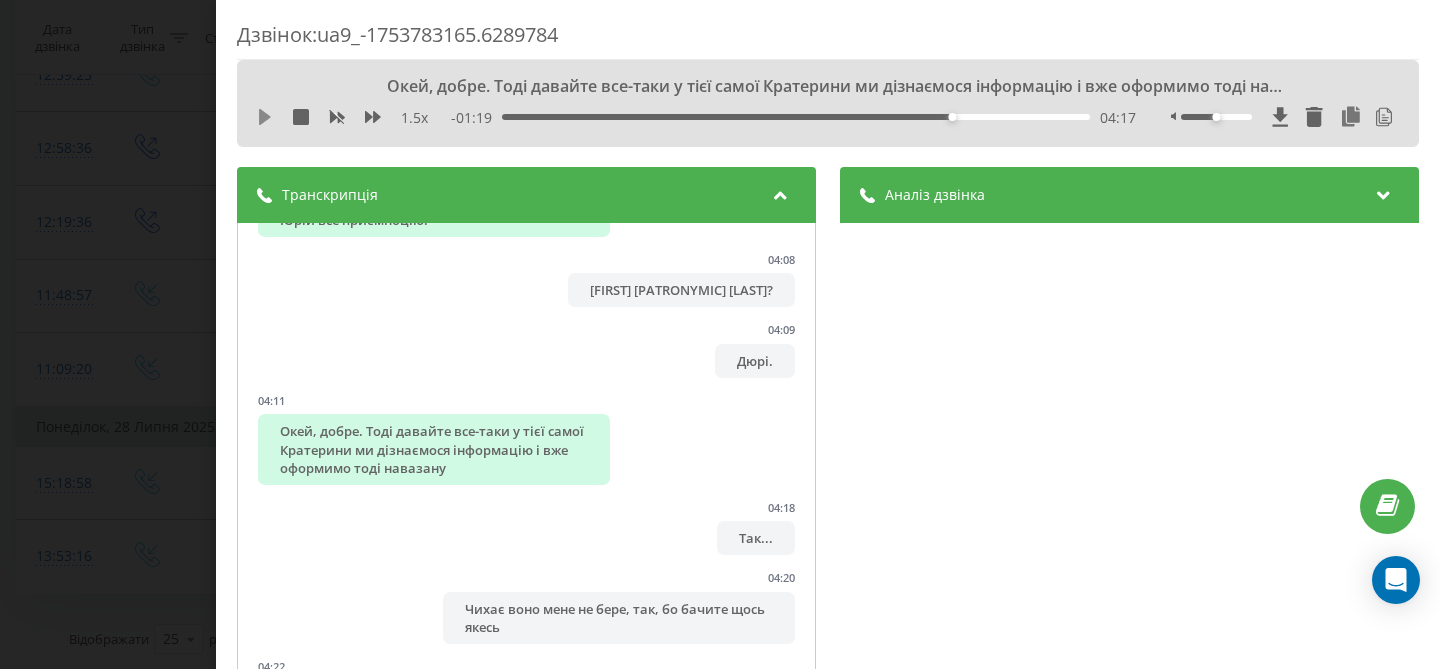 click 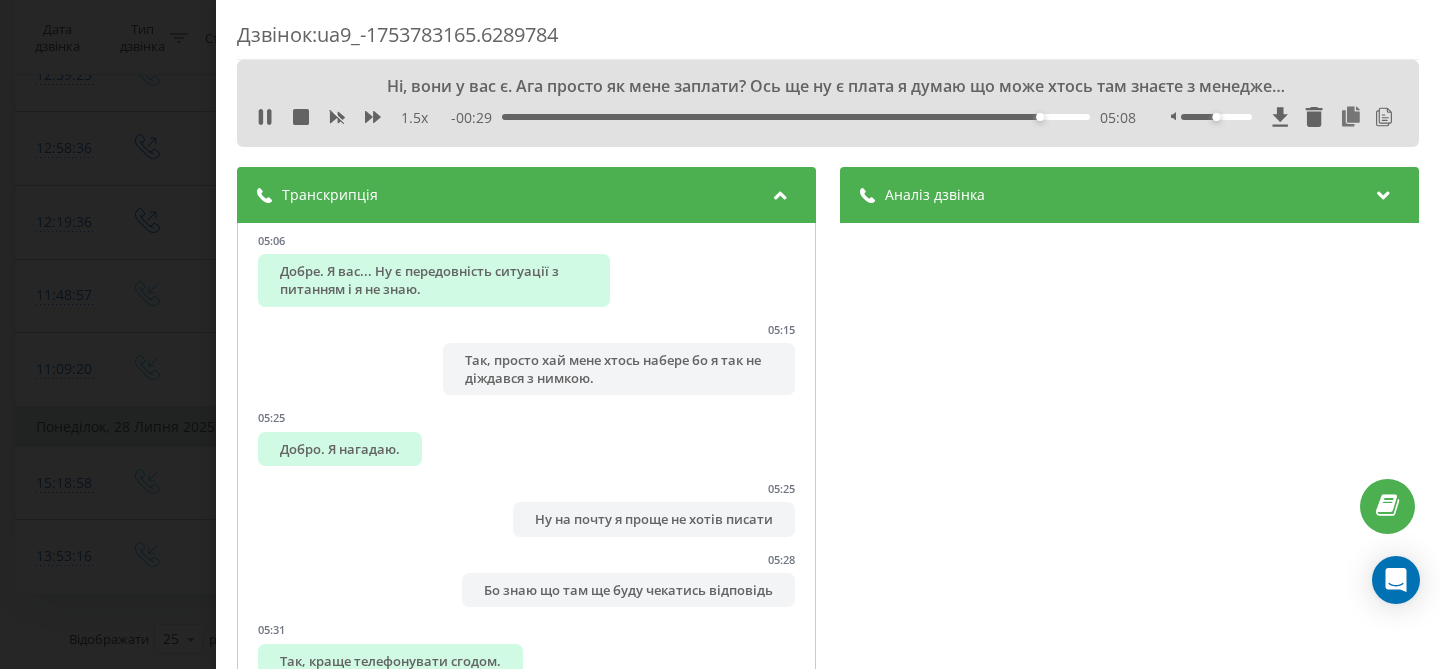 scroll, scrollTop: 5663, scrollLeft: 0, axis: vertical 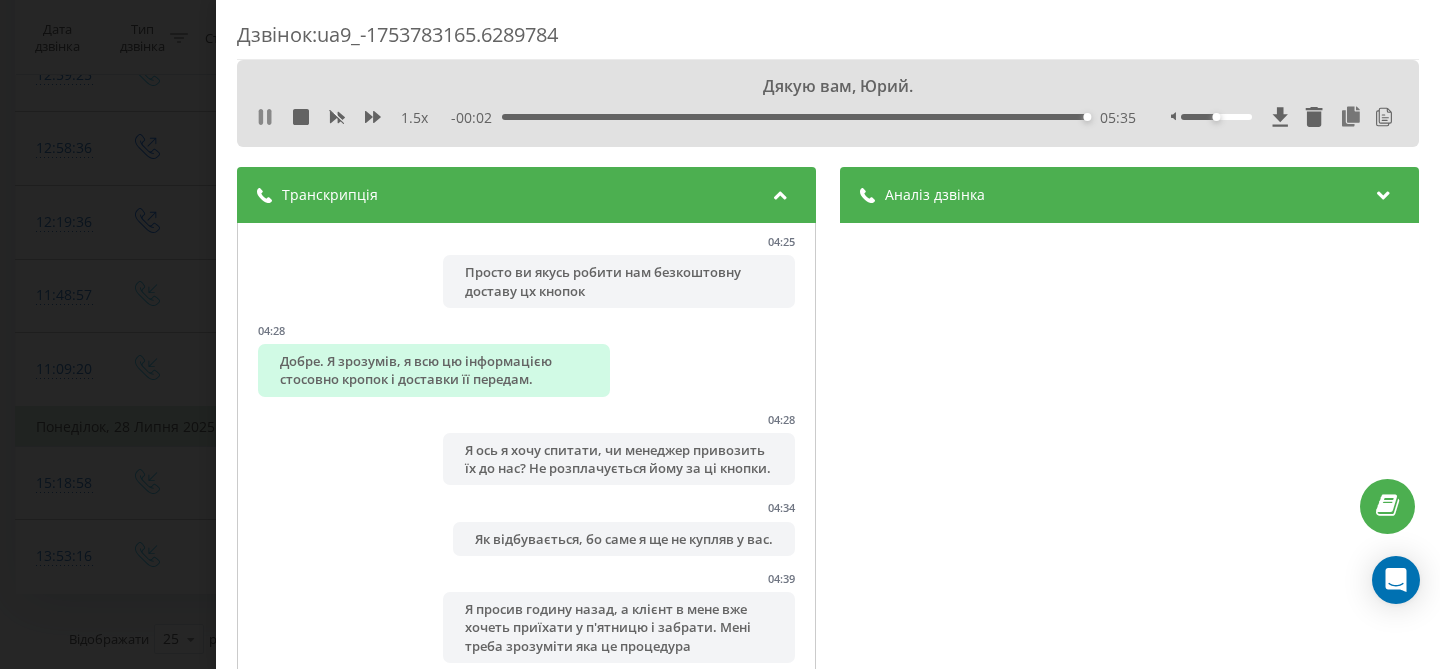 click 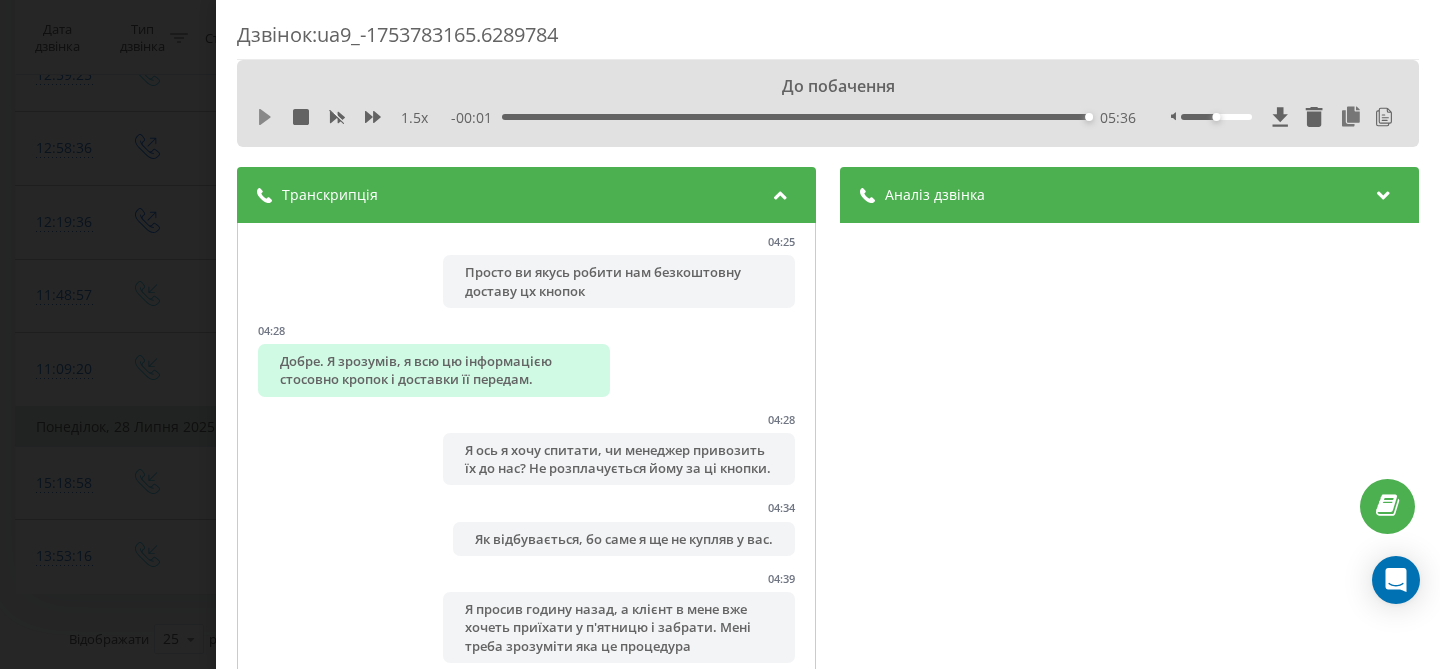 click 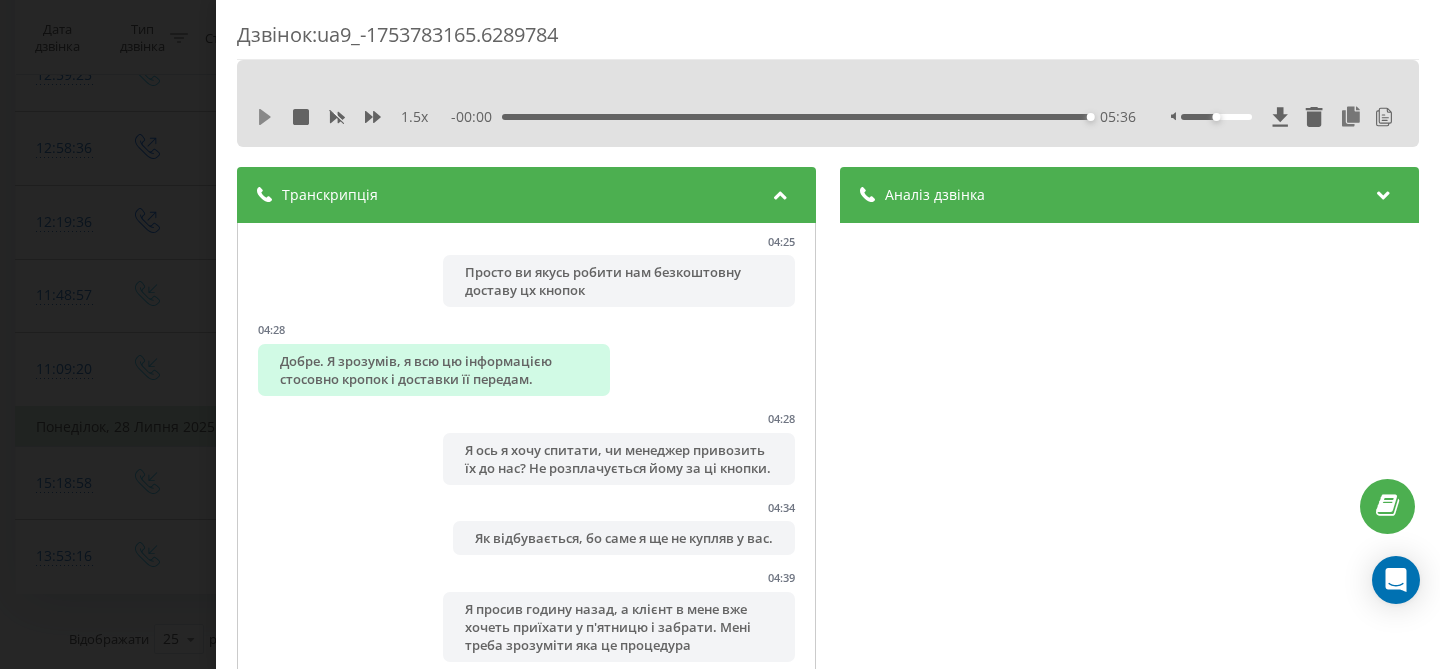 click 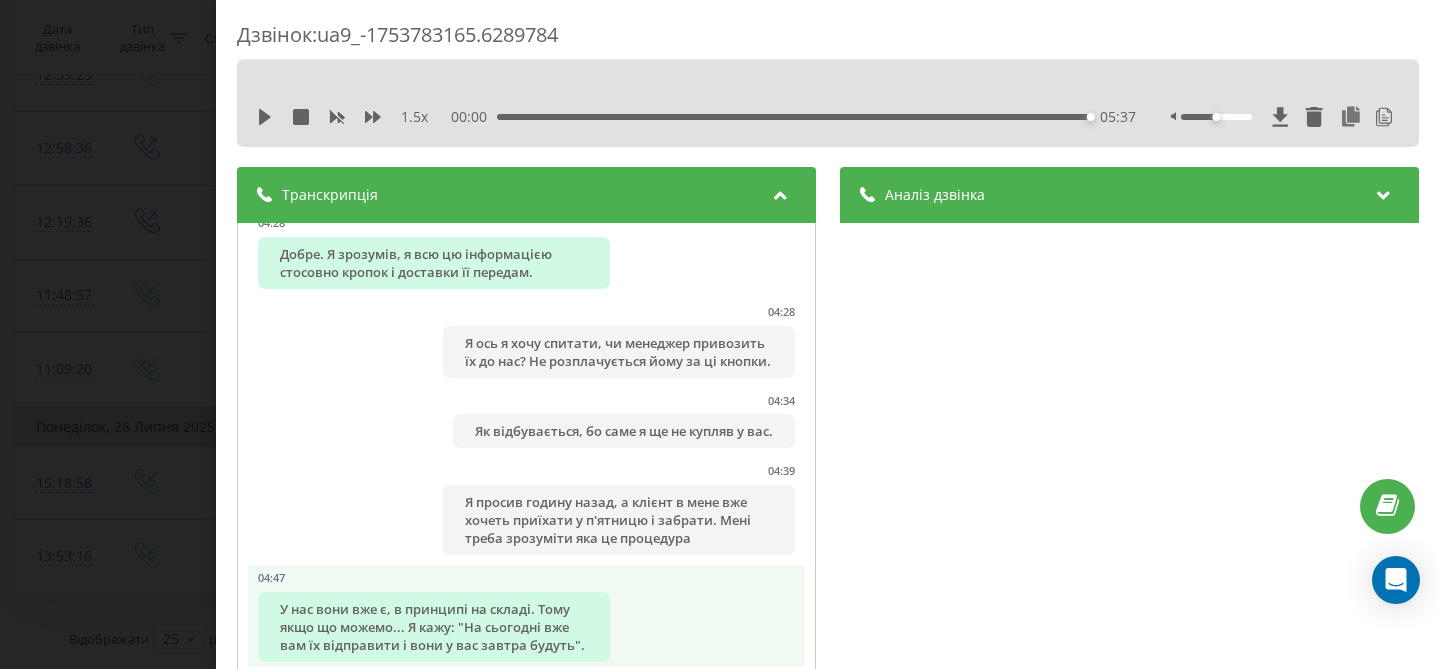 scroll, scrollTop: 4925, scrollLeft: 0, axis: vertical 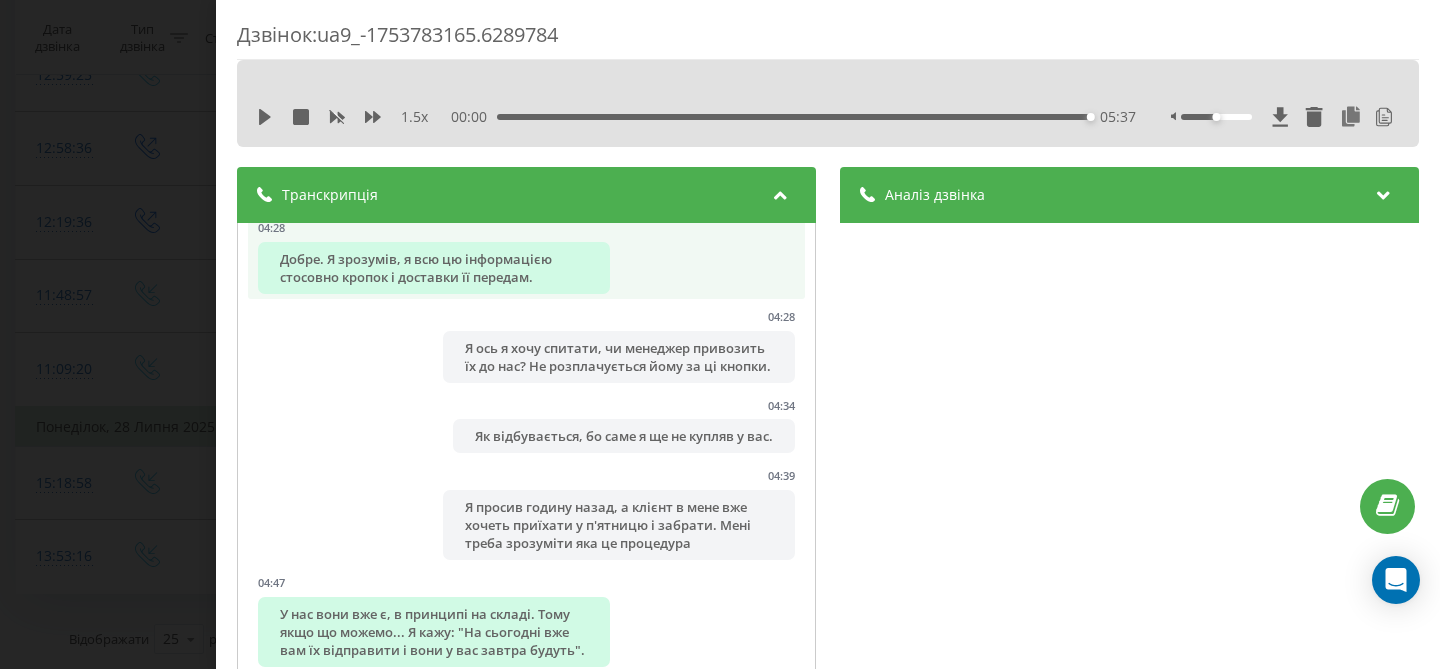 click on "Добре. Я зрозумів, я всю цю інформацією стосовно кропок і доставки її передам." at bounding box center (434, 268) 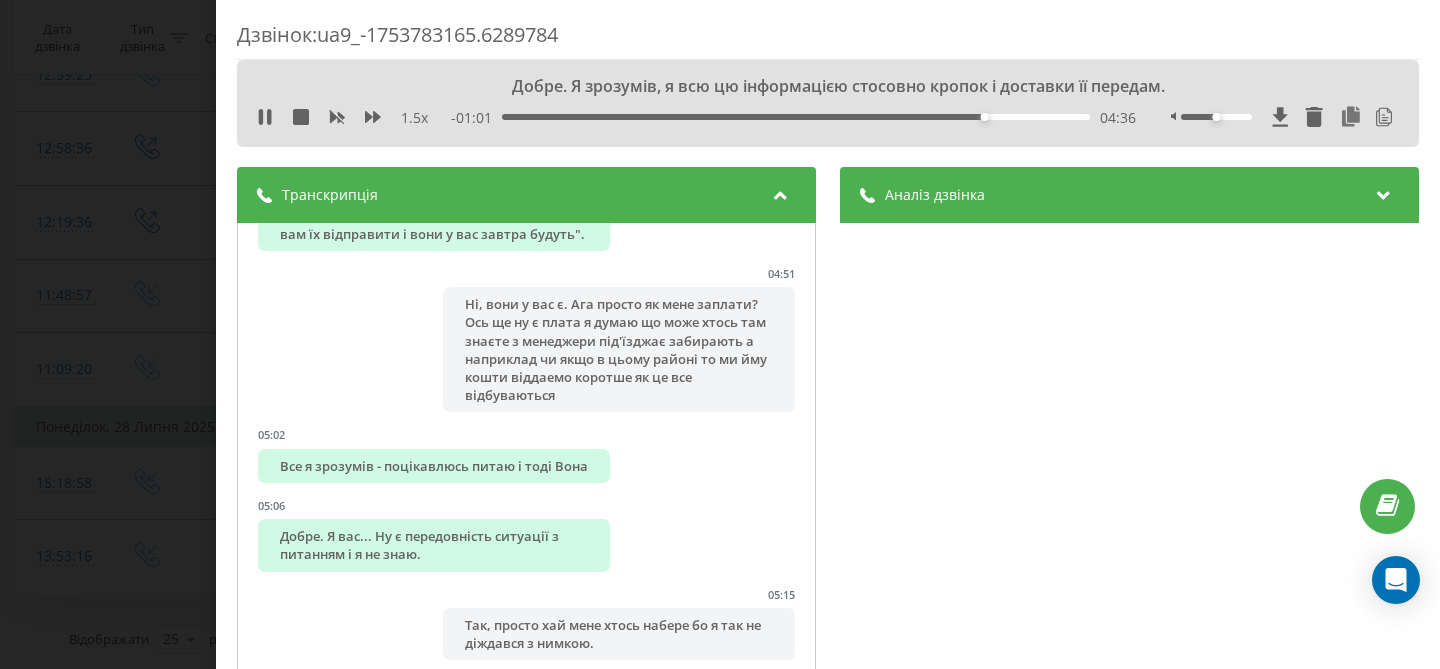 scroll, scrollTop: 5407, scrollLeft: 0, axis: vertical 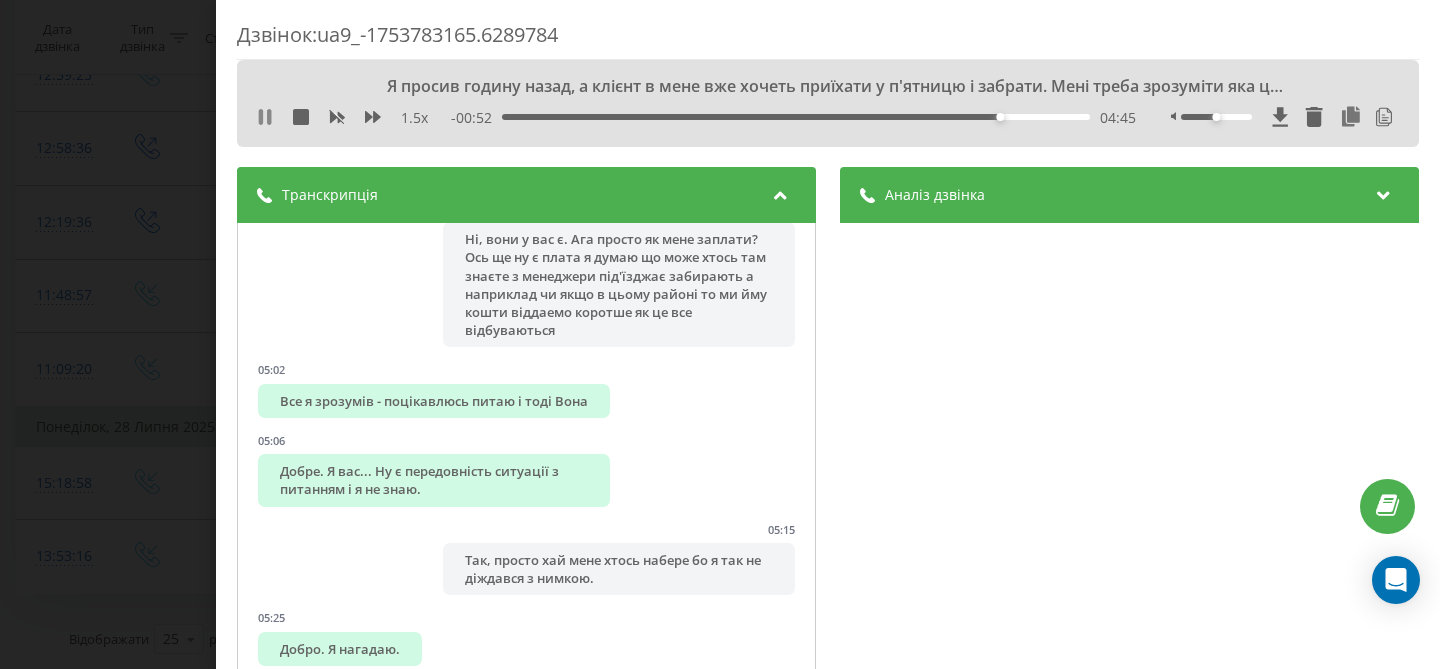 click 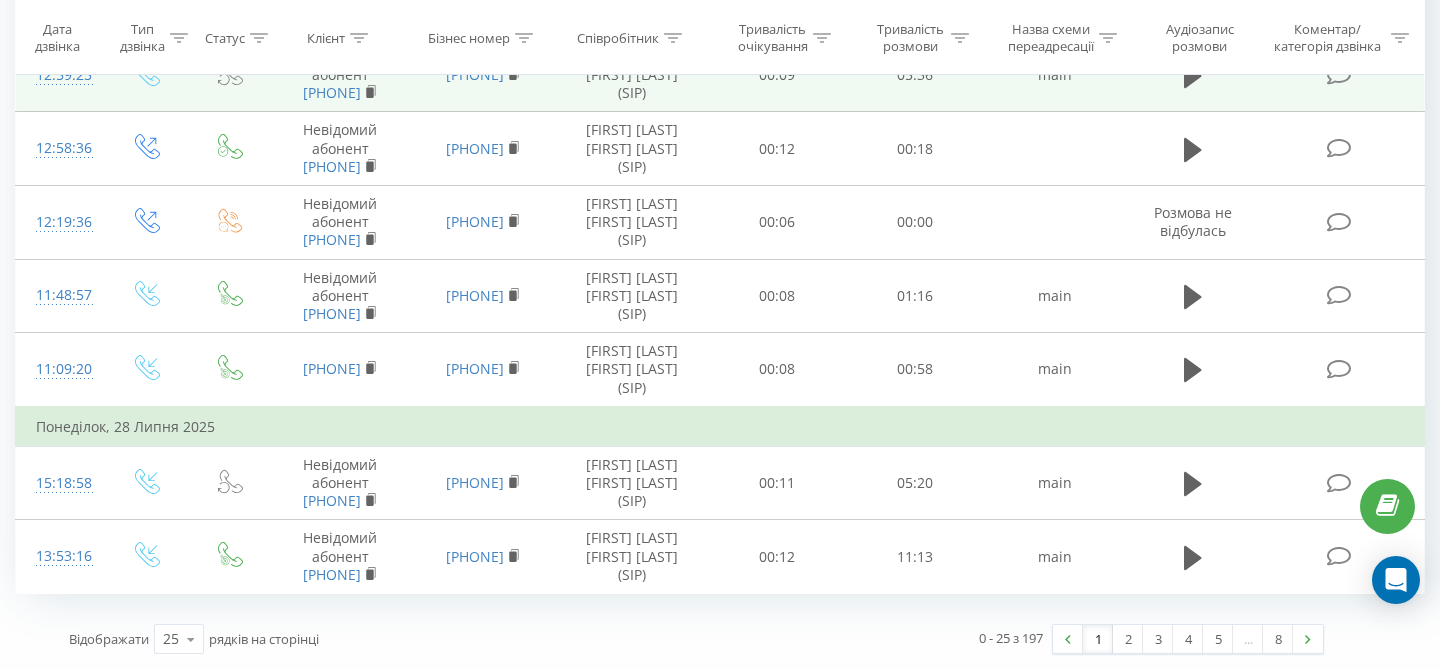 scroll, scrollTop: 1830, scrollLeft: 0, axis: vertical 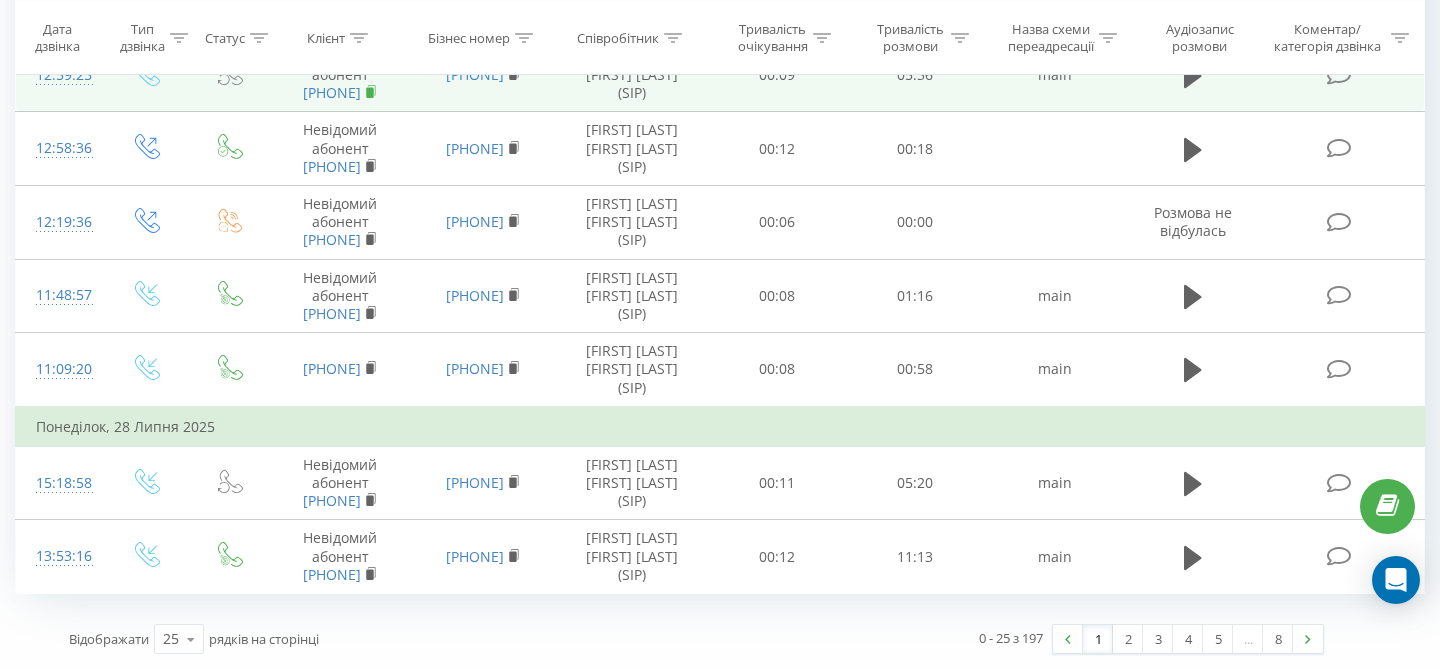 click 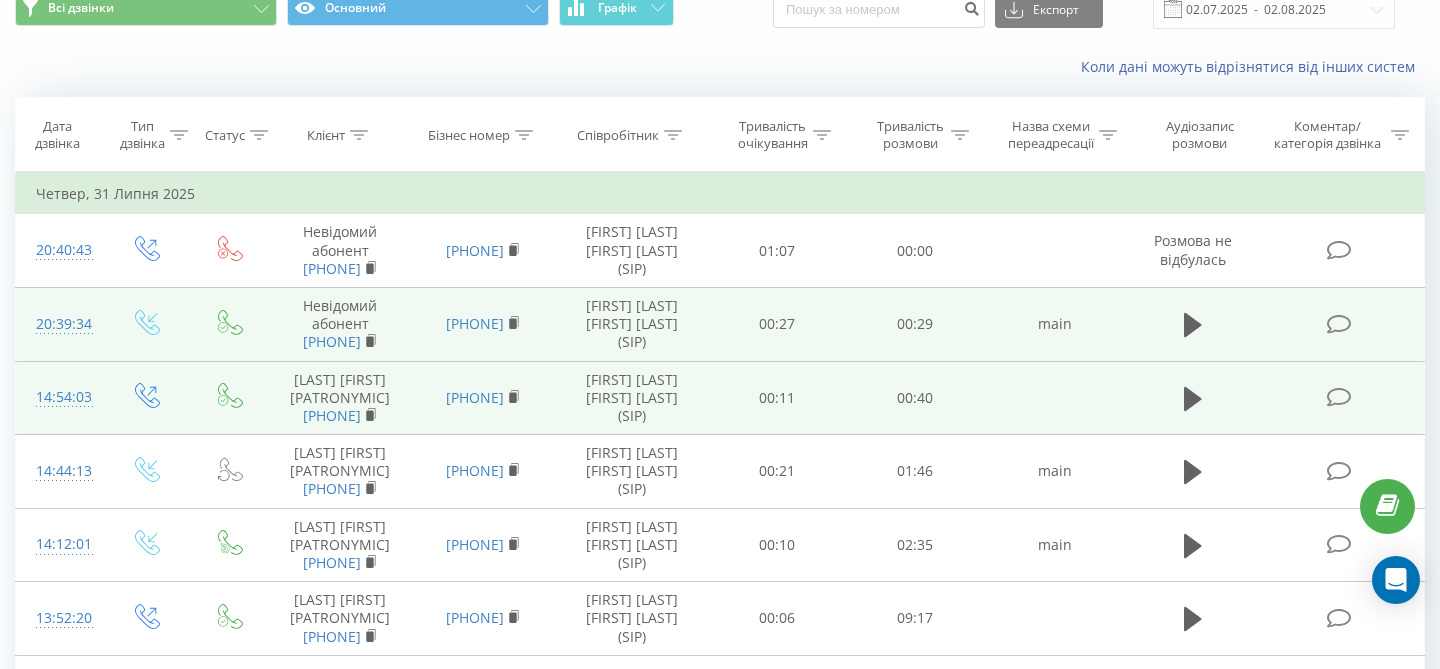 scroll, scrollTop: 0, scrollLeft: 0, axis: both 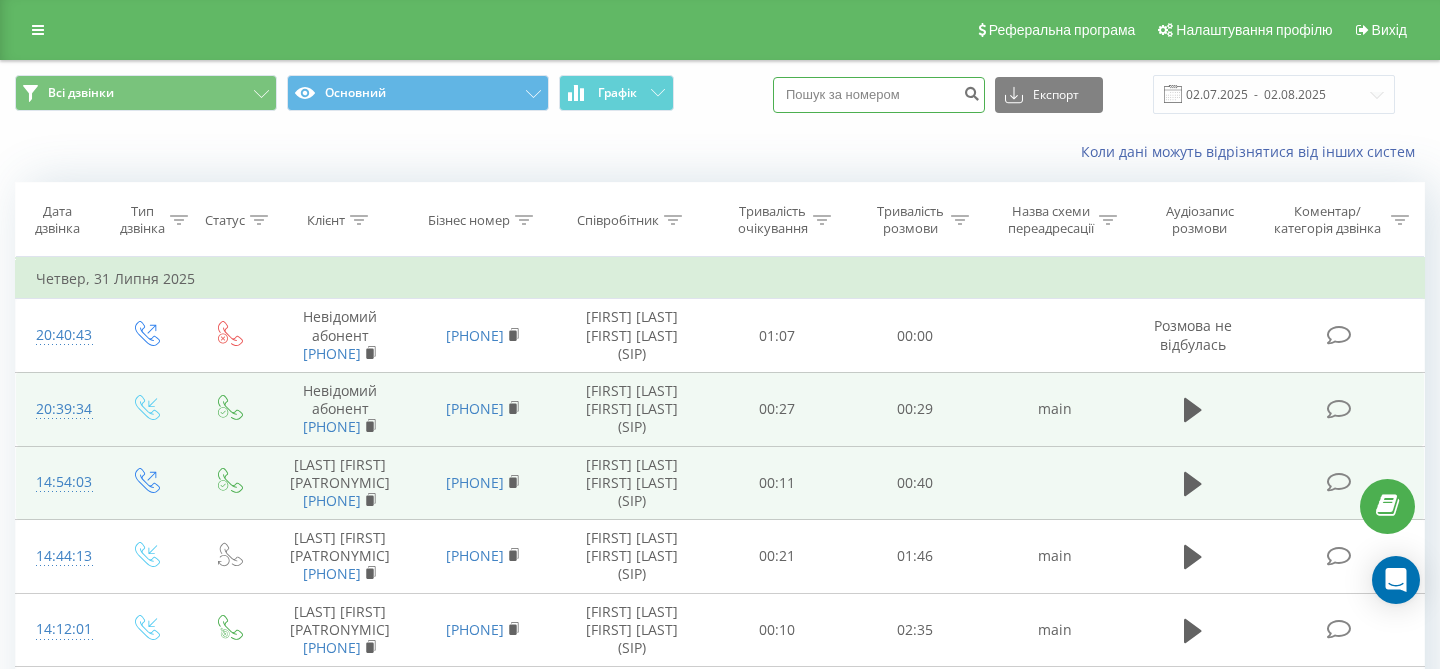 click at bounding box center [879, 95] 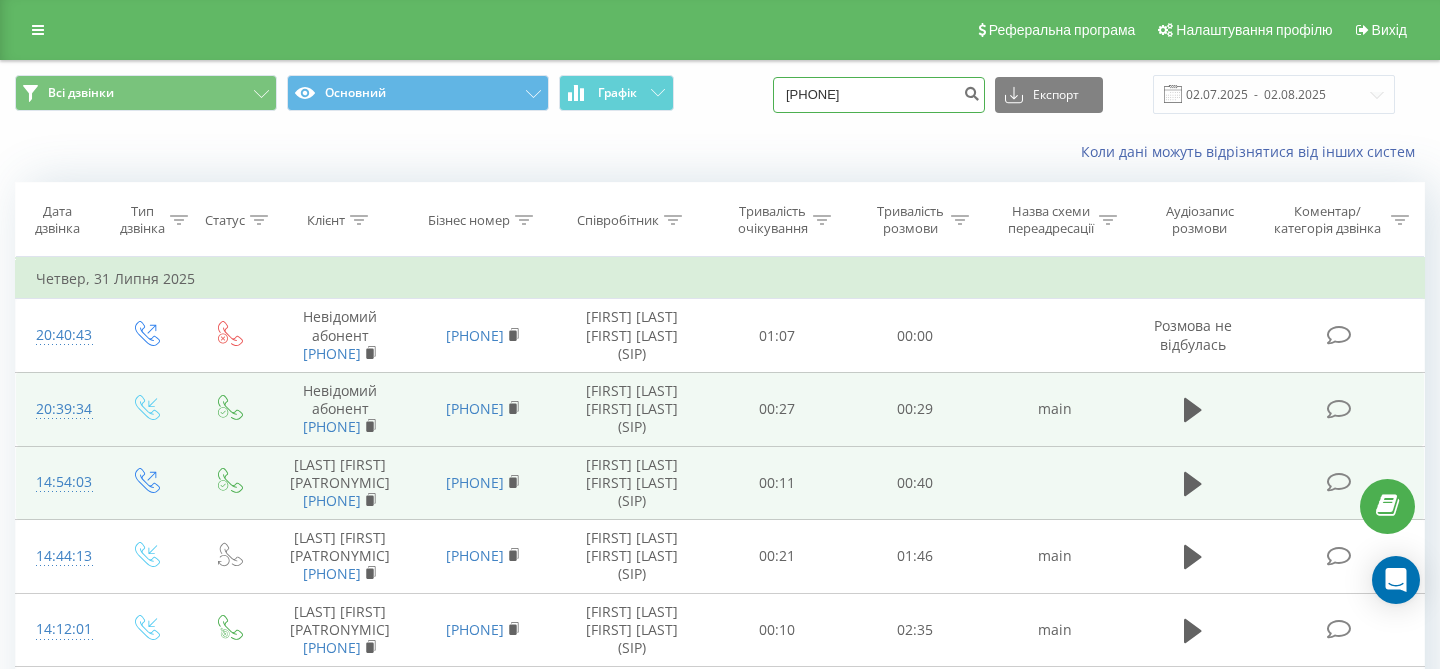 type on "[PHONE]" 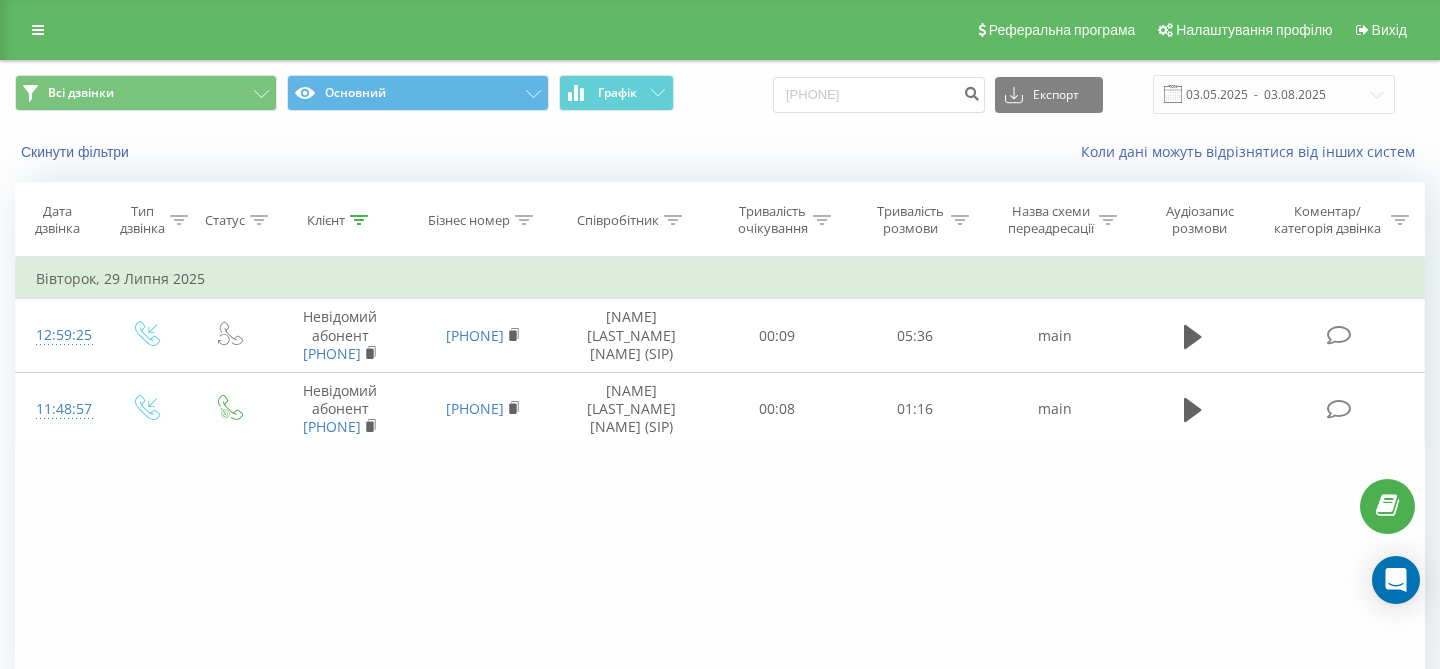 scroll, scrollTop: 0, scrollLeft: 0, axis: both 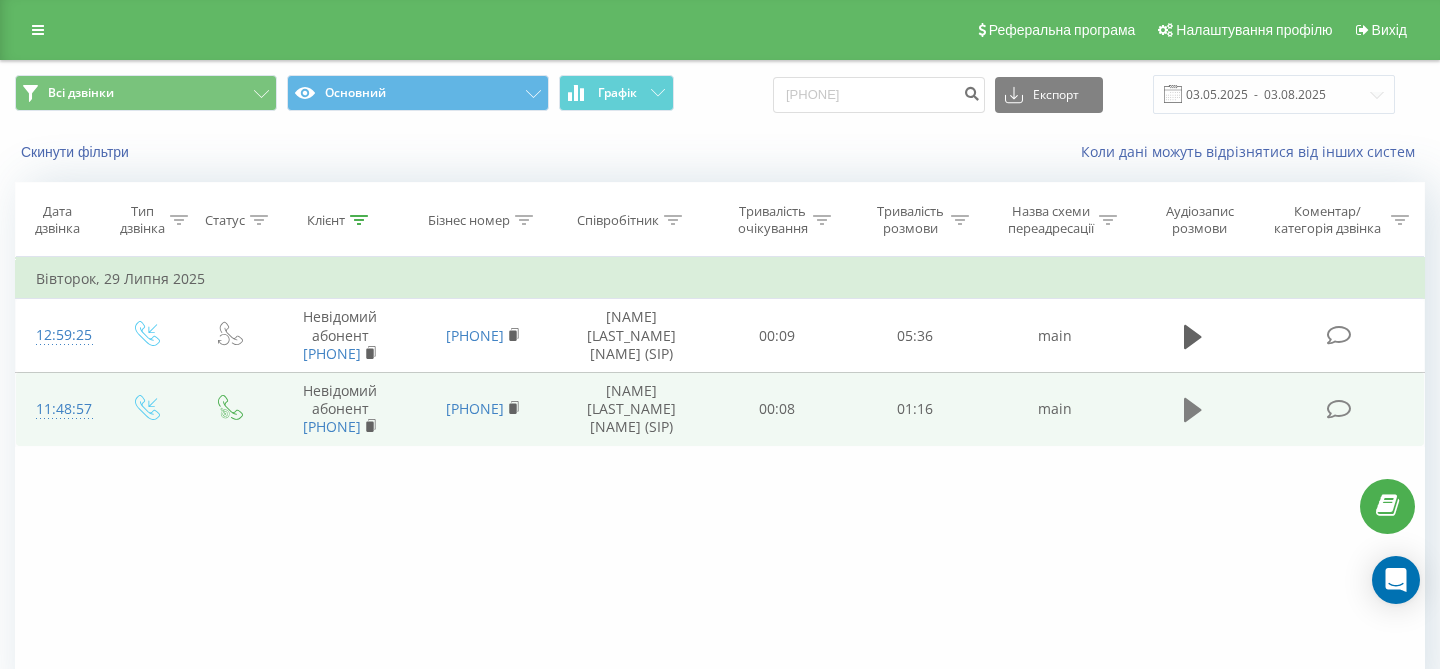 click 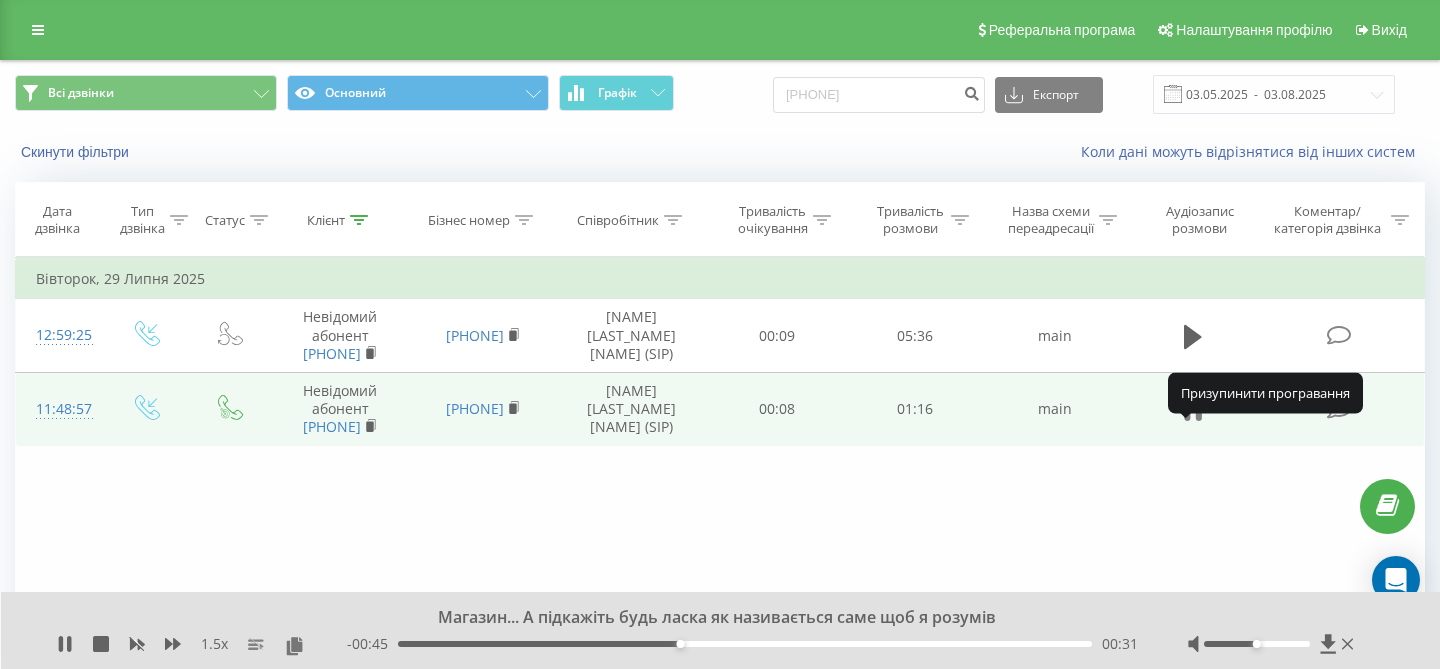 click 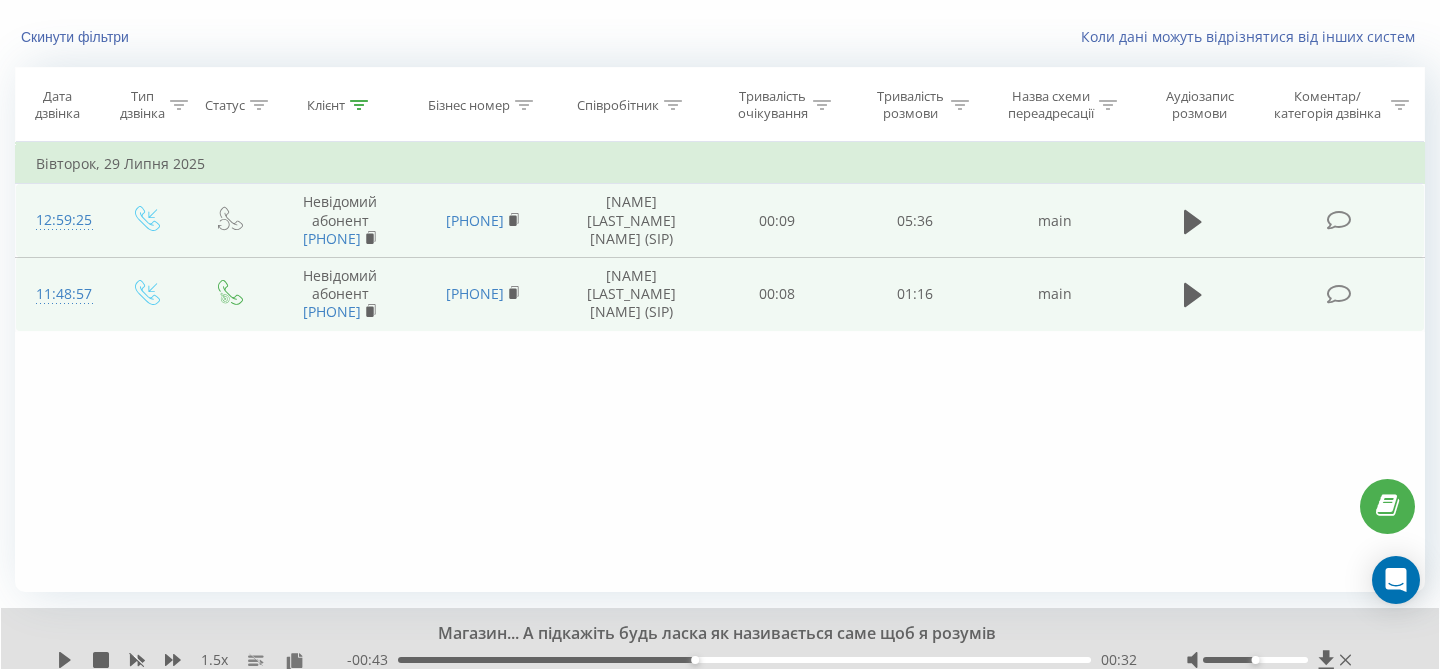 scroll, scrollTop: 0, scrollLeft: 0, axis: both 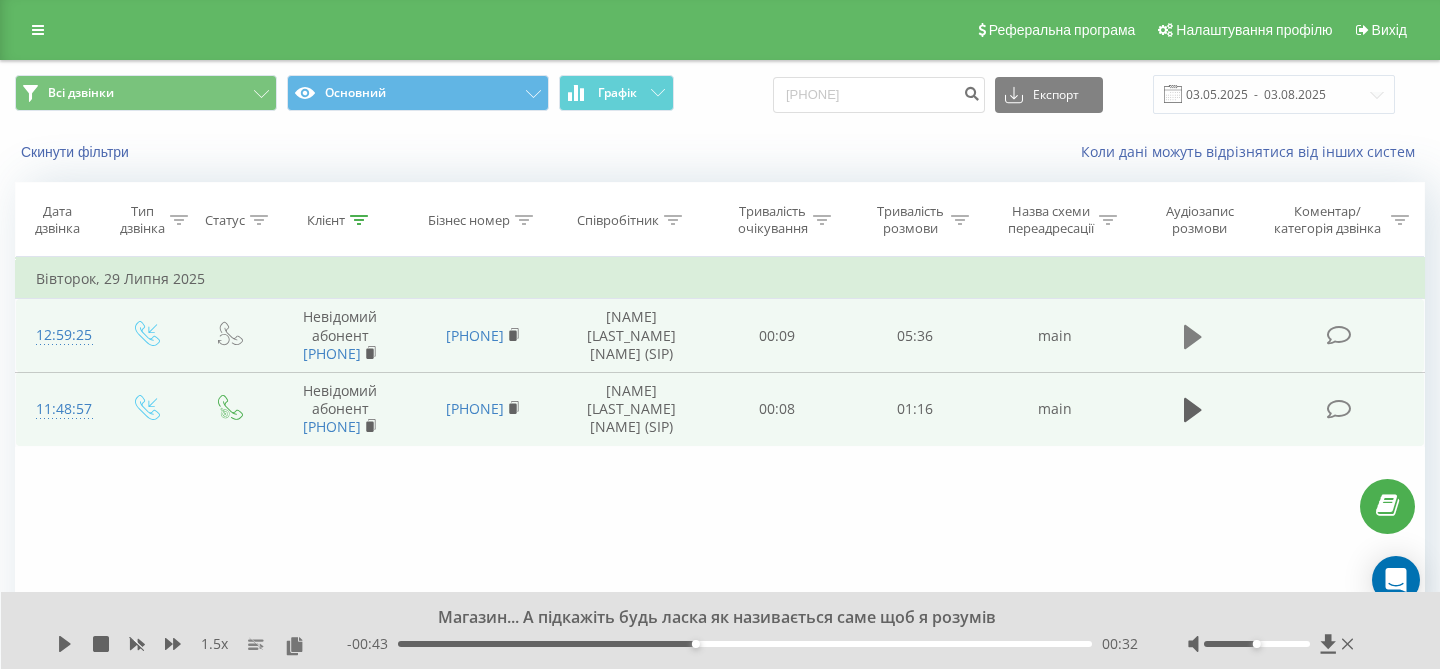 click 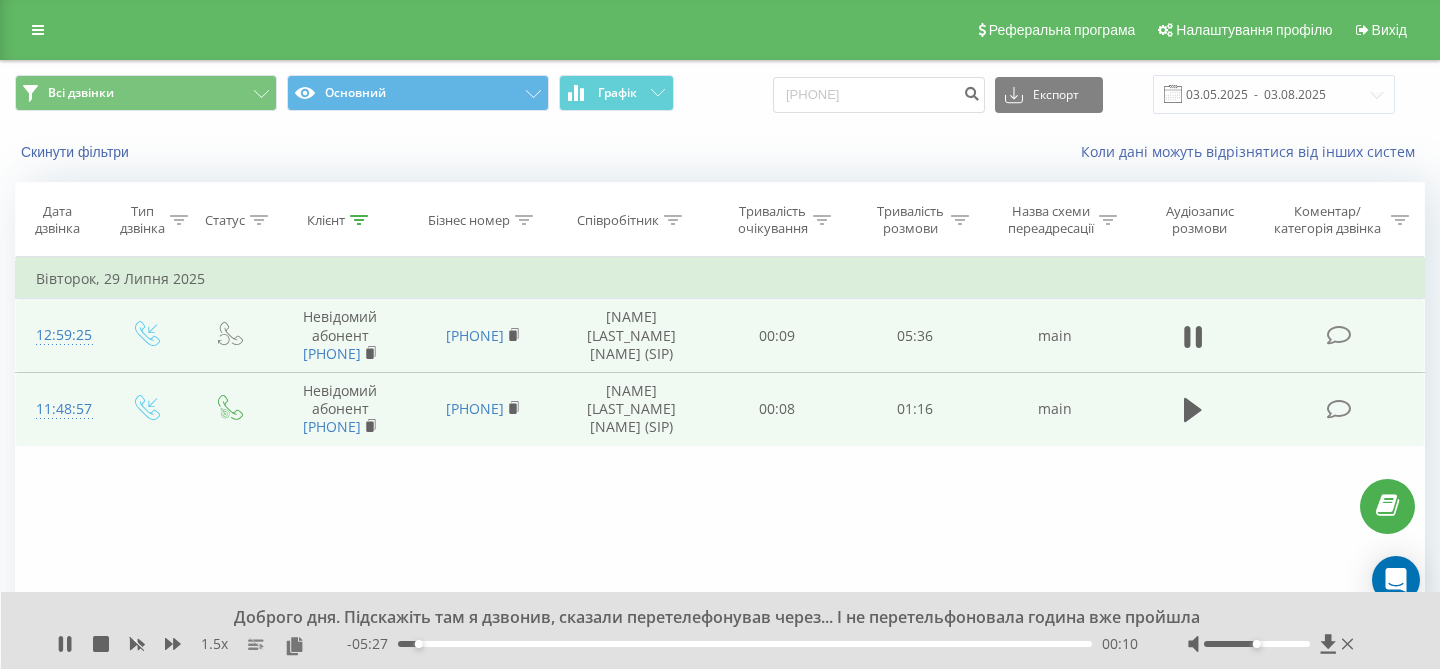 click 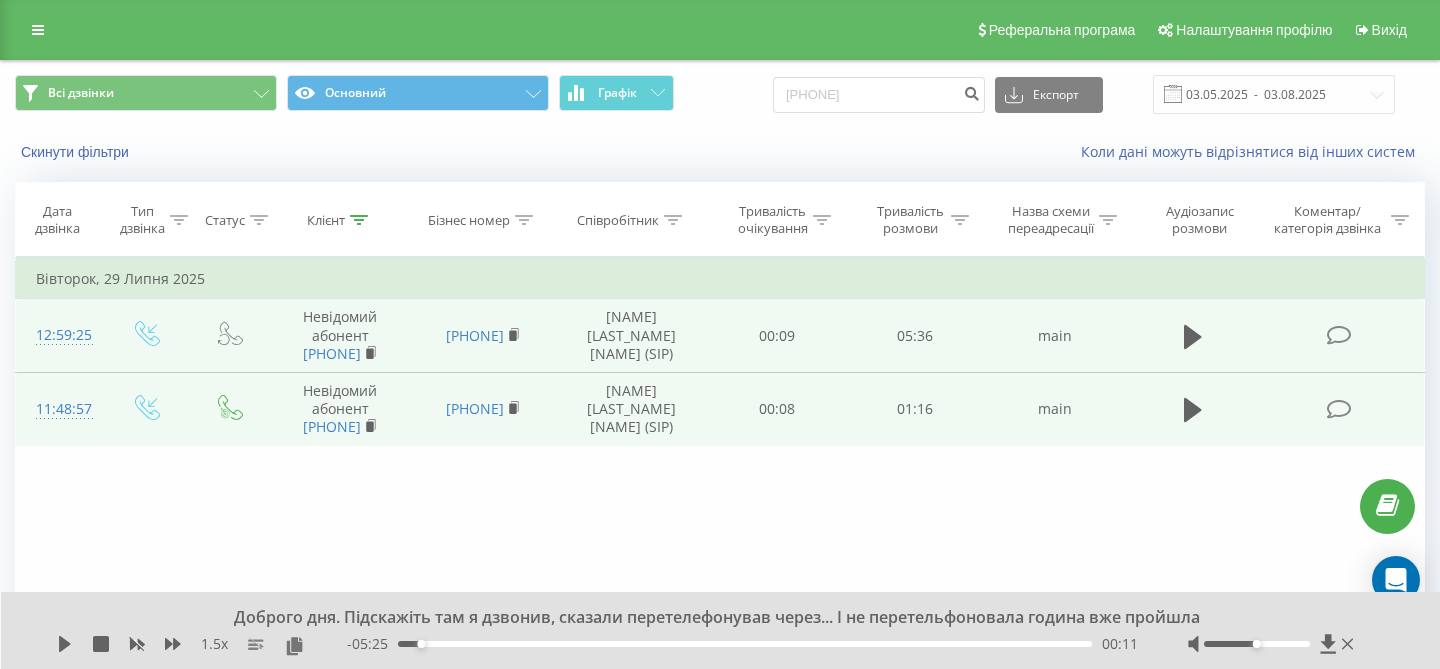 click on "12:59:25" at bounding box center (60, 335) 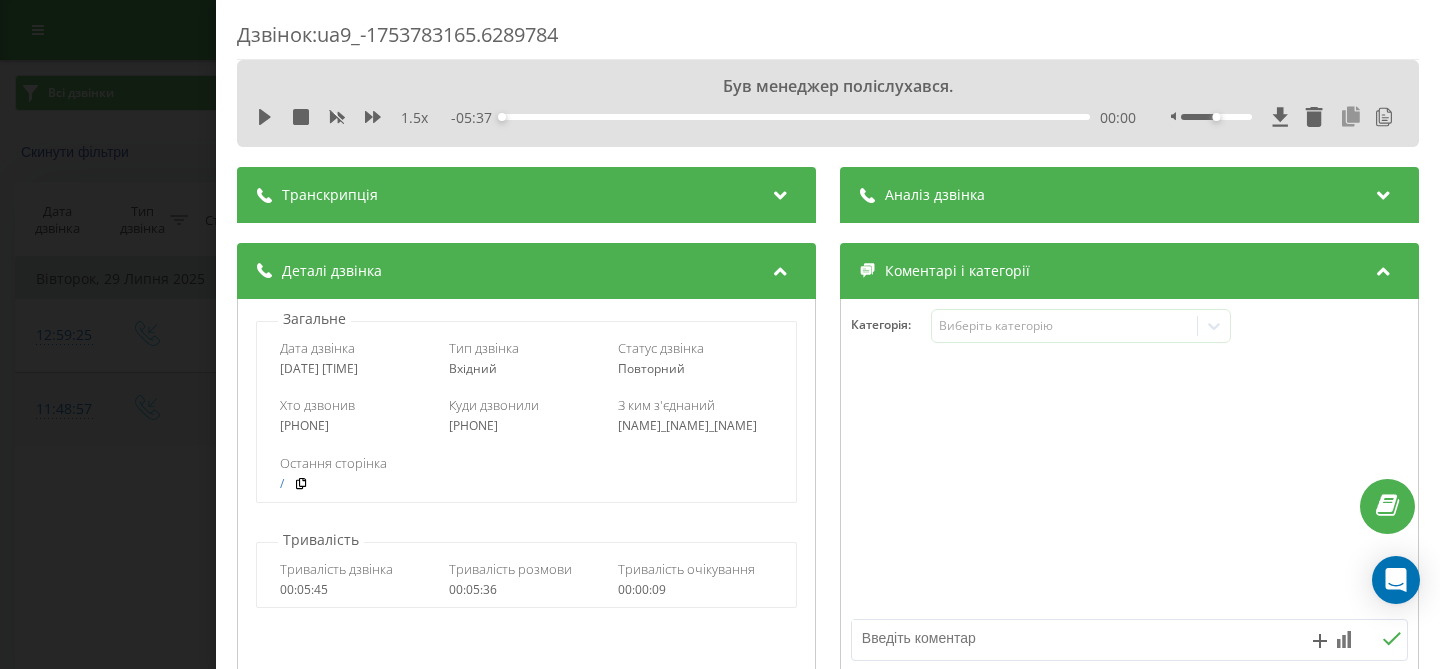 click at bounding box center (1351, 117) 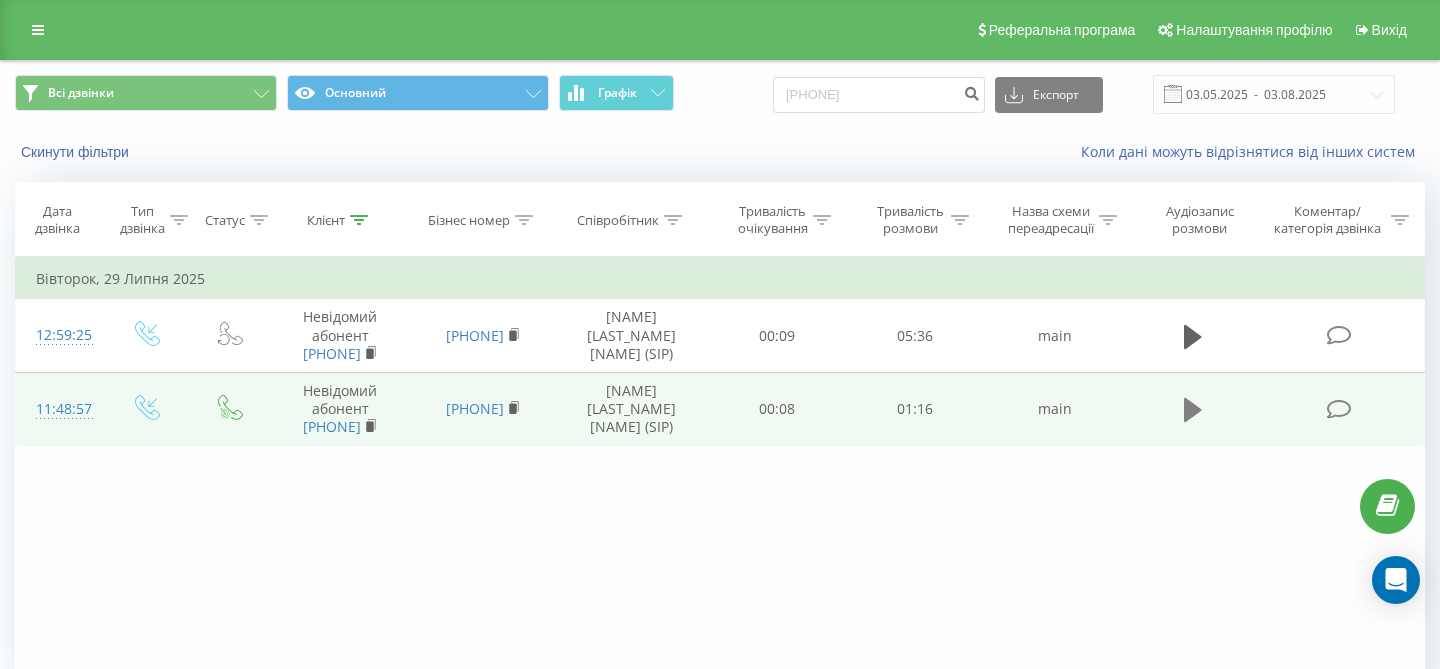 click 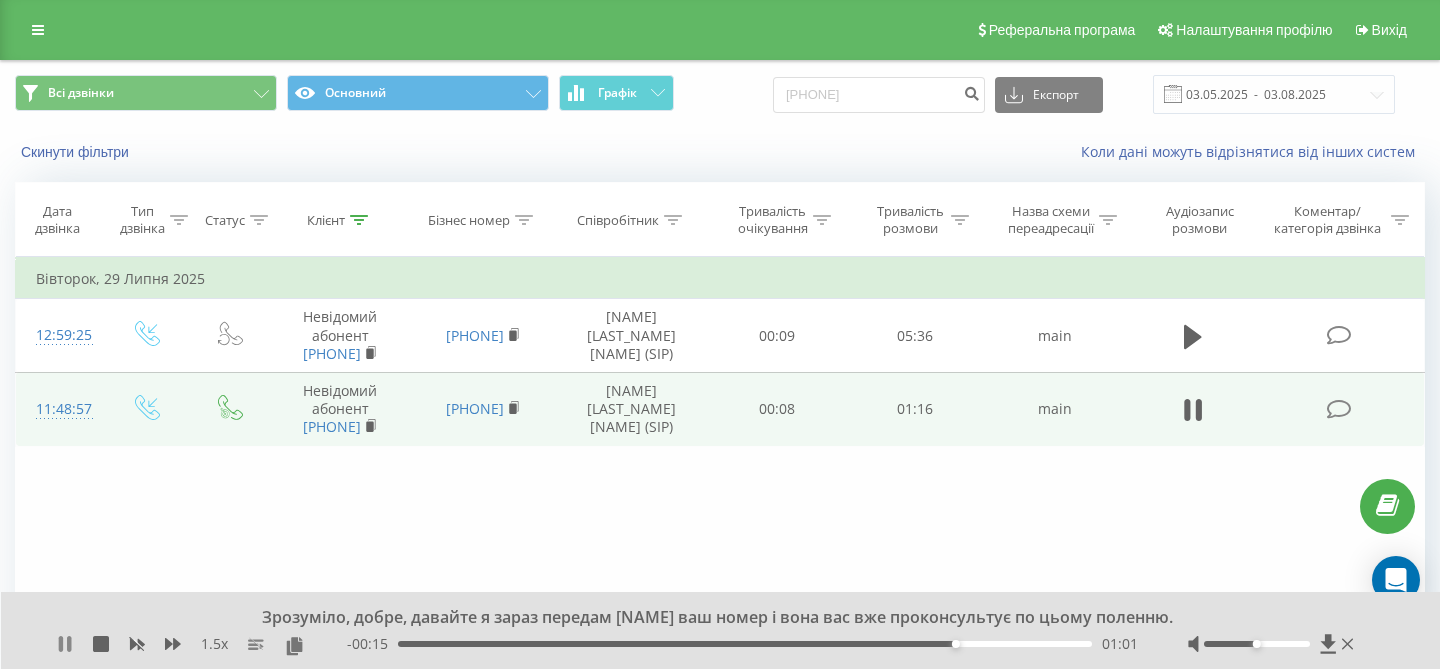 click 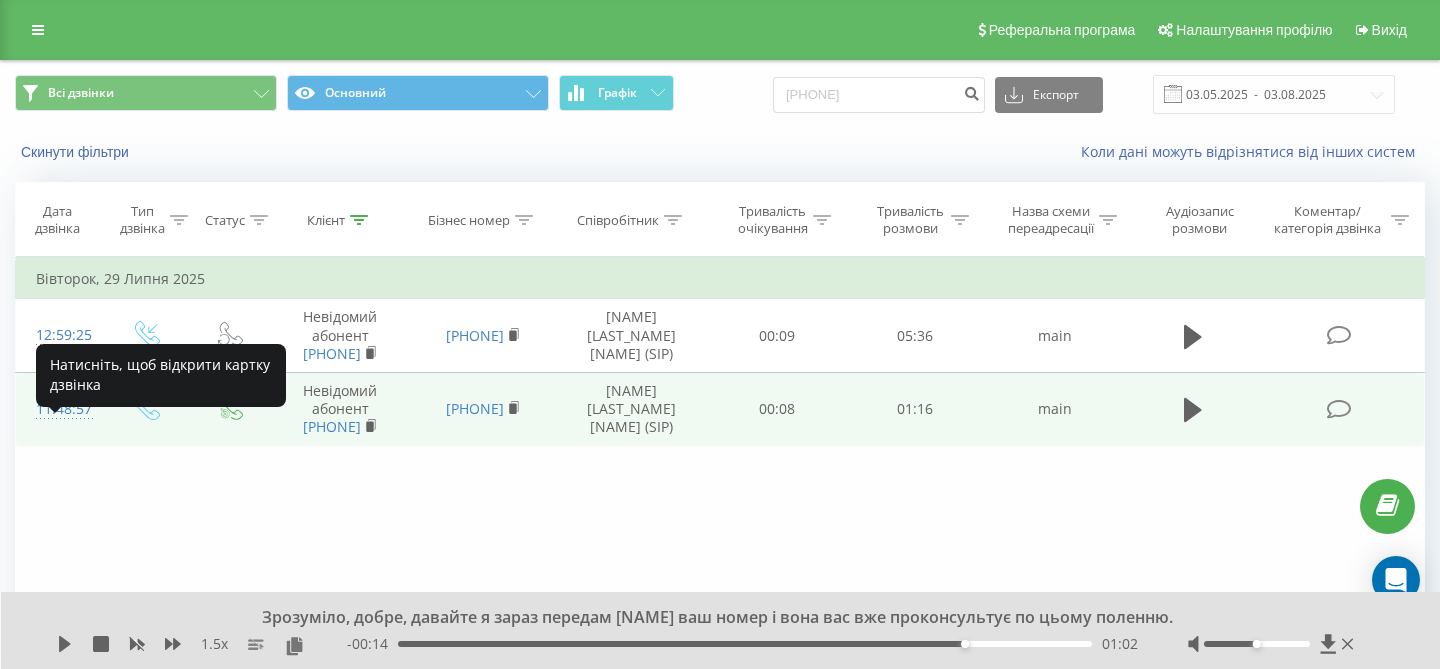 click on "11:48:57" at bounding box center [60, 409] 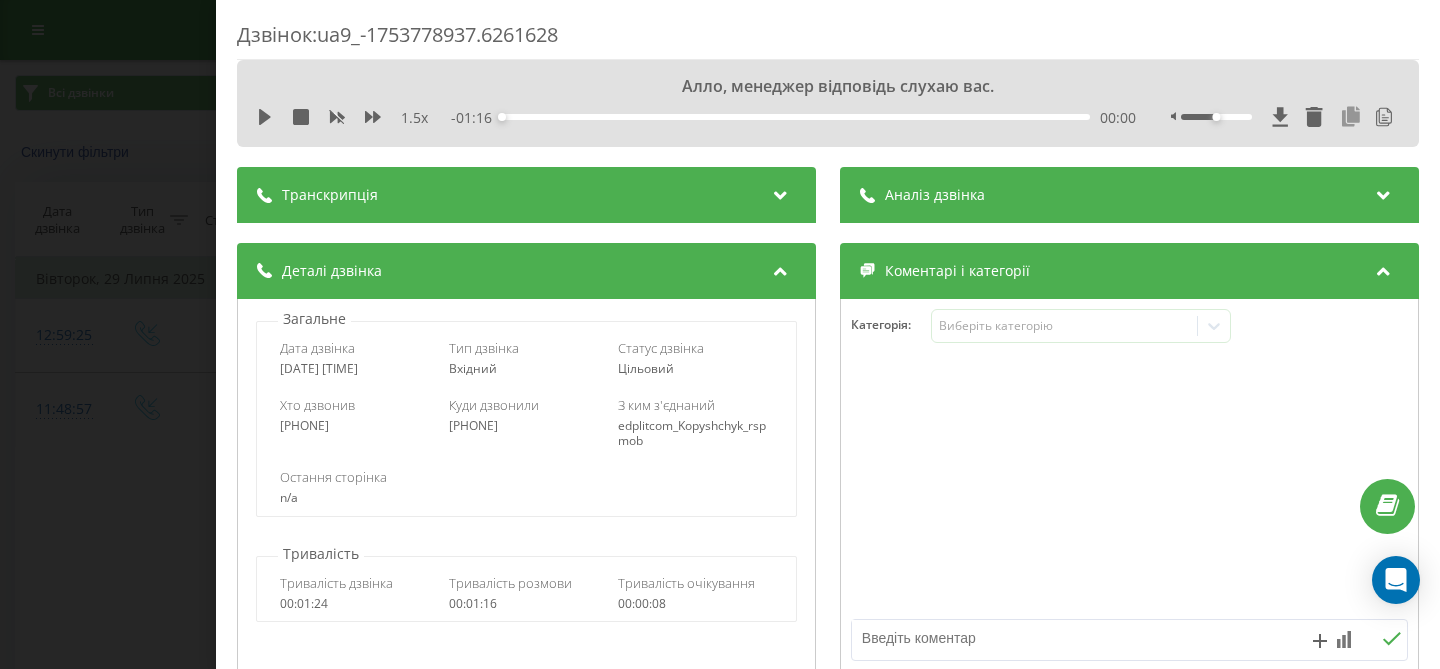 click at bounding box center [1351, 117] 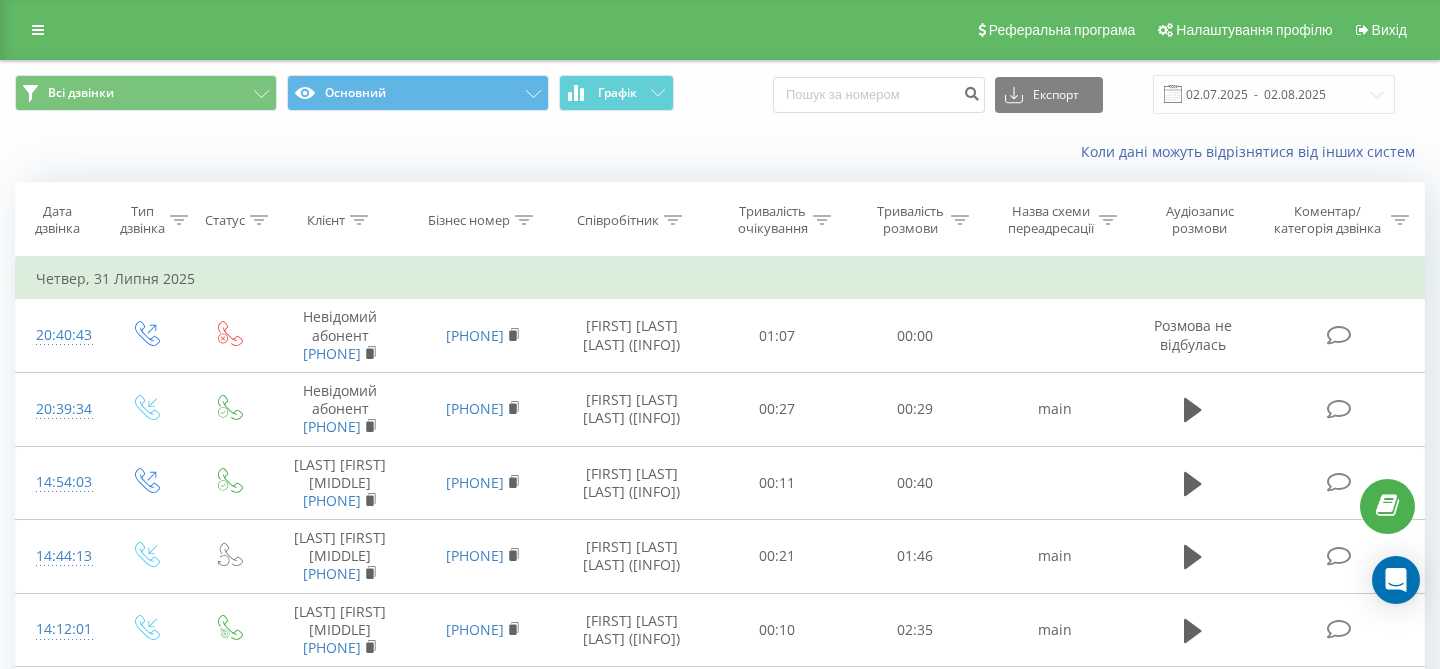 scroll, scrollTop: 0, scrollLeft: 0, axis: both 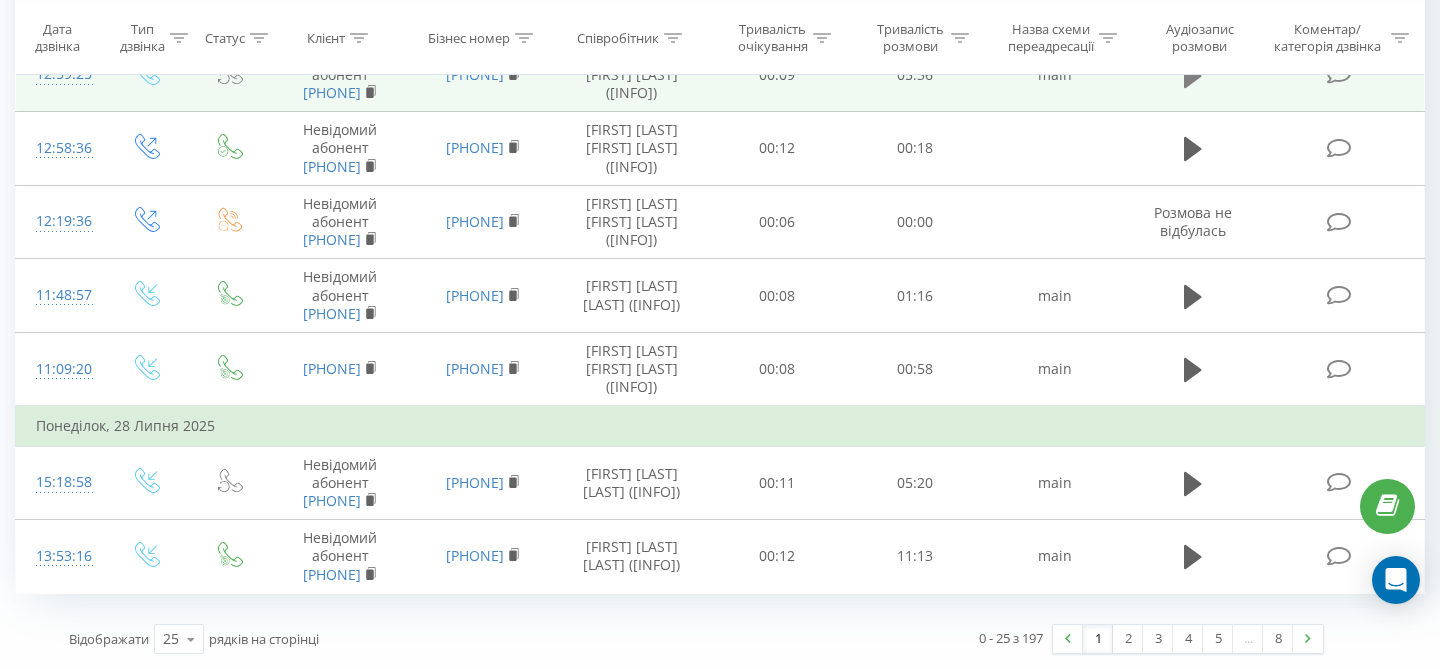 click 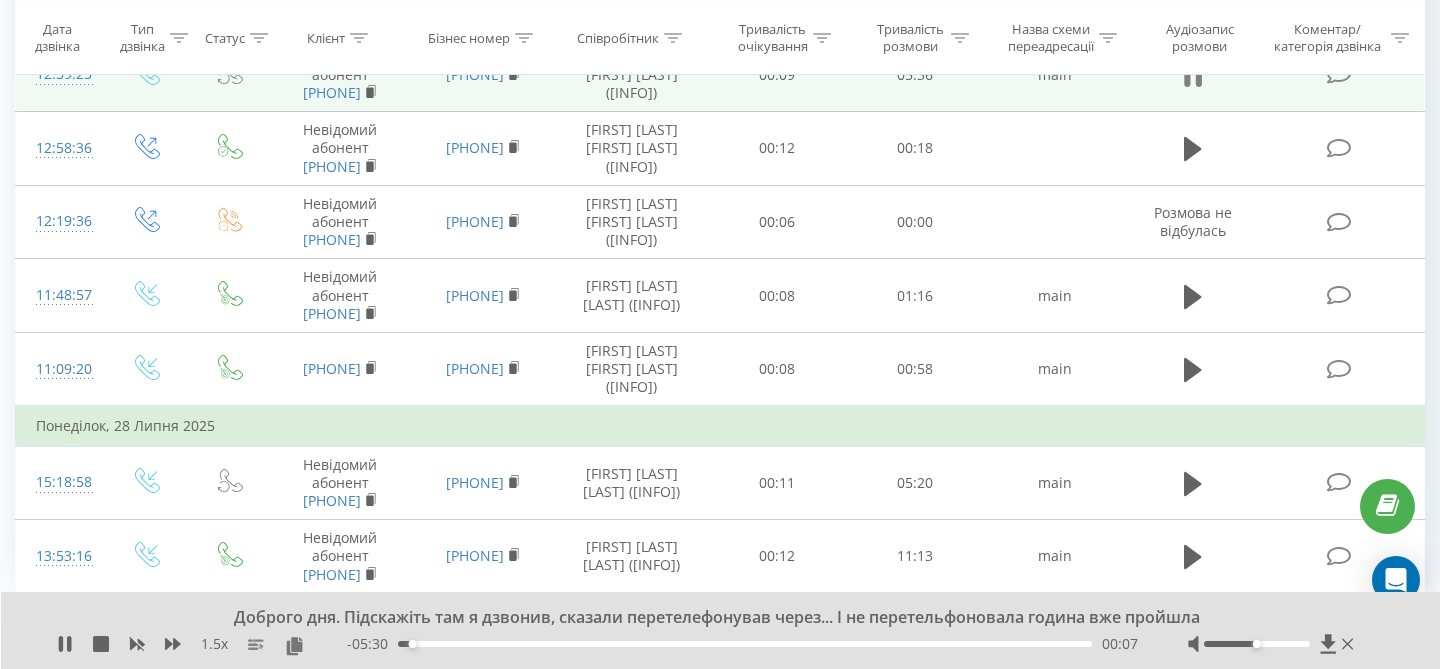click 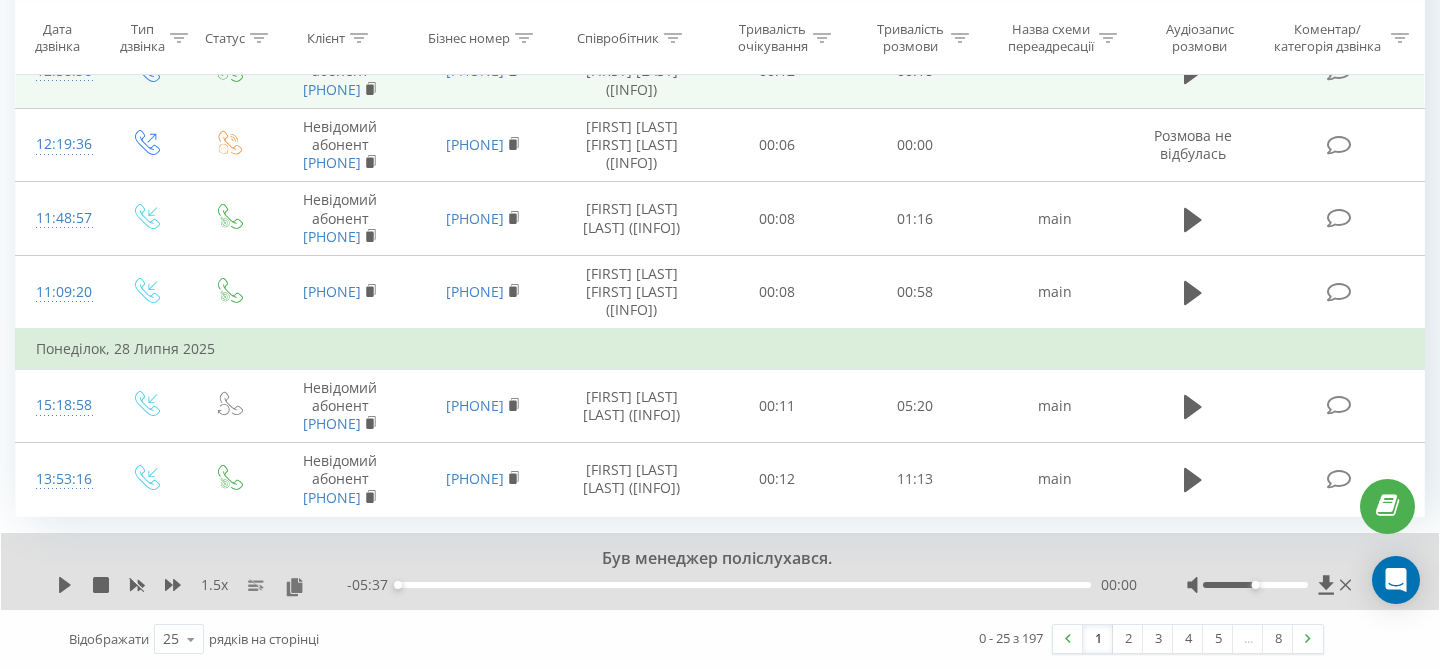 scroll, scrollTop: 2161, scrollLeft: 0, axis: vertical 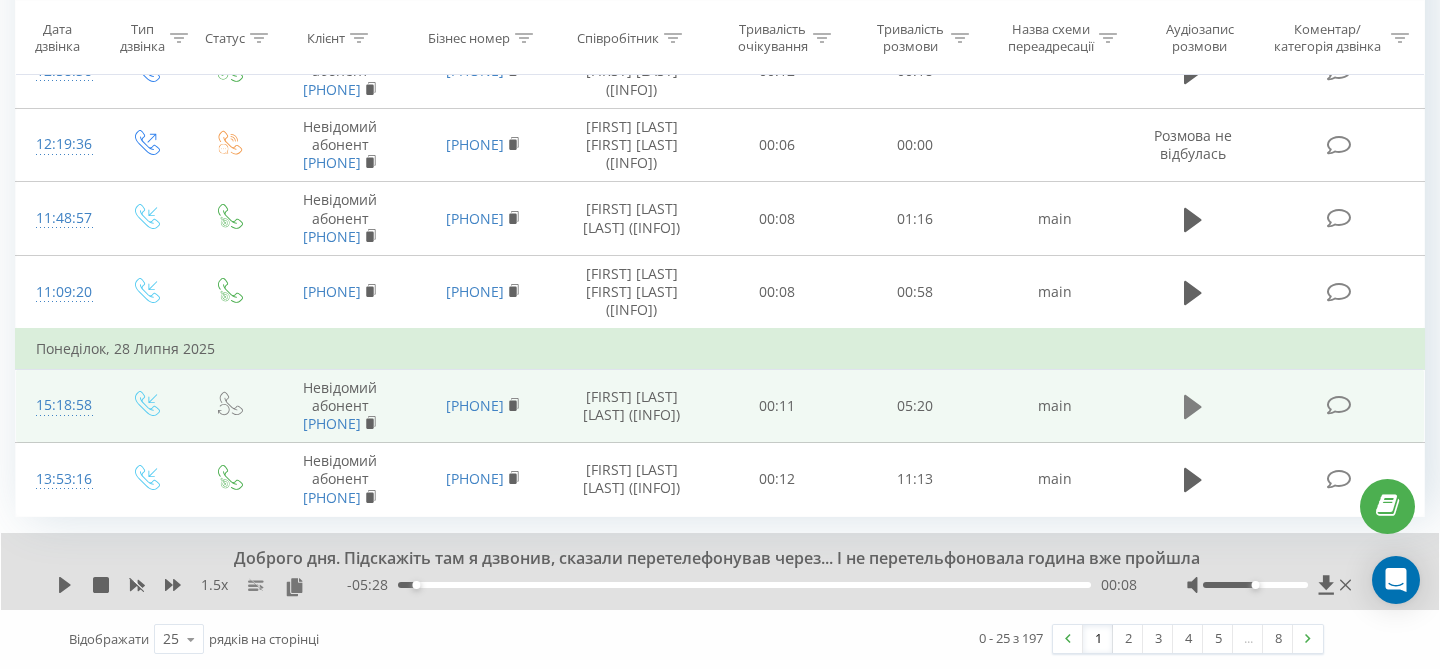 click 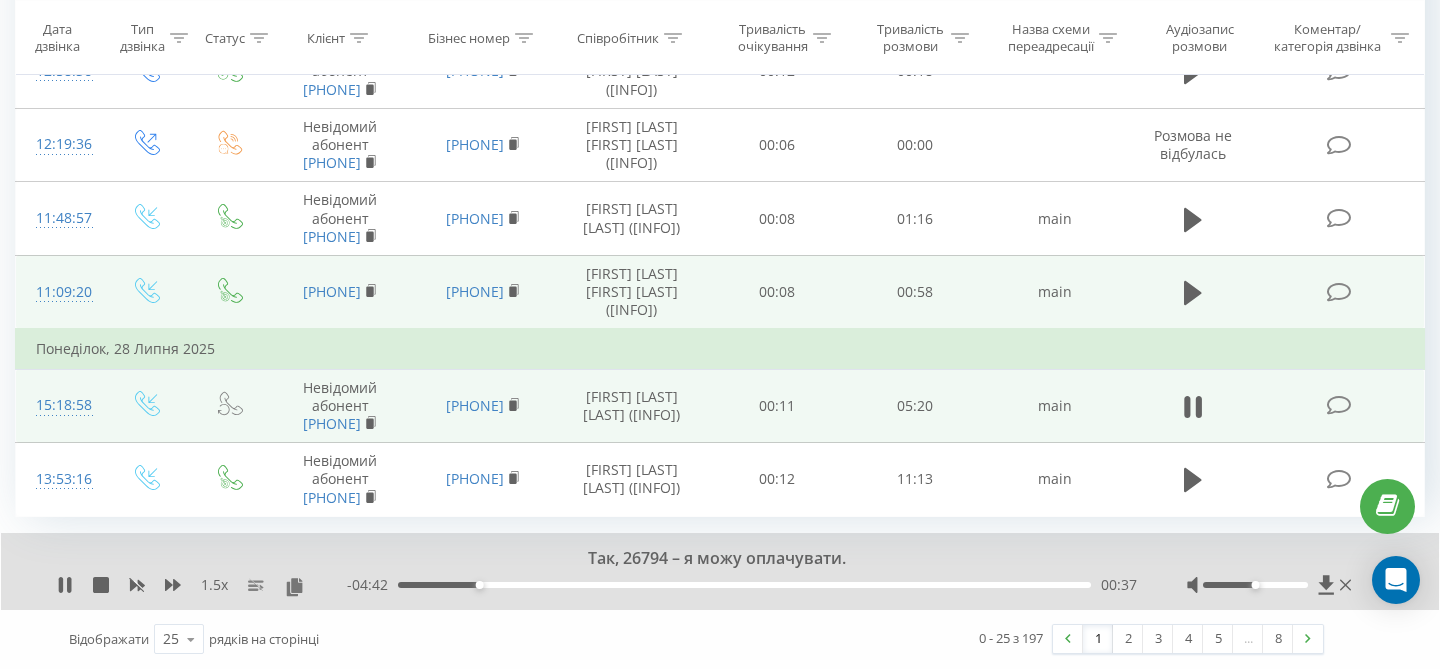 scroll, scrollTop: 2098, scrollLeft: 0, axis: vertical 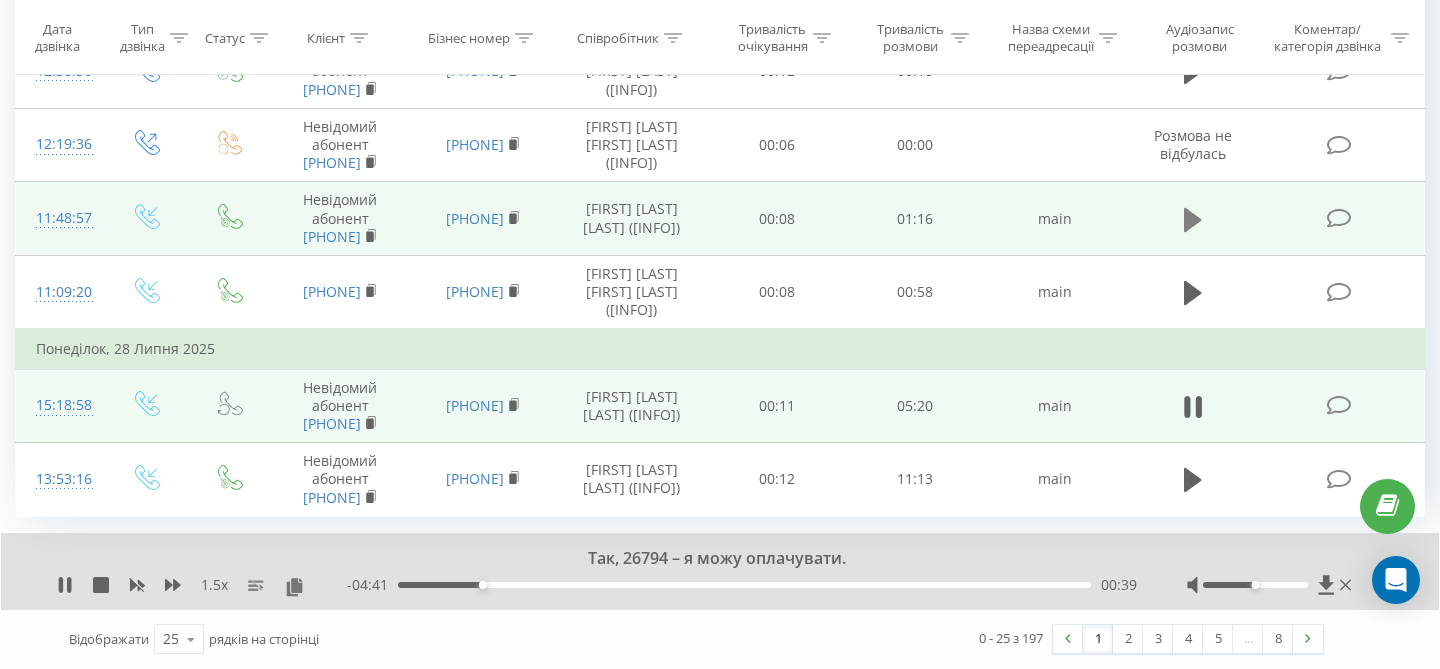 click 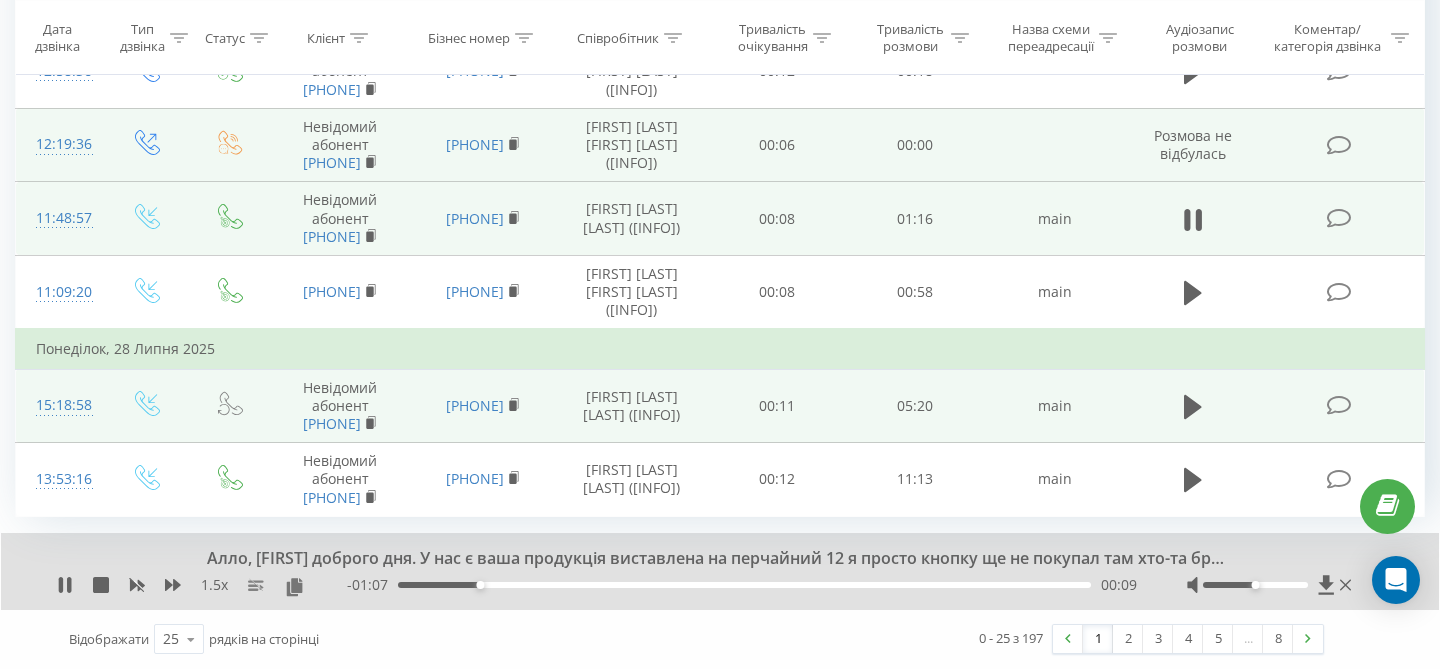 scroll, scrollTop: 2161, scrollLeft: 0, axis: vertical 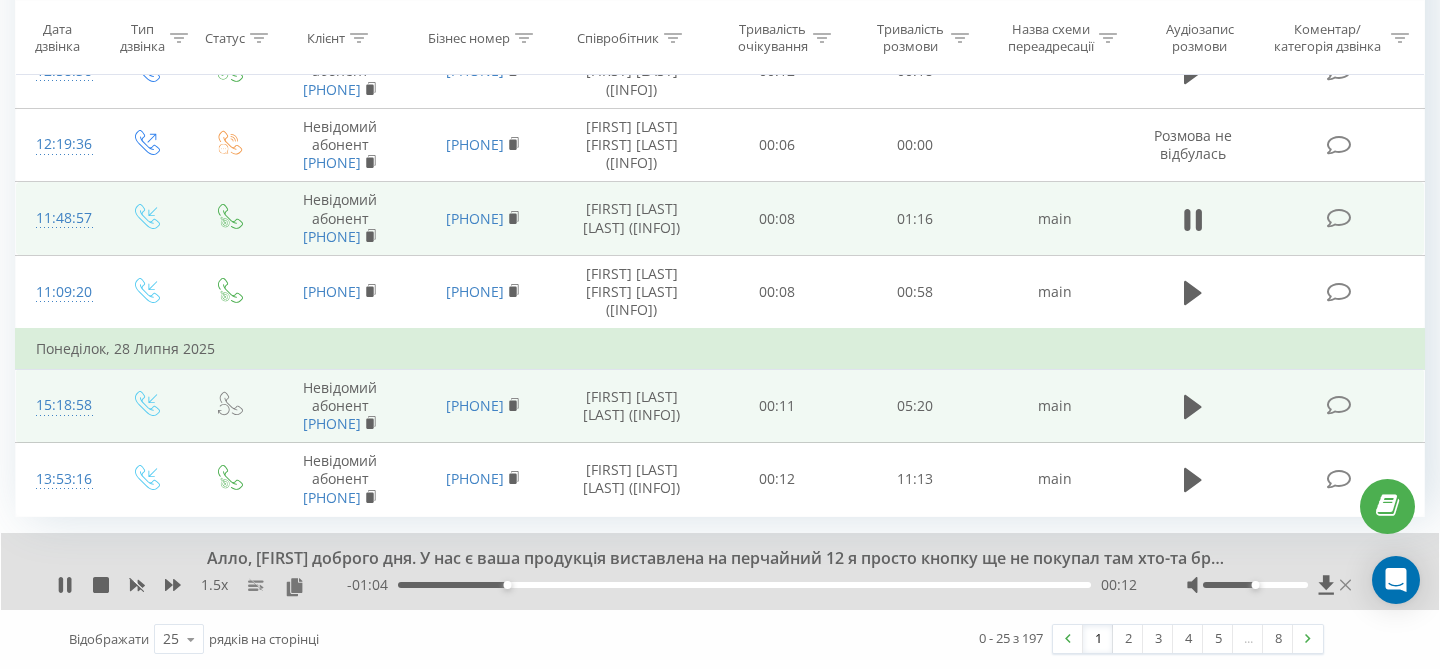 click 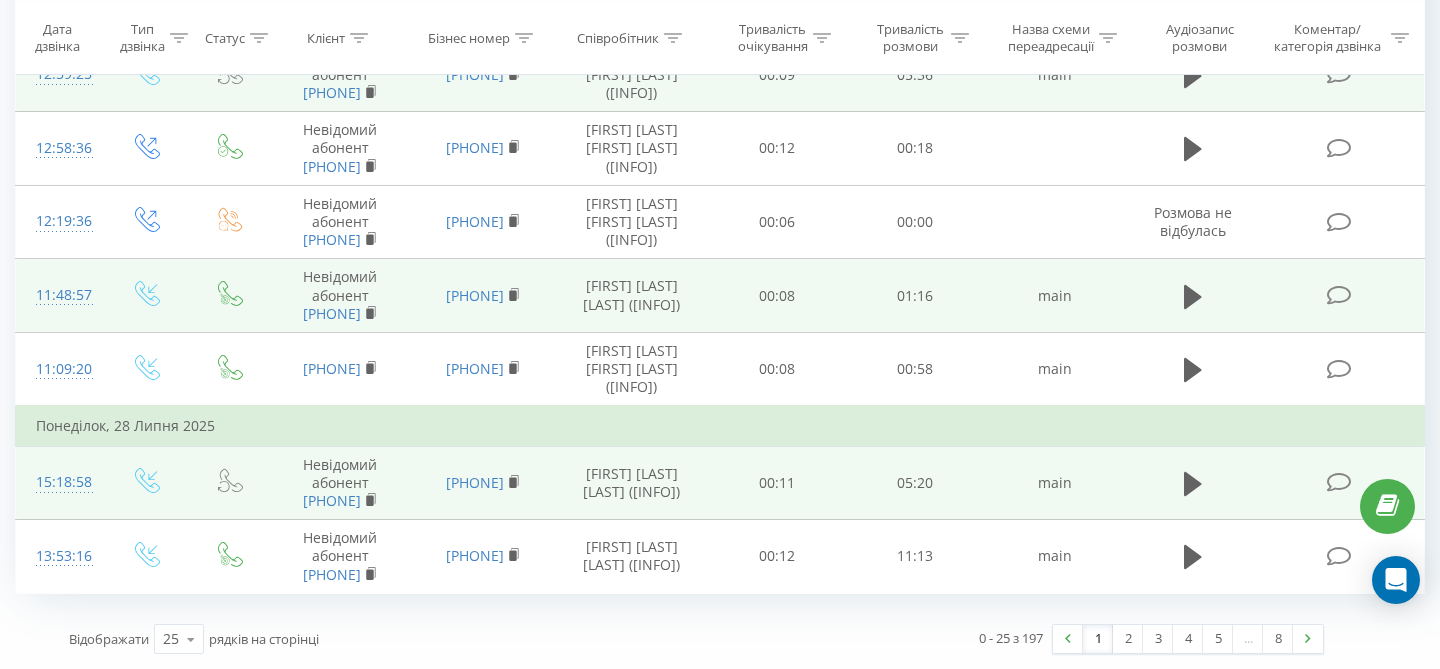 scroll, scrollTop: 2084, scrollLeft: 0, axis: vertical 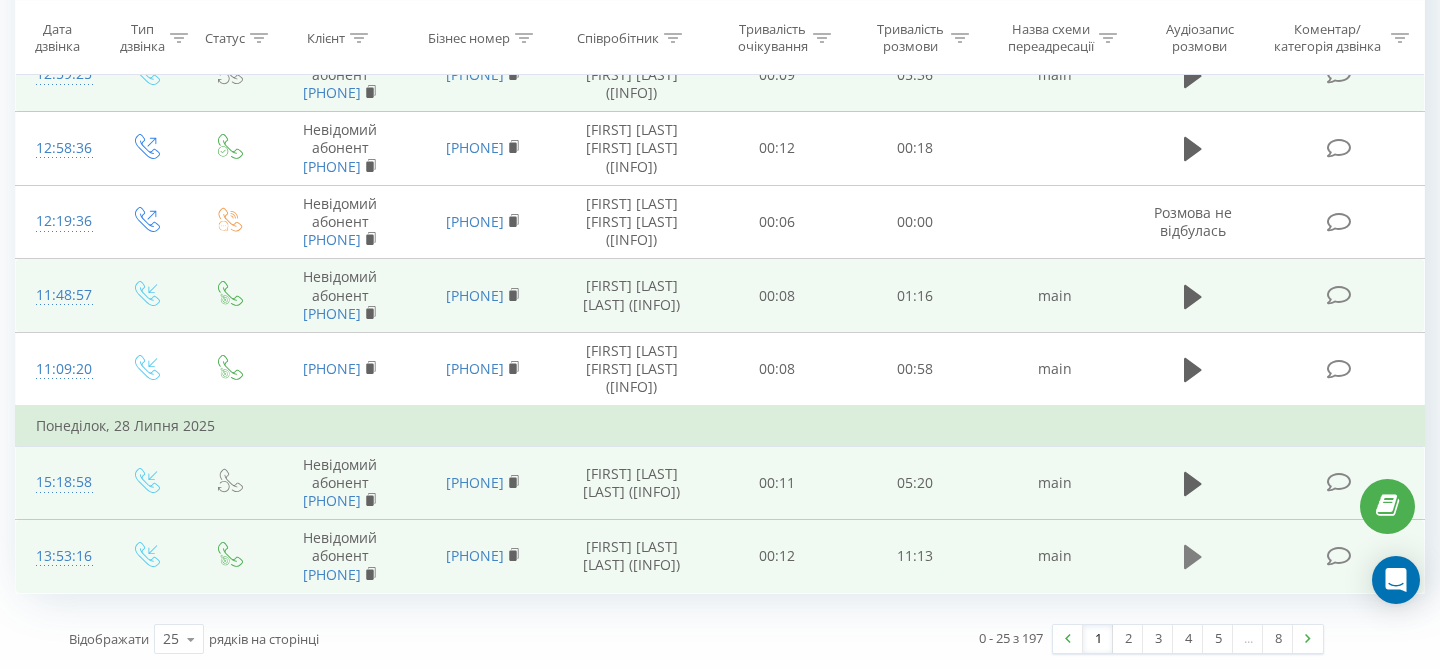 click 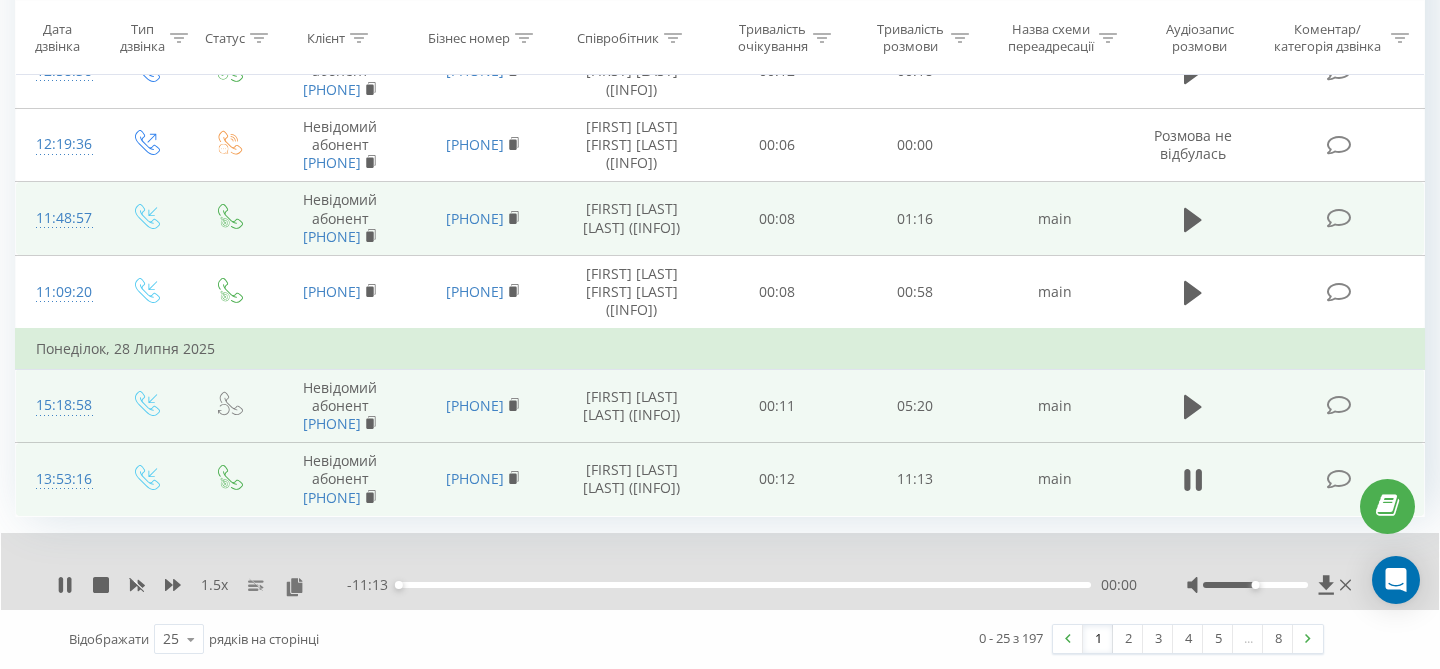 scroll, scrollTop: 2161, scrollLeft: 0, axis: vertical 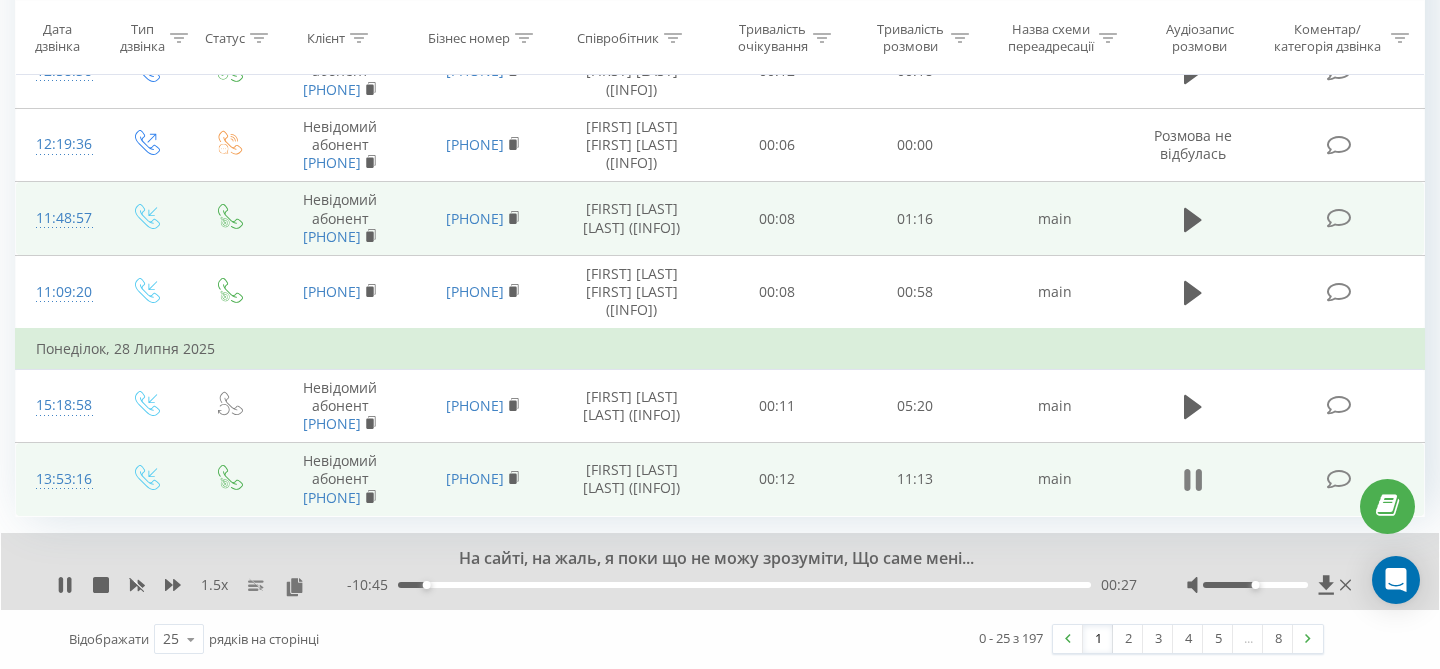 click 